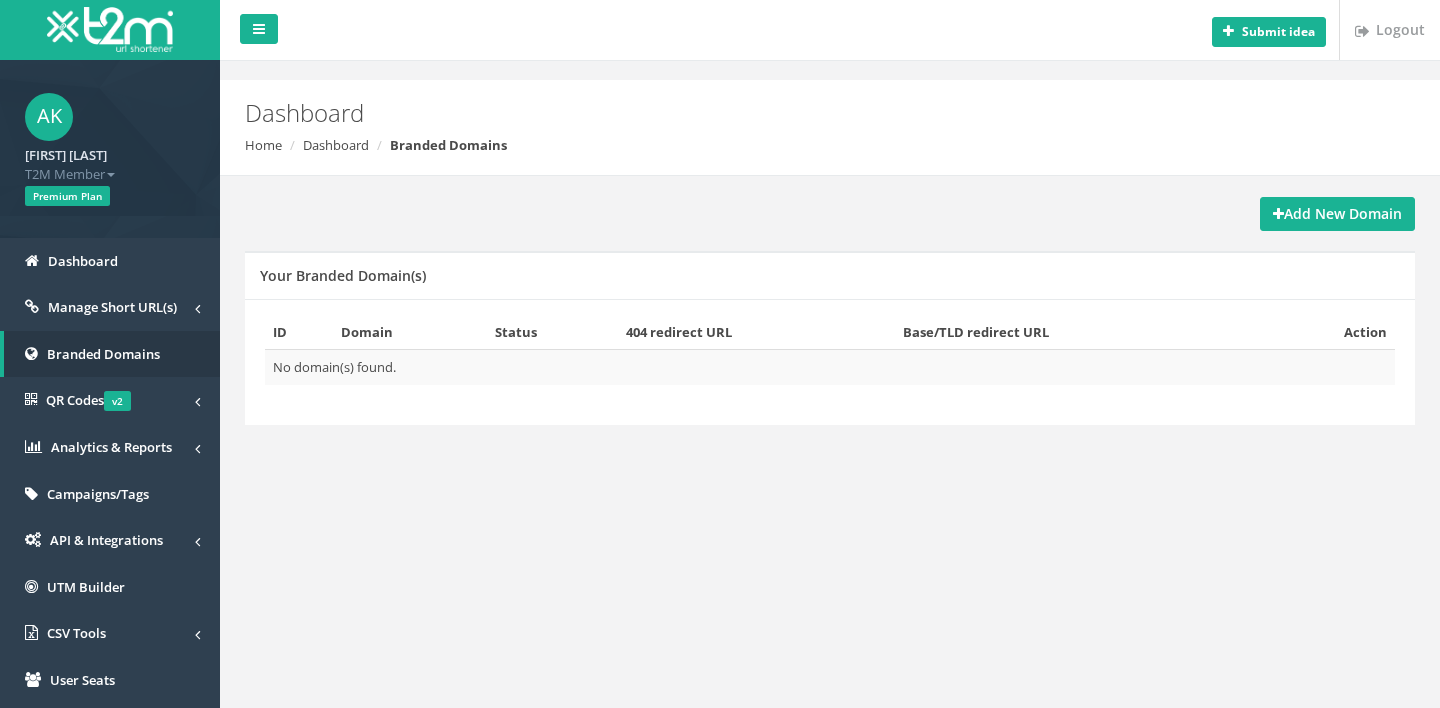 scroll, scrollTop: 0, scrollLeft: 0, axis: both 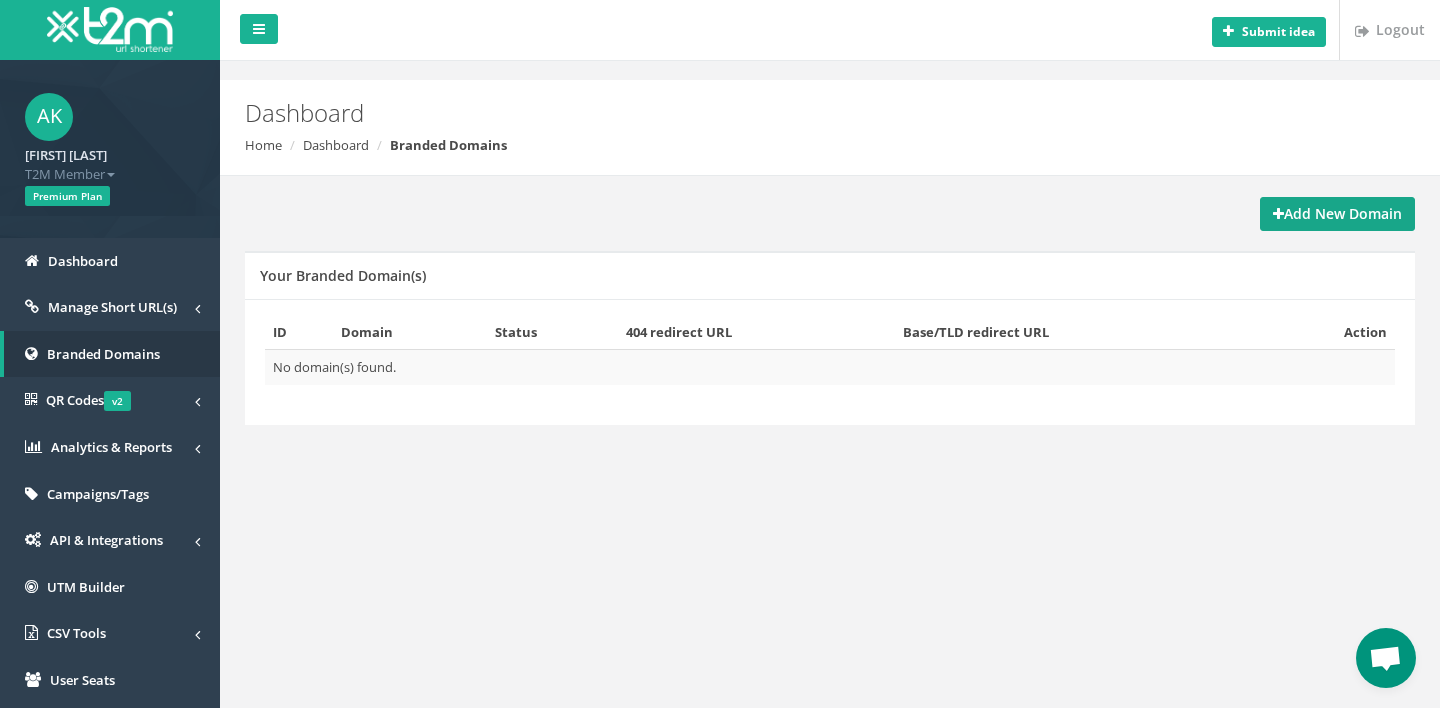 click on "Add New Domain" at bounding box center (1337, 213) 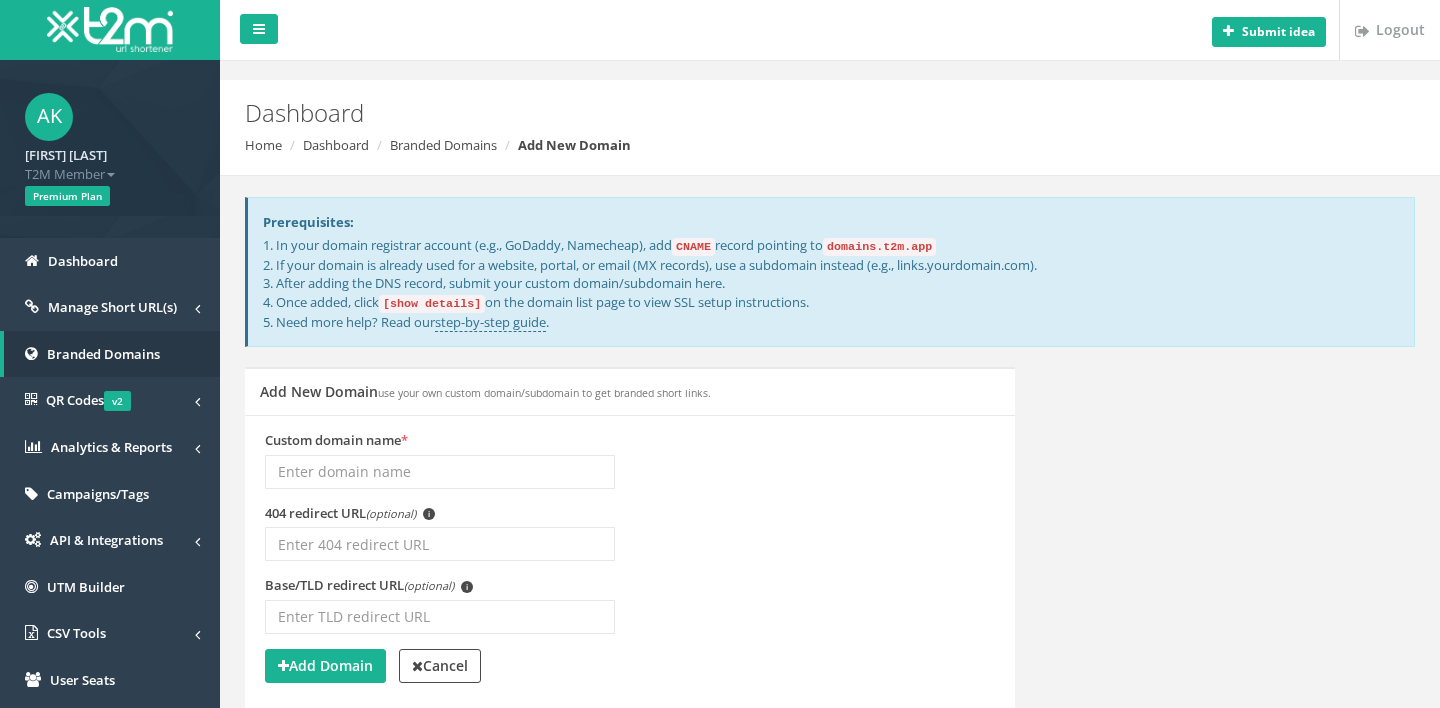 scroll, scrollTop: 0, scrollLeft: 0, axis: both 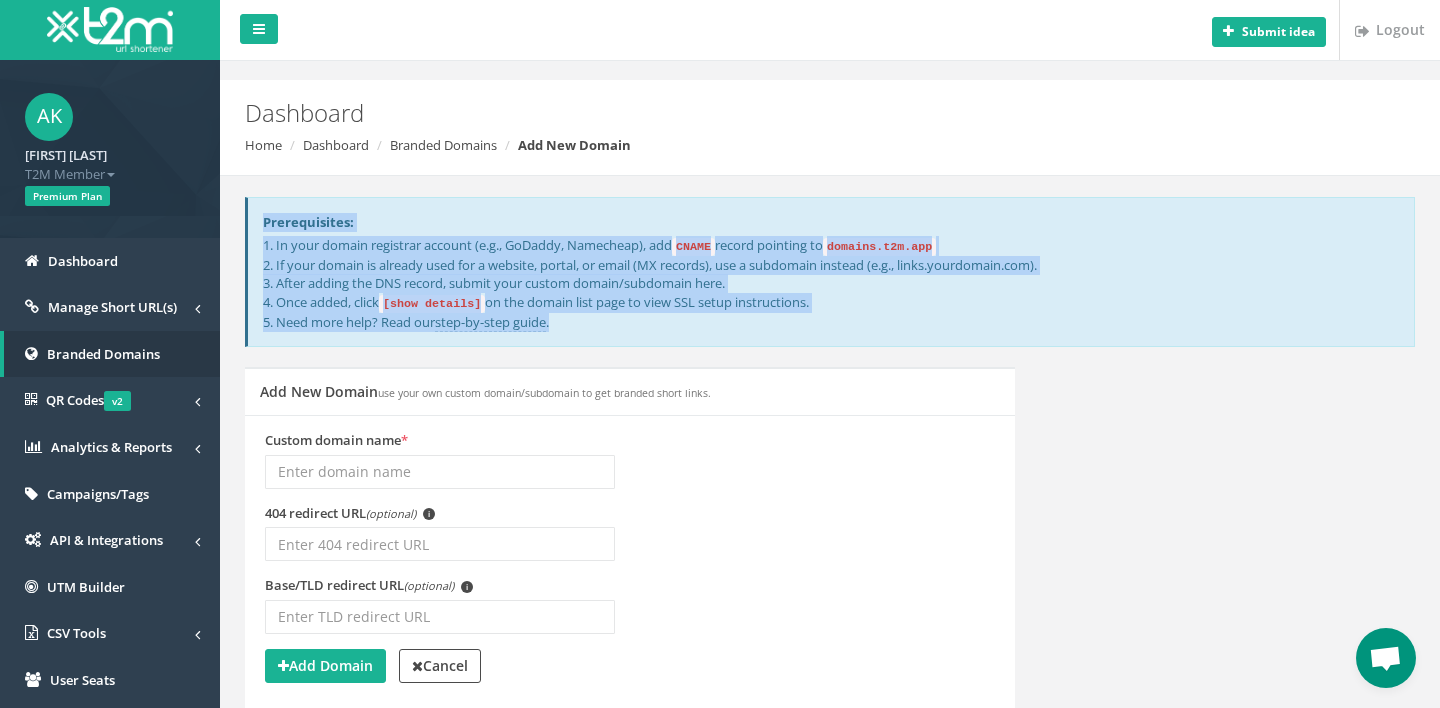 drag, startPoint x: 752, startPoint y: 330, endPoint x: 763, endPoint y: 212, distance: 118.511604 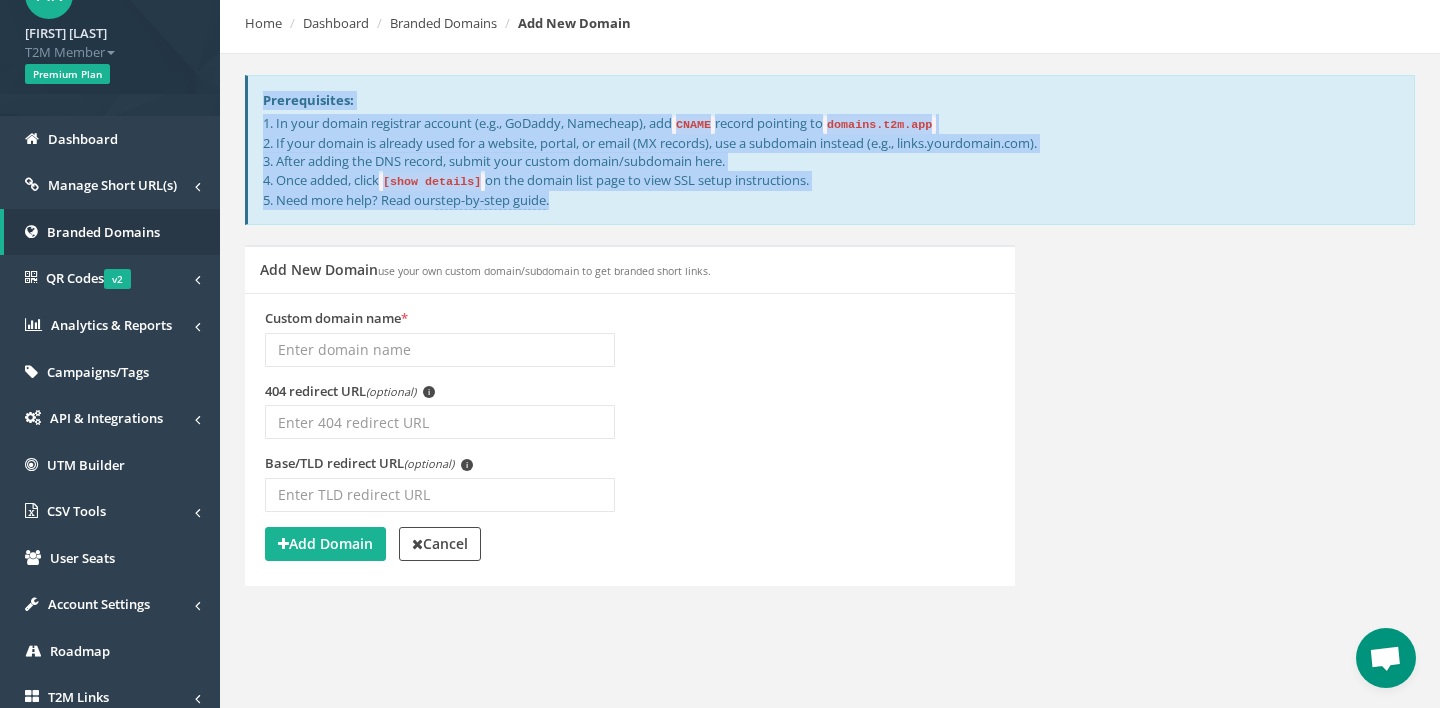 scroll, scrollTop: 128, scrollLeft: 0, axis: vertical 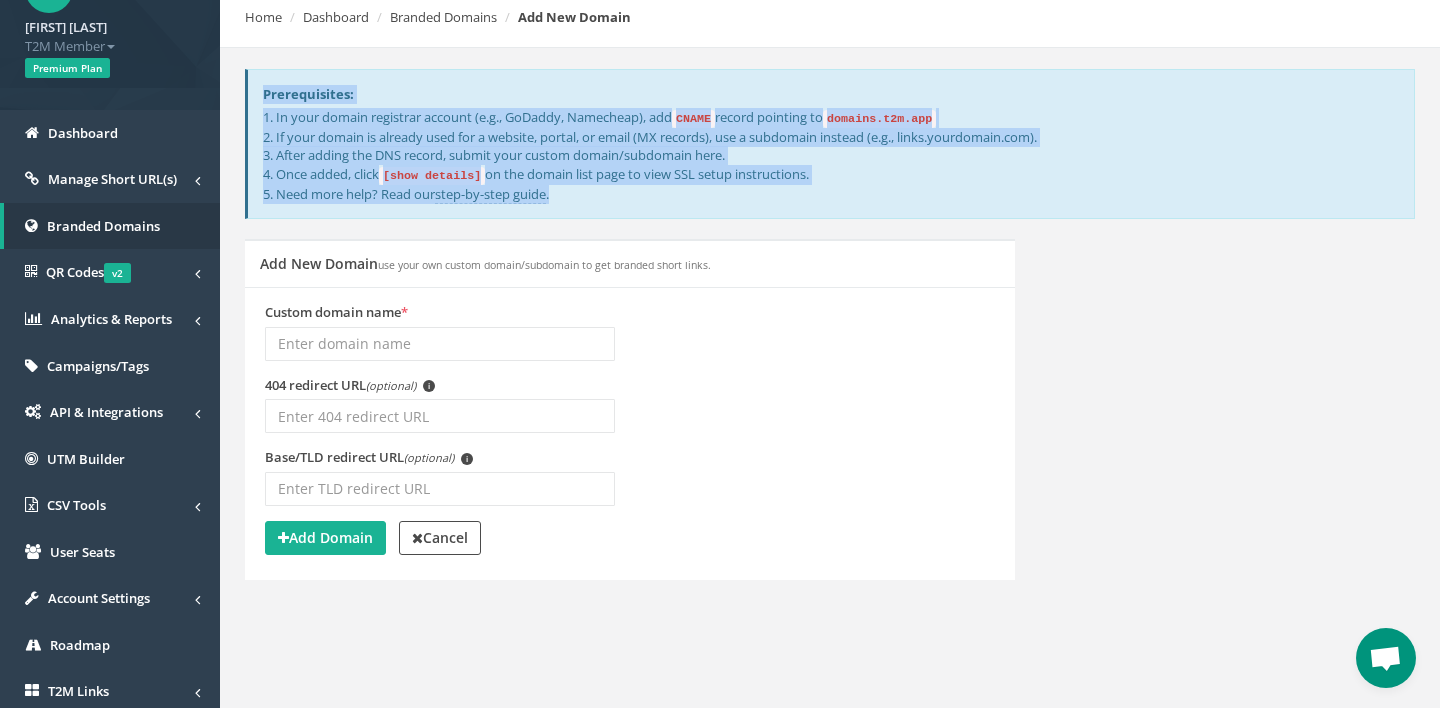 click on "1. In your domain registrar account (e.g., GoDaddy, Namecheap), add  CNAME  record pointing to  domains.t2m.app
2. If your domain is already used for a website, portal, or email (MX records), use a subdomain instead (e.g., links.yourdomain.com).
3. After adding the DNS record, submit your custom domain/subdomain here.
4. Once added, click  [show details]  on the domain list page to view SSL setup instructions.
5. Need more help? Read our  step-by-step guide ." at bounding box center (831, 155) 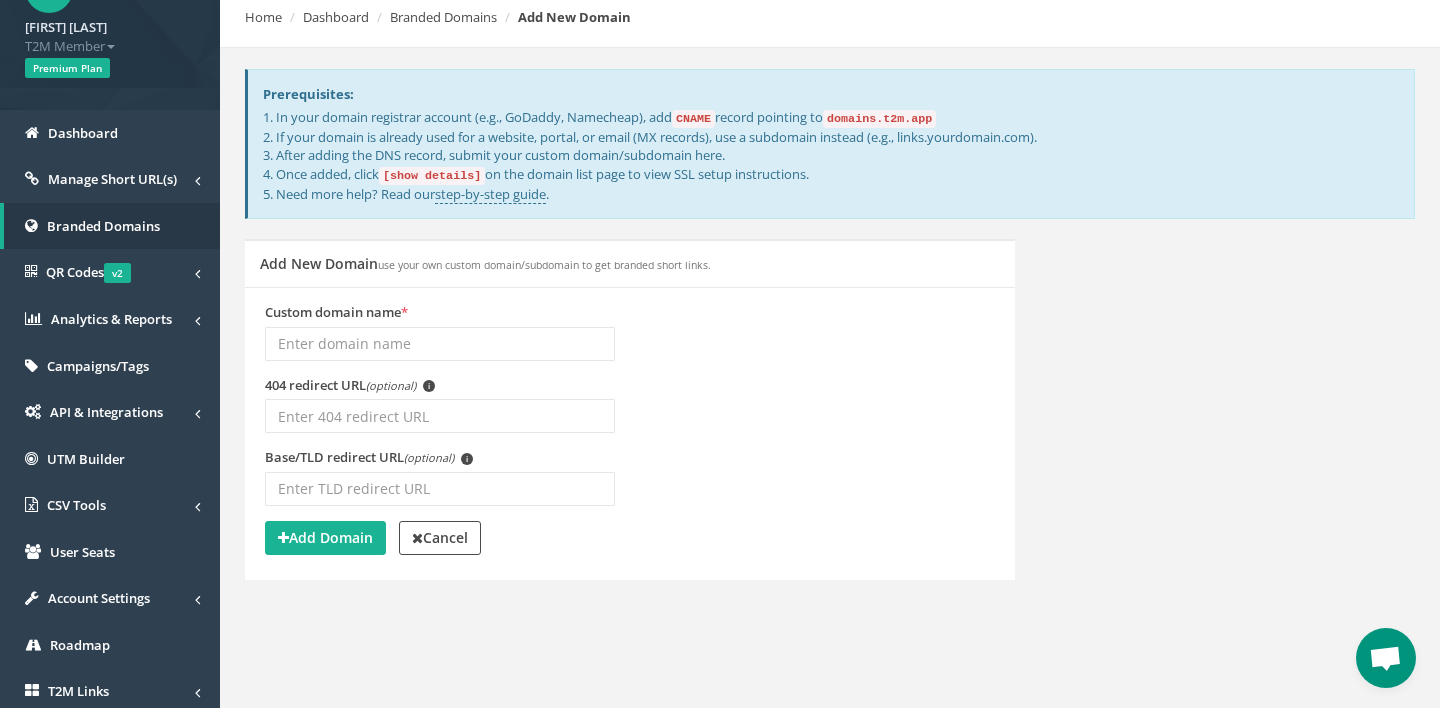 click on "[show details]" at bounding box center [693, 119] 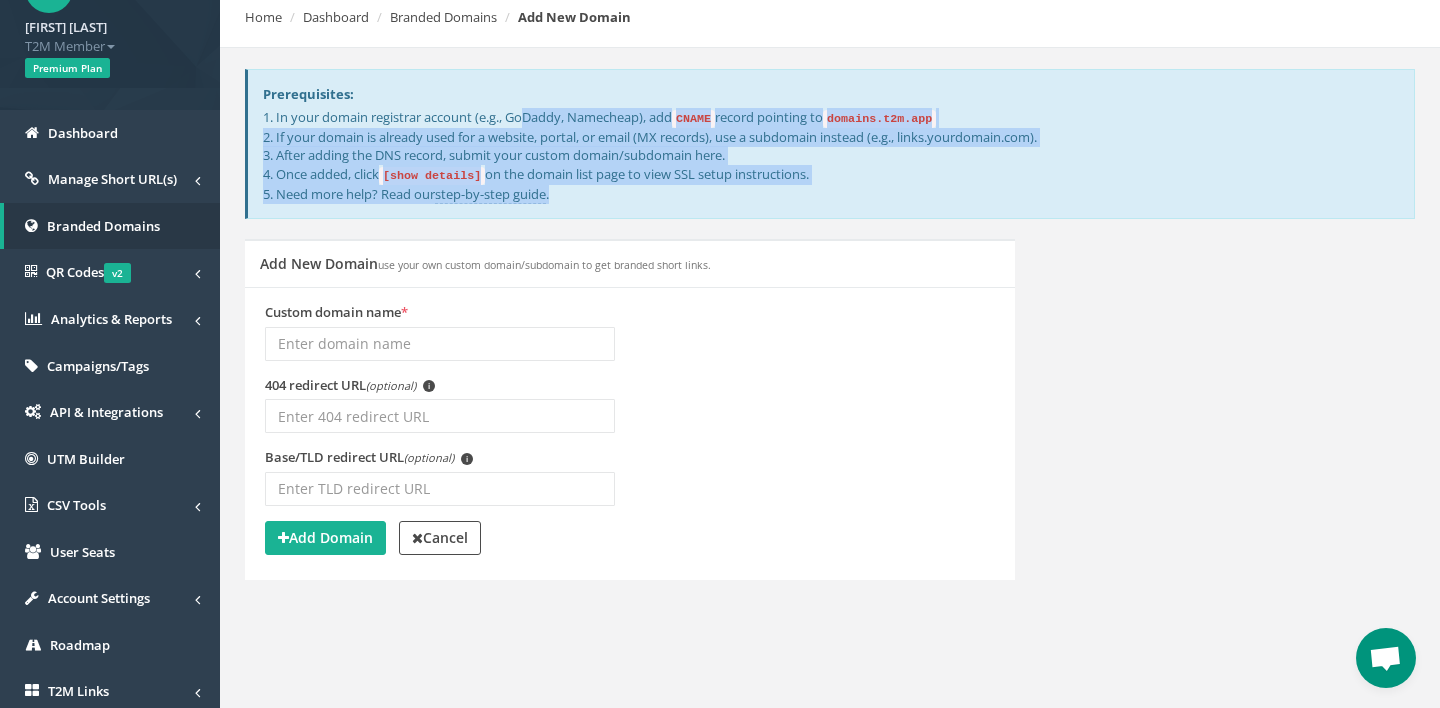 drag, startPoint x: 611, startPoint y: 191, endPoint x: 251, endPoint y: 112, distance: 368.56613 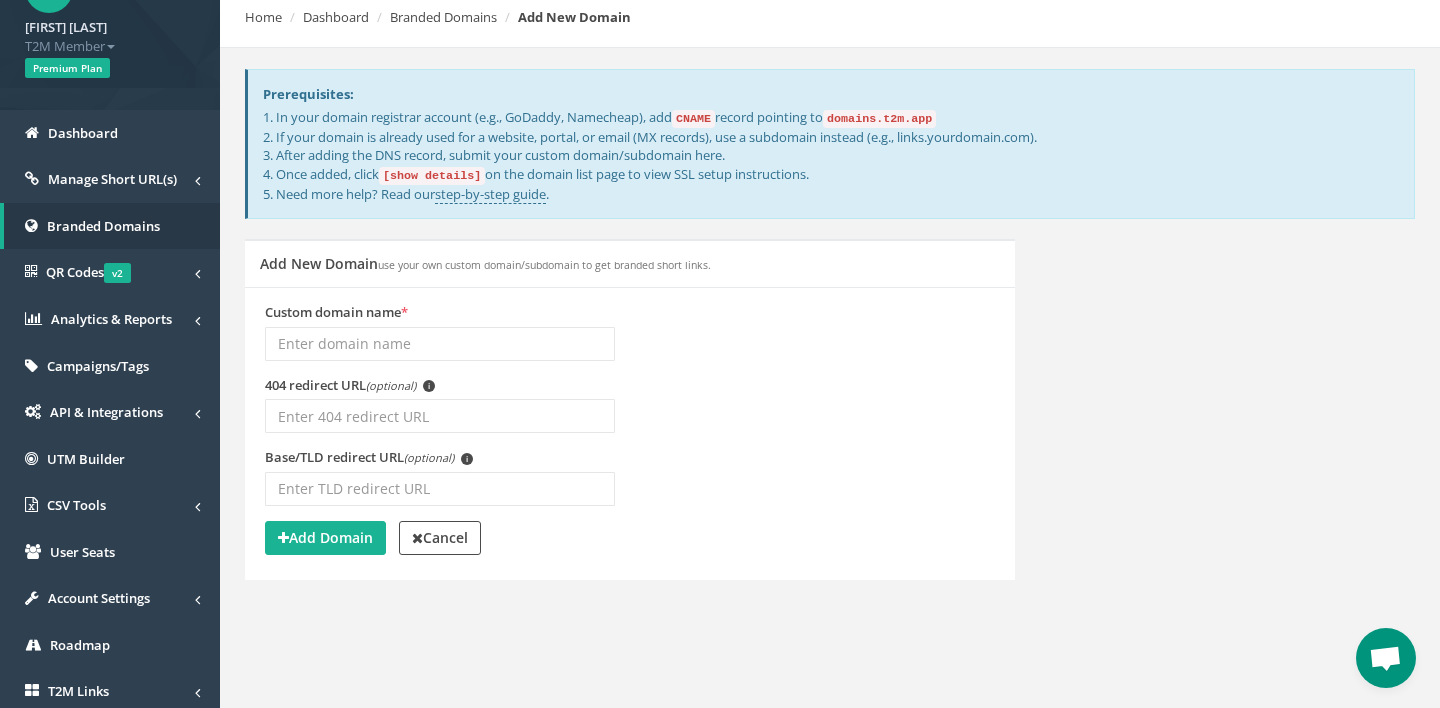 click on "1. In your domain registrar account (e.g., GoDaddy, Namecheap), add  CNAME  record pointing to  domains.t2m.app
2. If your domain is already used for a website, portal, or email (MX records), use a subdomain instead (e.g., links.yourdomain.com).
3. After adding the DNS record, submit your custom domain/subdomain here.
4. Once added, click  [show details]  on the domain list page to view SSL setup instructions.
5. Need more help? Read our  step-by-step guide ." at bounding box center (831, 155) 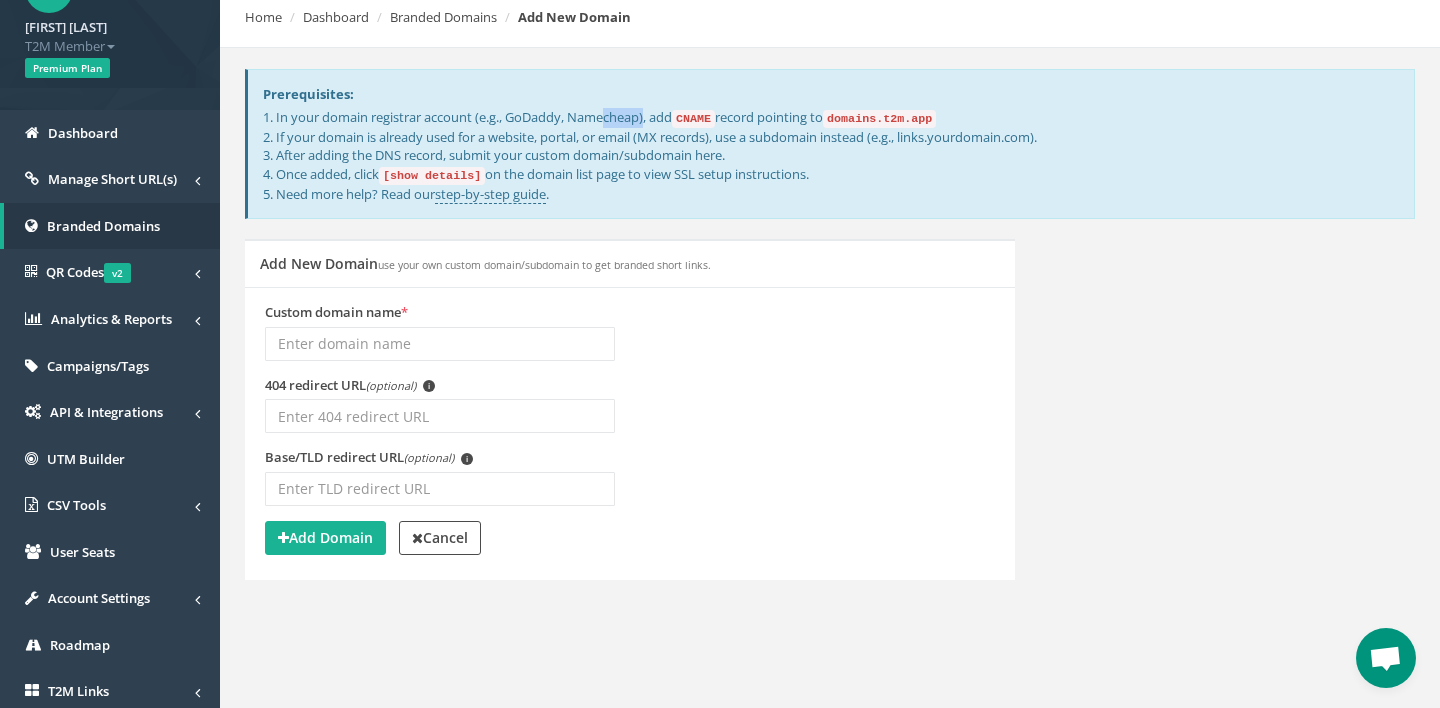click on "1. In your domain registrar account (e.g., GoDaddy, Namecheap), add  CNAME  record pointing to  domains.t2m.app
2. If your domain is already used for a website, portal, or email (MX records), use a subdomain instead (e.g., links.yourdomain.com).
3. After adding the DNS record, submit your custom domain/subdomain here.
4. Once added, click  [show details]  on the domain list page to view SSL setup instructions.
5. Need more help? Read our  step-by-step guide ." at bounding box center (831, 155) 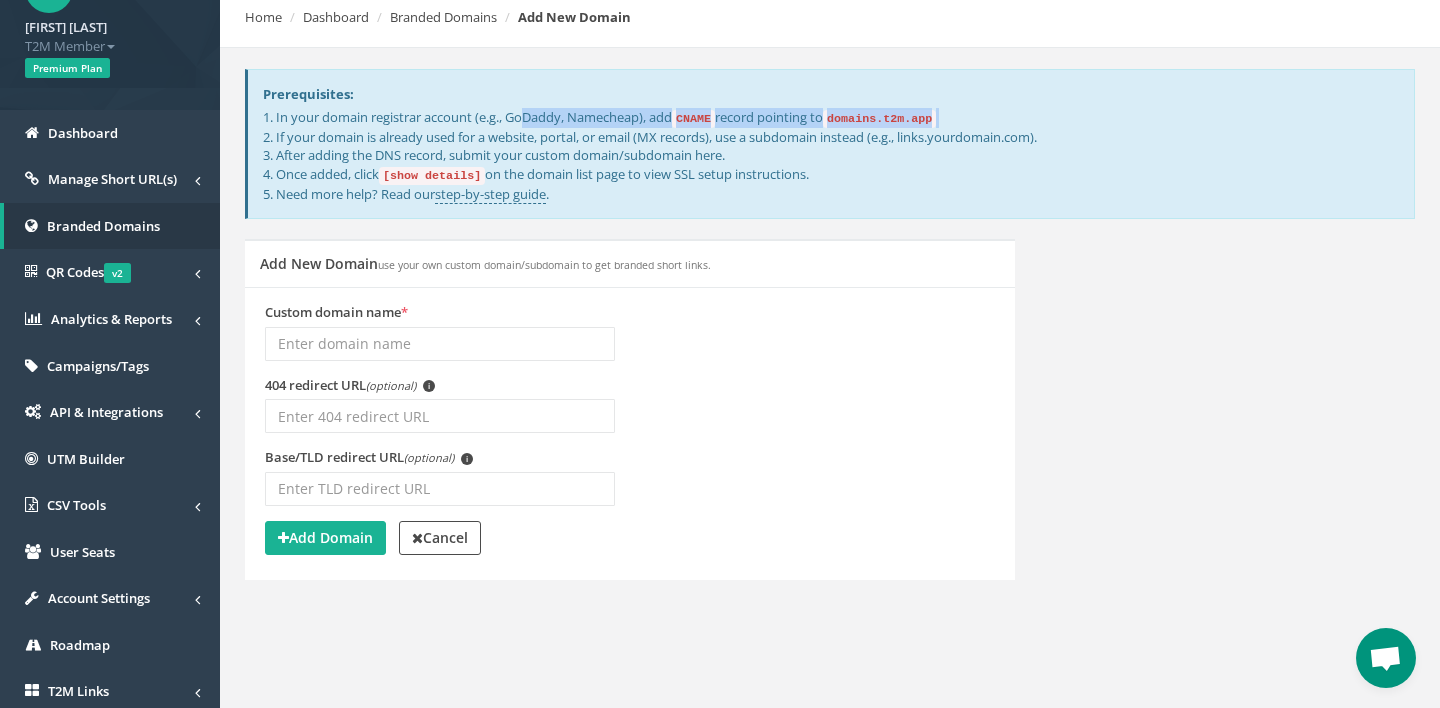 click on "1. In your domain registrar account (e.g., GoDaddy, Namecheap), add  CNAME  record pointing to  domains.t2m.app
2. If your domain is already used for a website, portal, or email (MX records), use a subdomain instead (e.g., links.yourdomain.com).
3. After adding the DNS record, submit your custom domain/subdomain here.
4. Once added, click  [show details]  on the domain list page to view SSL setup instructions.
5. Need more help? Read our  step-by-step guide ." at bounding box center [831, 155] 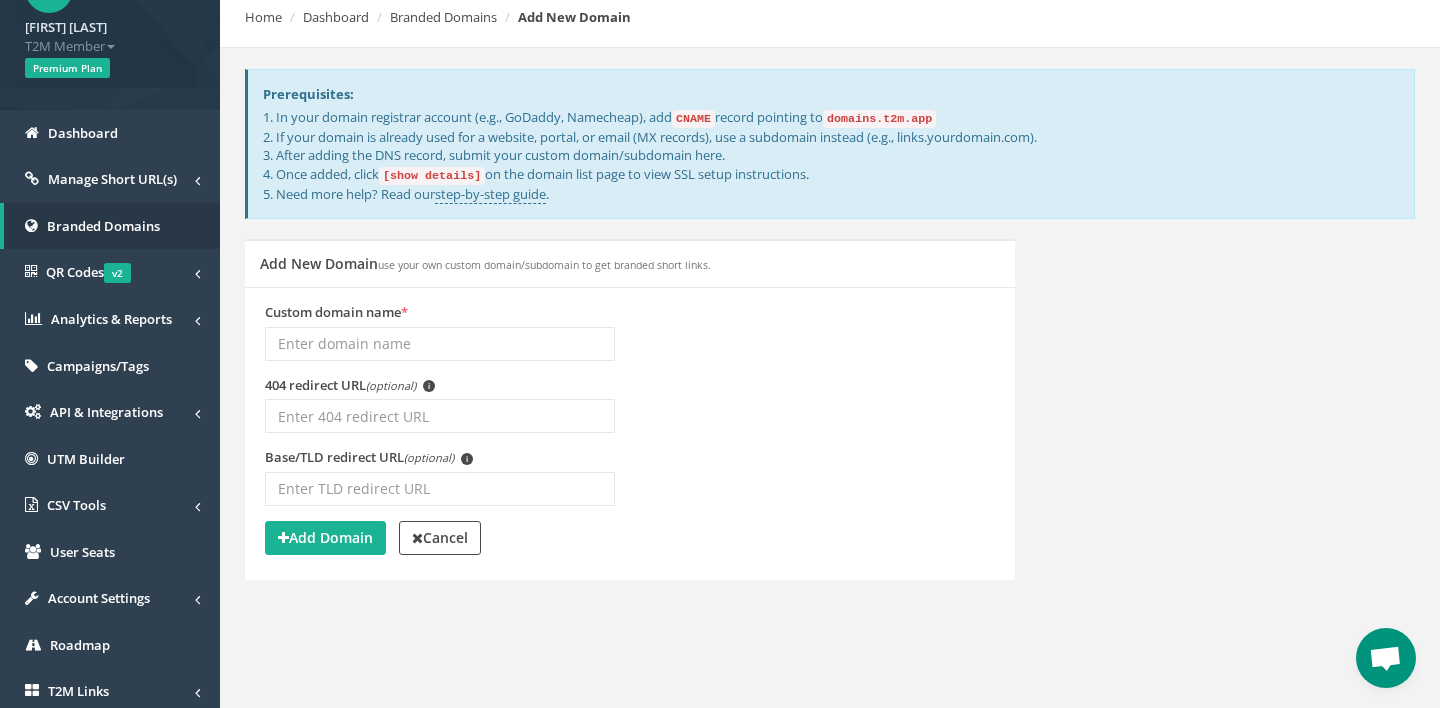 click on "1. In your domain registrar account (e.g., GoDaddy, Namecheap), add  CNAME  record pointing to  domains.t2m.app
2. If your domain is already used for a website, portal, or email (MX records), use a subdomain instead (e.g., links.yourdomain.com).
3. After adding the DNS record, submit your custom domain/subdomain here.
4. Once added, click  [show details]  on the domain list page to view SSL setup instructions.
5. Need more help? Read our  step-by-step guide ." at bounding box center [831, 155] 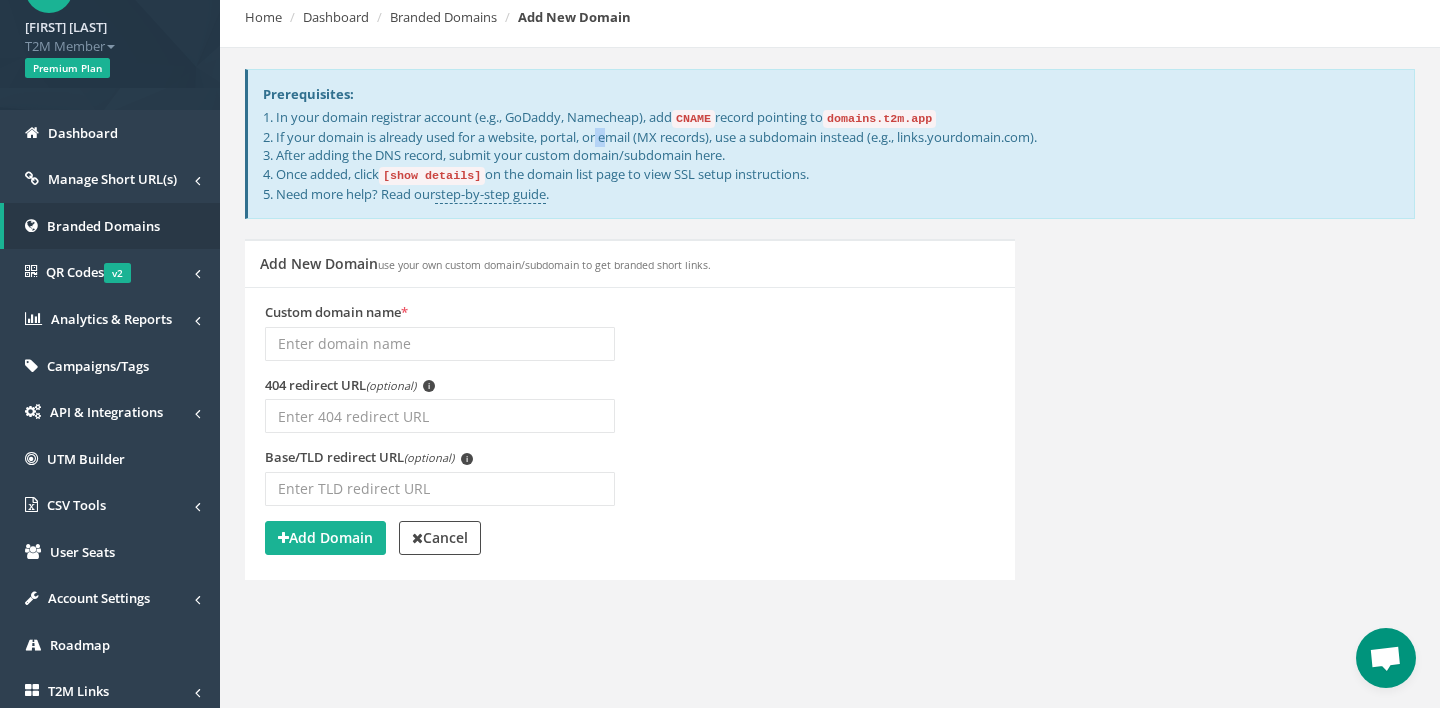 click on "1. In your domain registrar account (e.g., GoDaddy, Namecheap), add  CNAME  record pointing to  domains.t2m.app
2. If your domain is already used for a website, portal, or email (MX records), use a subdomain instead (e.g., links.yourdomain.com).
3. After adding the DNS record, submit your custom domain/subdomain here.
4. Once added, click  [show details]  on the domain list page to view SSL setup instructions.
5. Need more help? Read our  step-by-step guide ." at bounding box center (831, 155) 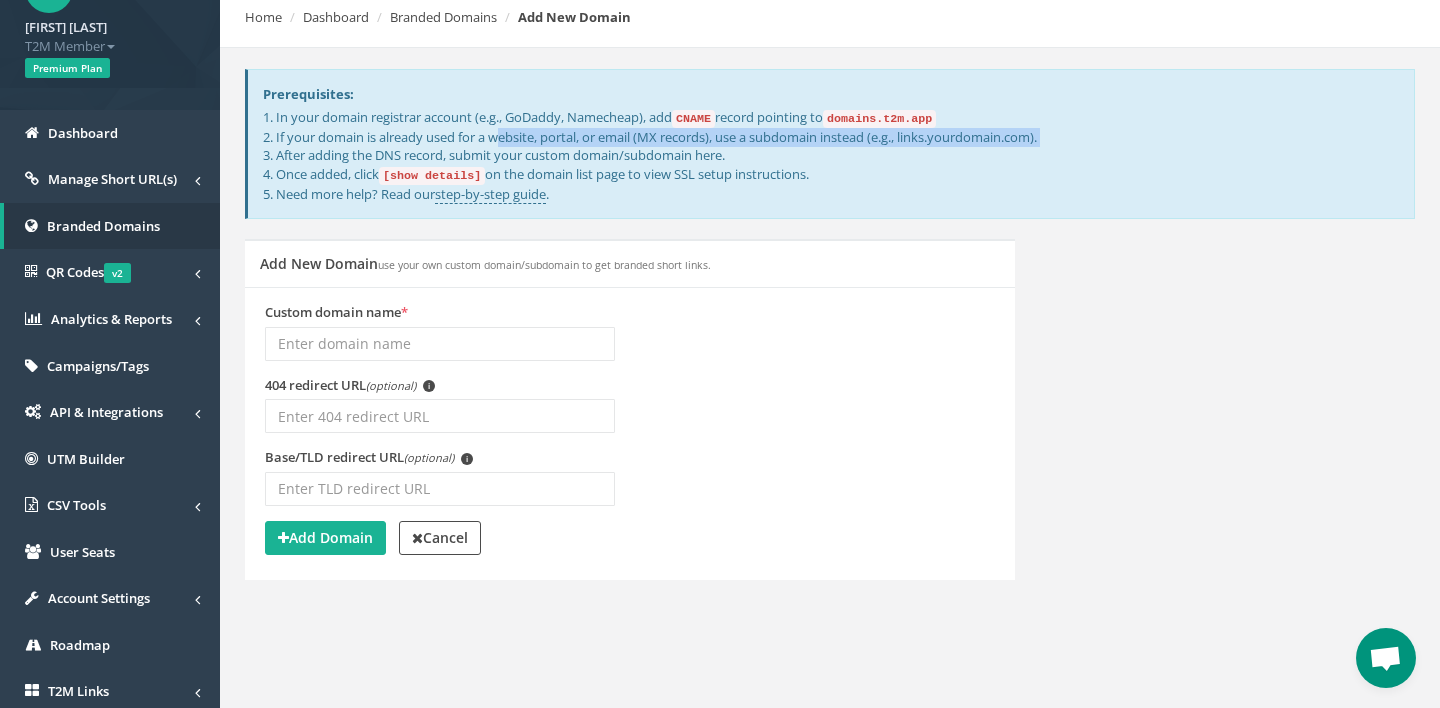 click on "1. In your domain registrar account (e.g., GoDaddy, Namecheap), add  CNAME  record pointing to  domains.t2m.app
2. If your domain is already used for a website, portal, or email (MX records), use a subdomain instead (e.g., links.yourdomain.com).
3. After adding the DNS record, submit your custom domain/subdomain here.
4. Once added, click  [show details]  on the domain list page to view SSL setup instructions.
5. Need more help? Read our  step-by-step guide ." at bounding box center [831, 155] 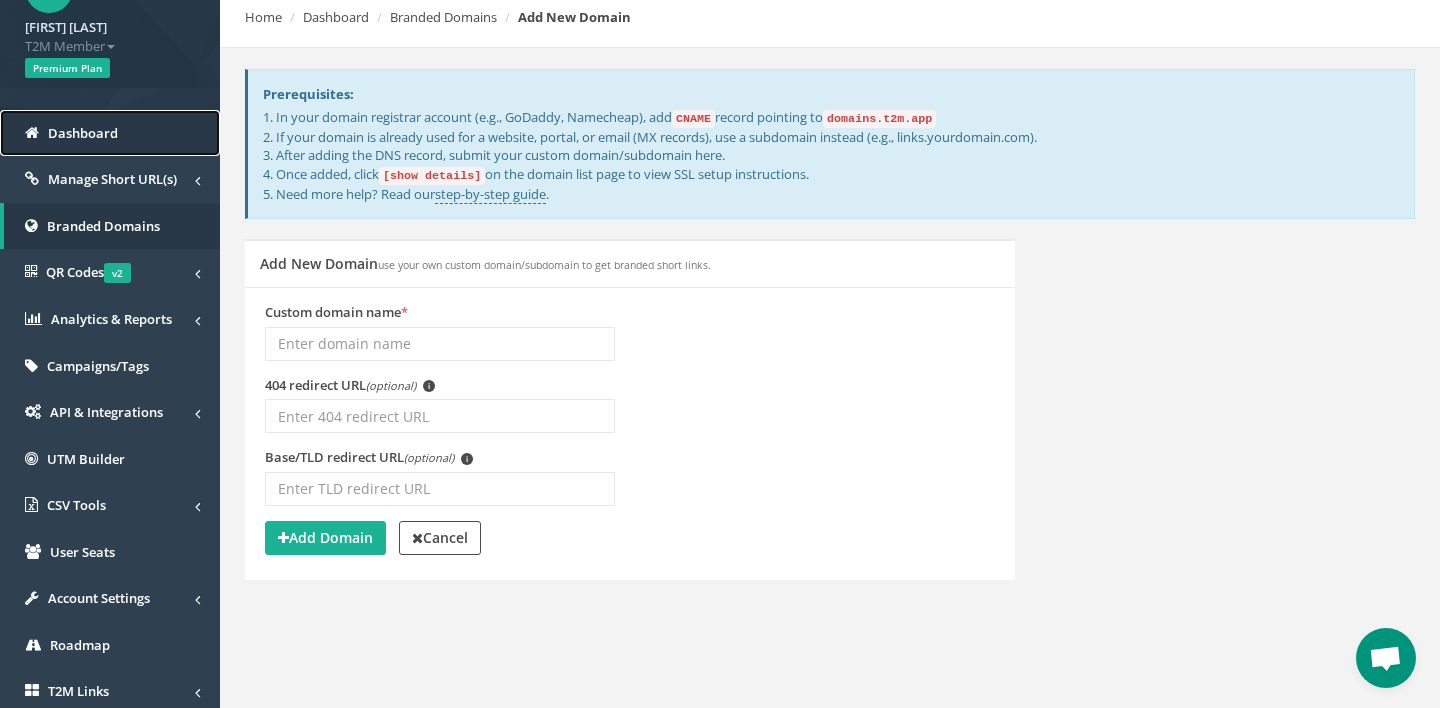 click on "Dashboard" at bounding box center [110, 133] 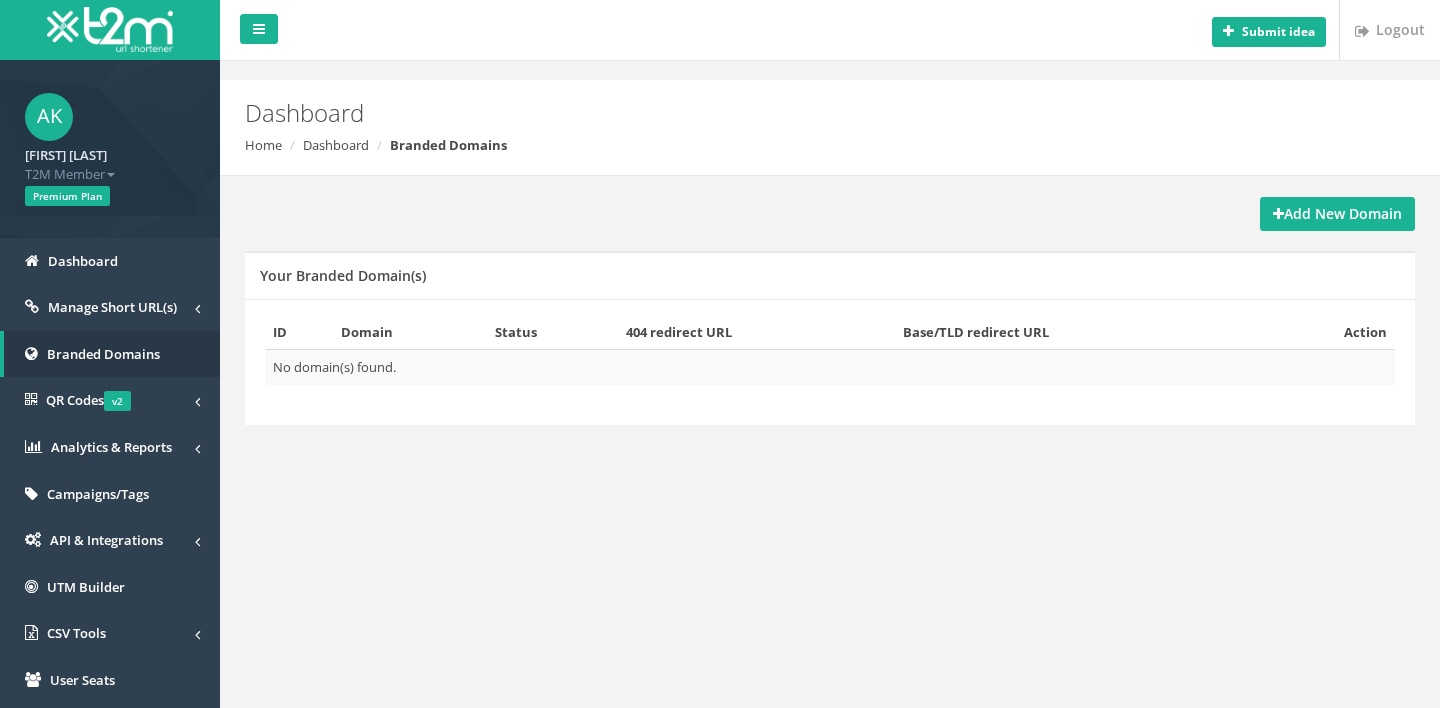 scroll, scrollTop: 0, scrollLeft: 0, axis: both 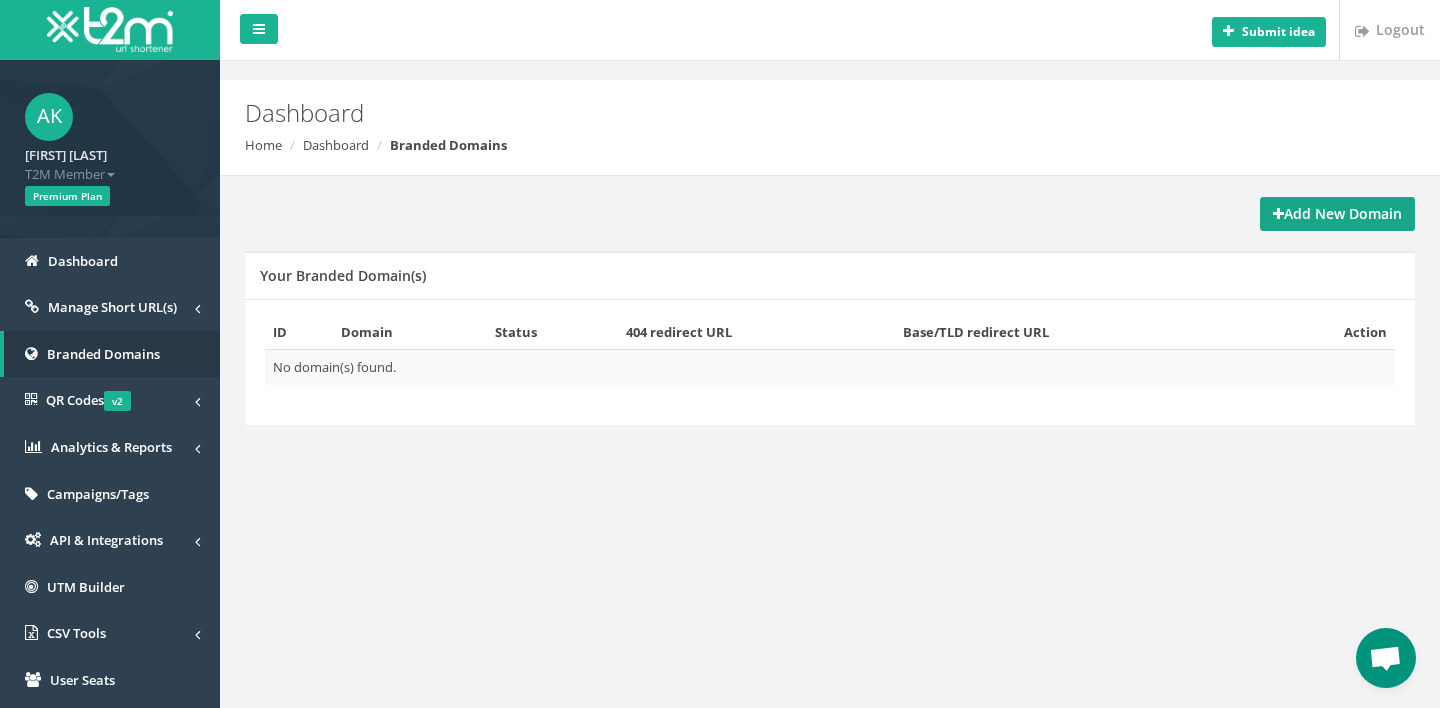 click on "Add New Domain" at bounding box center [1337, 213] 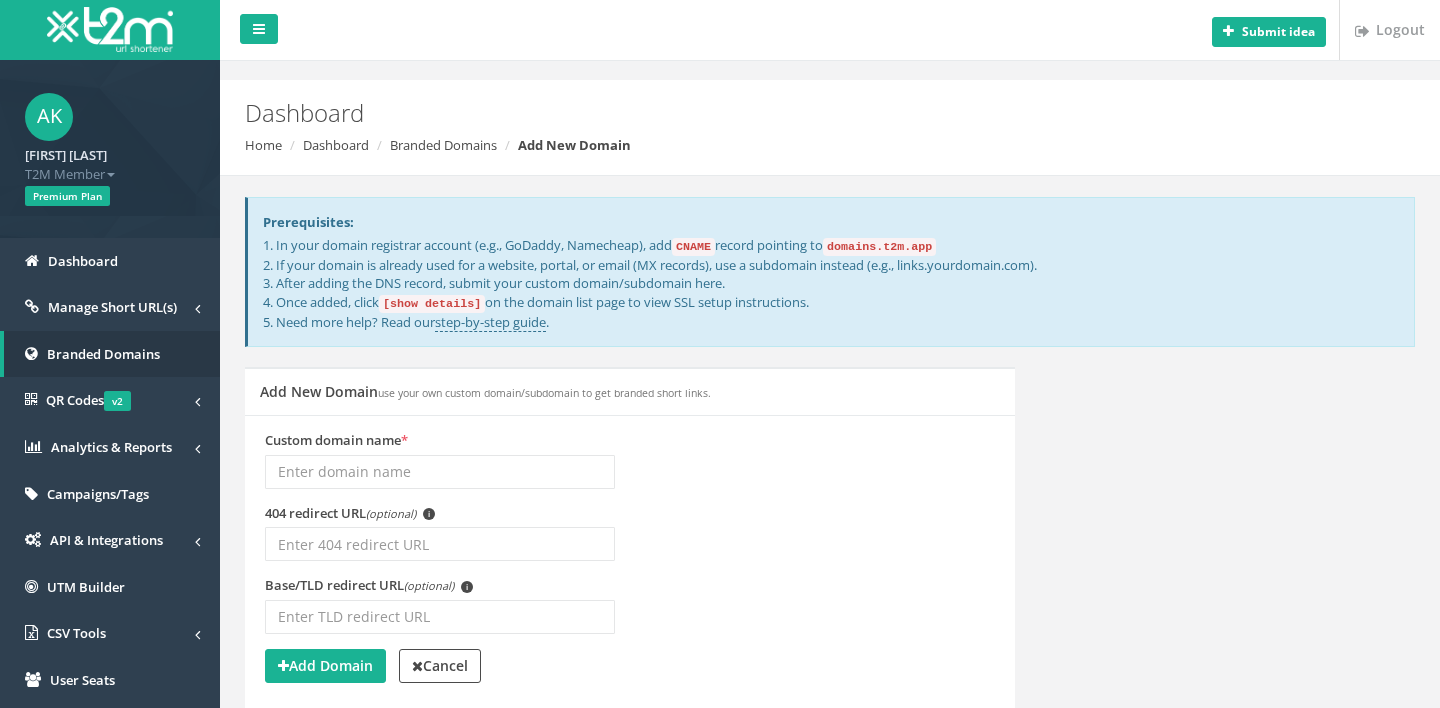 scroll, scrollTop: 0, scrollLeft: 0, axis: both 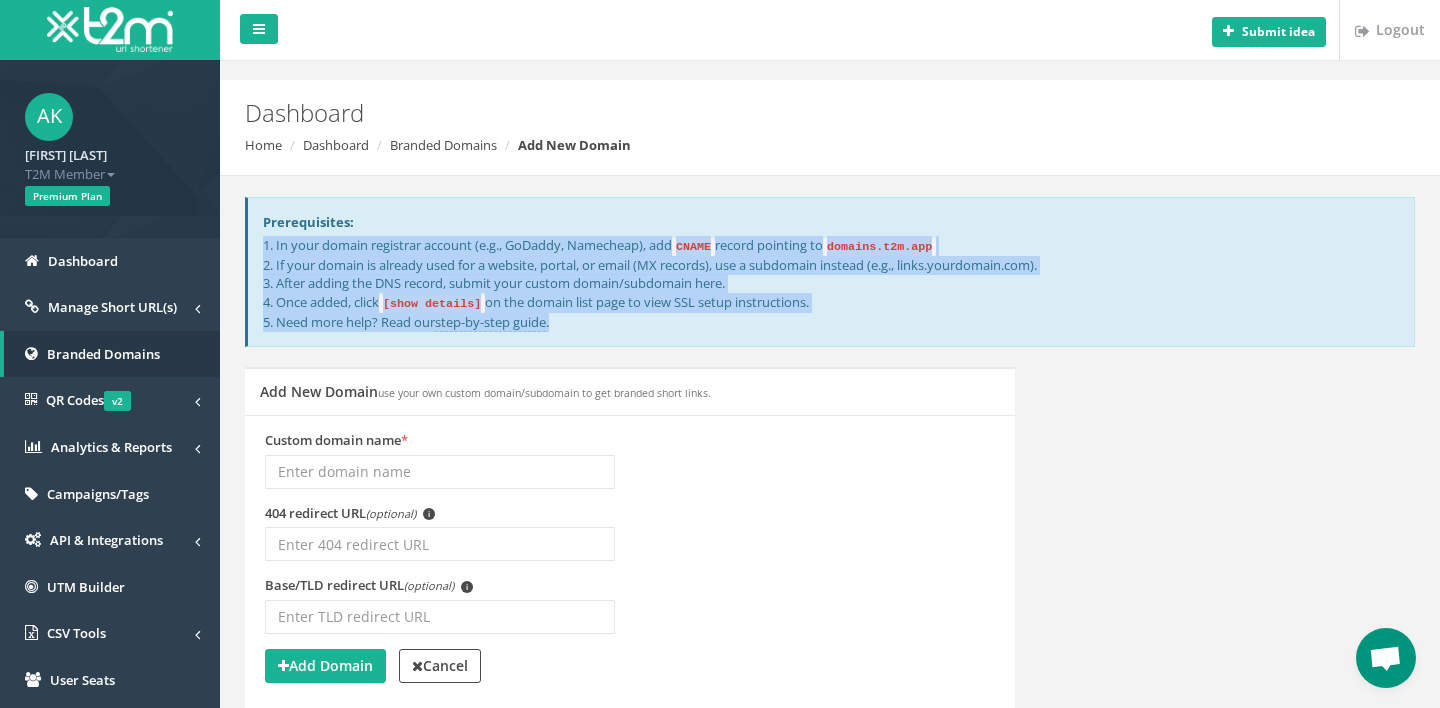 drag, startPoint x: 615, startPoint y: 320, endPoint x: 581, endPoint y: 229, distance: 97.144226 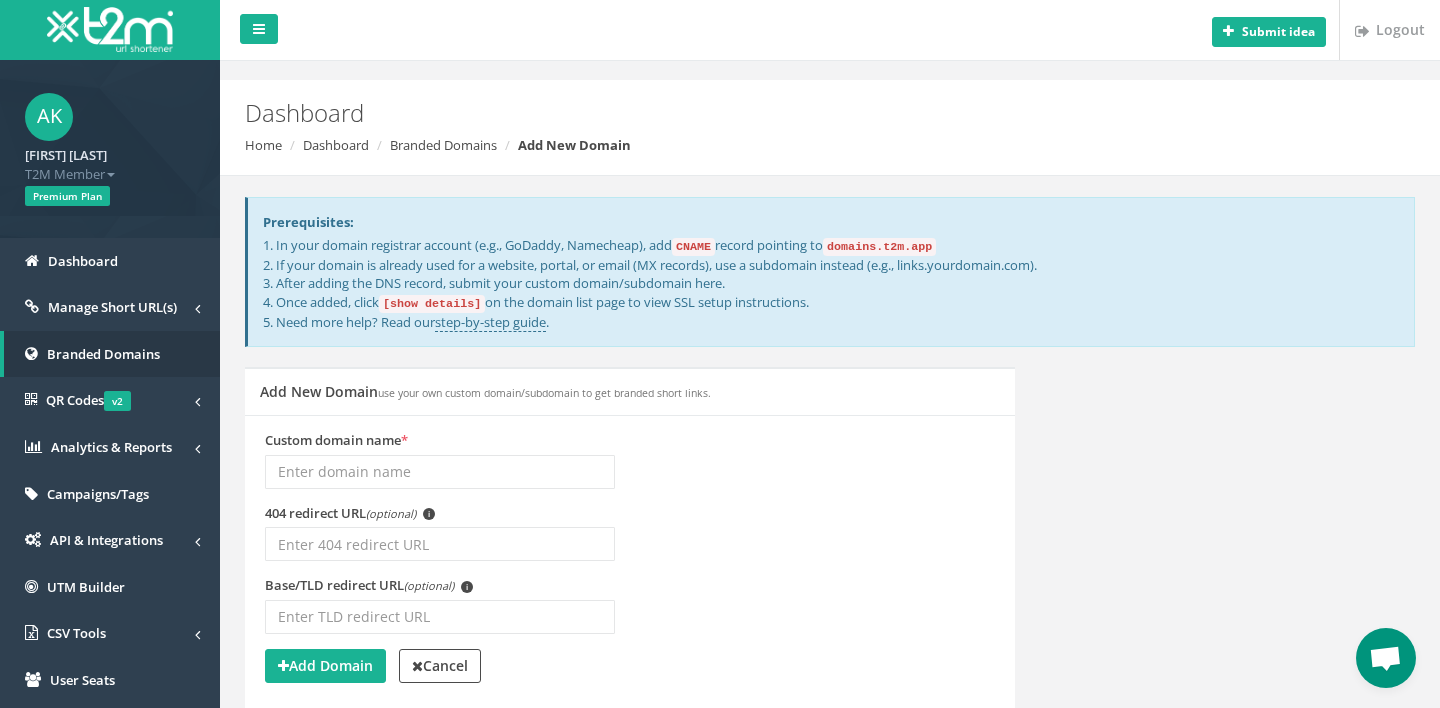 click on "1. In your domain registrar account (e.g., GoDaddy, Namecheap), add  CNAME  record pointing to  domains.t2m.app
2. If your domain is already used for a website, portal, or email (MX records), use a subdomain instead (e.g., links.yourdomain.com).
3. After adding the DNS record, submit your custom domain/subdomain here.
4. Once added, click  [show details]  on the domain list page to view SSL setup instructions.
5. Need more help? Read our  step-by-step guide ." at bounding box center (831, 283) 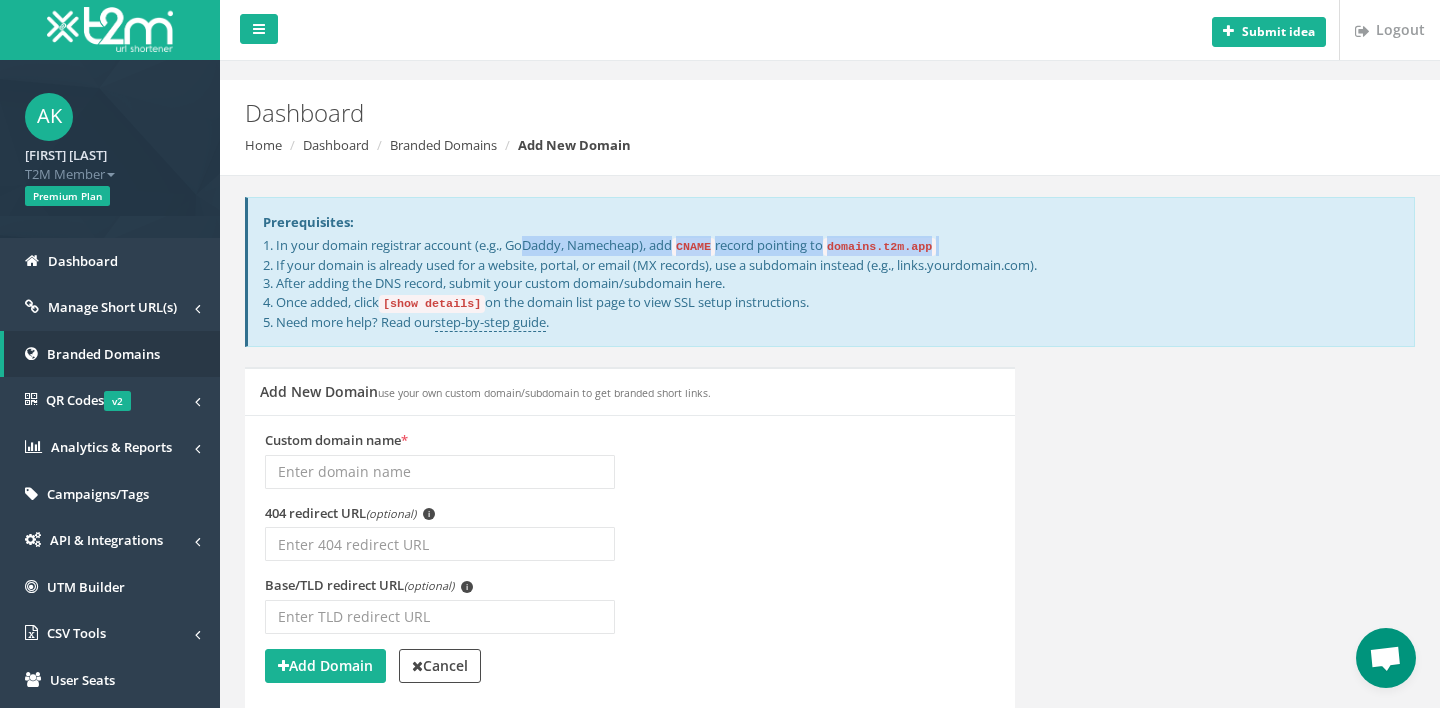 click on "1. In your domain registrar account (e.g., GoDaddy, Namecheap), add  CNAME  record pointing to  domains.t2m.app
2. If your domain is already used for a website, portal, or email (MX records), use a subdomain instead (e.g., links.yourdomain.com).
3. After adding the DNS record, submit your custom domain/subdomain here.
4. Once added, click  [show details]  on the domain list page to view SSL setup instructions.
5. Need more help? Read our  step-by-step guide ." at bounding box center [831, 283] 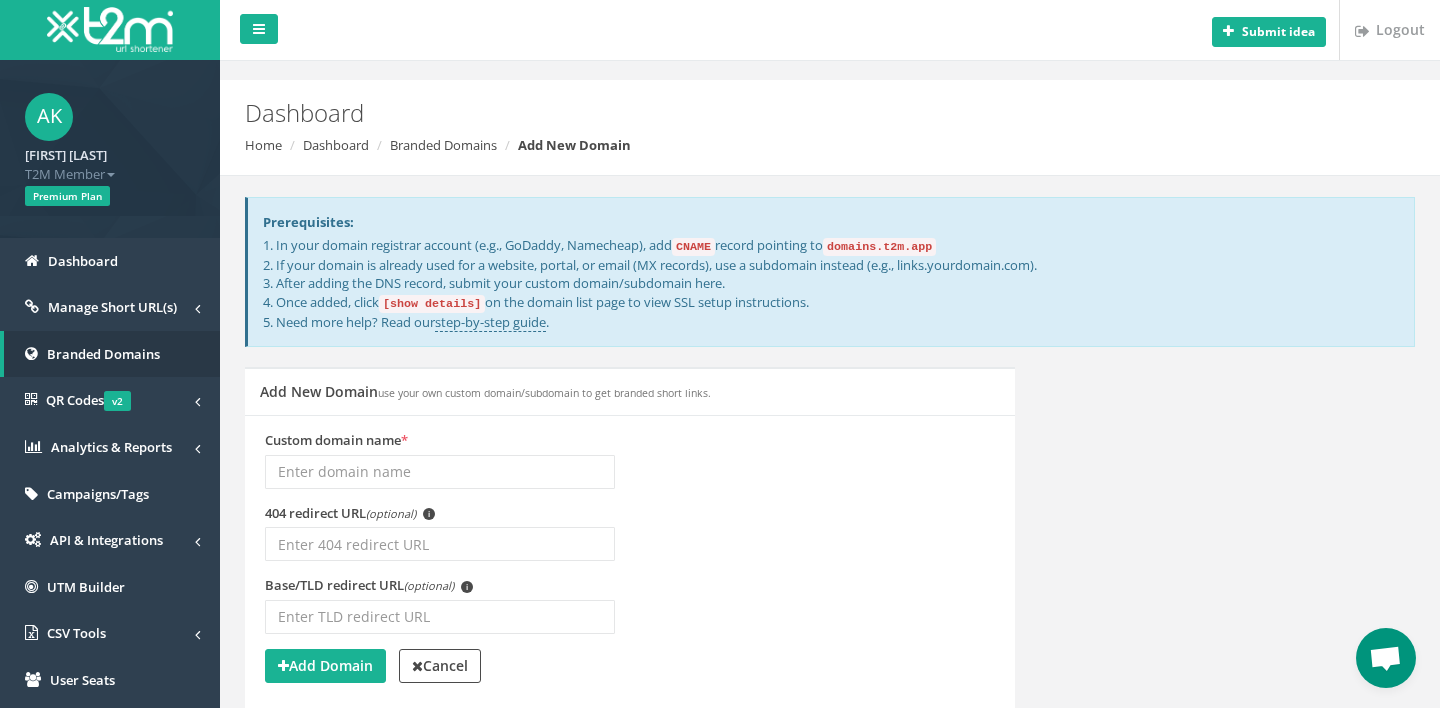 click on "1. In your domain registrar account (e.g., GoDaddy, Namecheap), add  CNAME  record pointing to  domains.t2m.app
2. If your domain is already used for a website, portal, or email (MX records), use a subdomain instead (e.g., links.yourdomain.com).
3. After adding the DNS record, submit your custom domain/subdomain here.
4. Once added, click  [show details]  on the domain list page to view SSL setup instructions.
5. Need more help? Read our  step-by-step guide ." at bounding box center [831, 283] 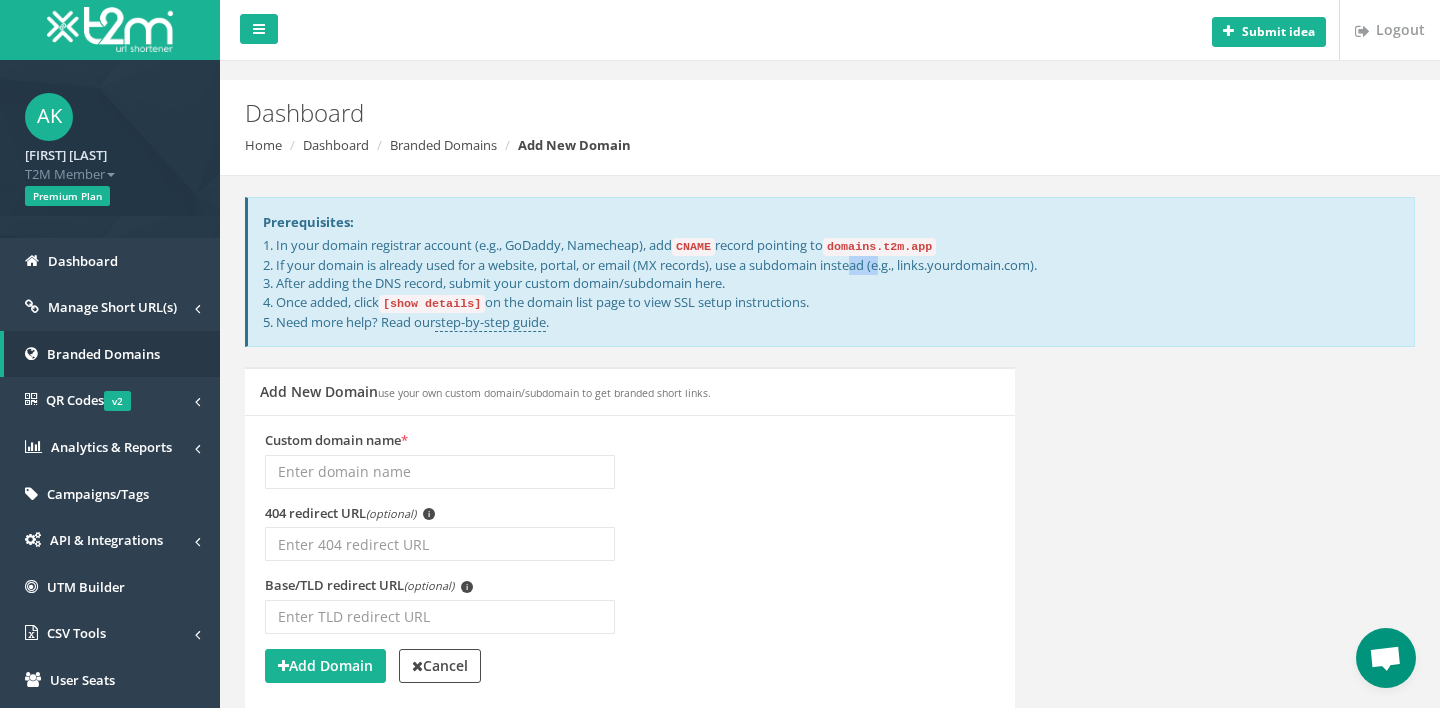 click on "1. In your domain registrar account (e.g., GoDaddy, Namecheap), add  CNAME  record pointing to  domains.t2m.app
2. If your domain is already used for a website, portal, or email (MX records), use a subdomain instead (e.g., links.yourdomain.com).
3. After adding the DNS record, submit your custom domain/subdomain here.
4. Once added, click  [show details]  on the domain list page to view SSL setup instructions.
5. Need more help? Read our  step-by-step guide ." at bounding box center (831, 283) 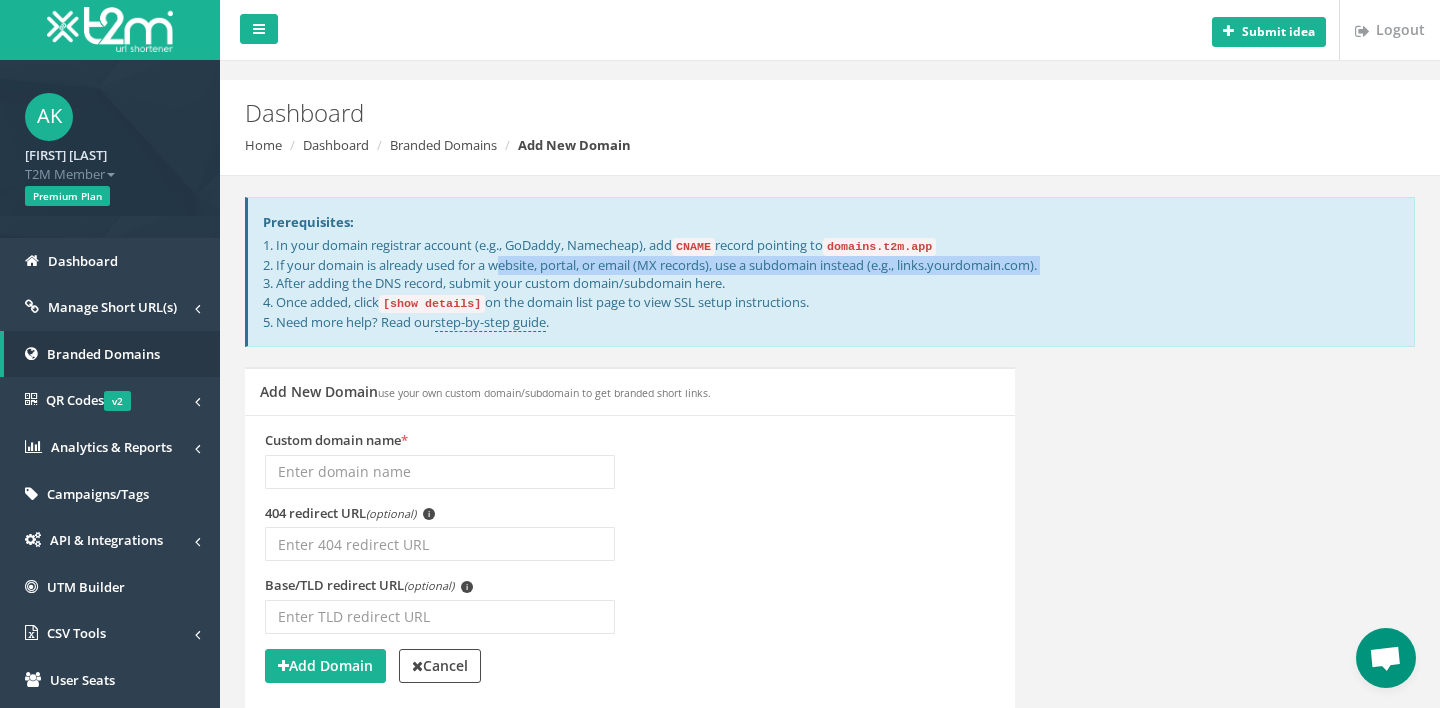 click on "1. In your domain registrar account (e.g., GoDaddy, Namecheap), add  CNAME  record pointing to  domains.t2m.app
2. If your domain is already used for a website, portal, or email (MX records), use a subdomain instead (e.g., links.yourdomain.com).
3. After adding the DNS record, submit your custom domain/subdomain here.
4. Once added, click  [show details]  on the domain list page to view SSL setup instructions.
5. Need more help? Read our  step-by-step guide ." at bounding box center (831, 283) 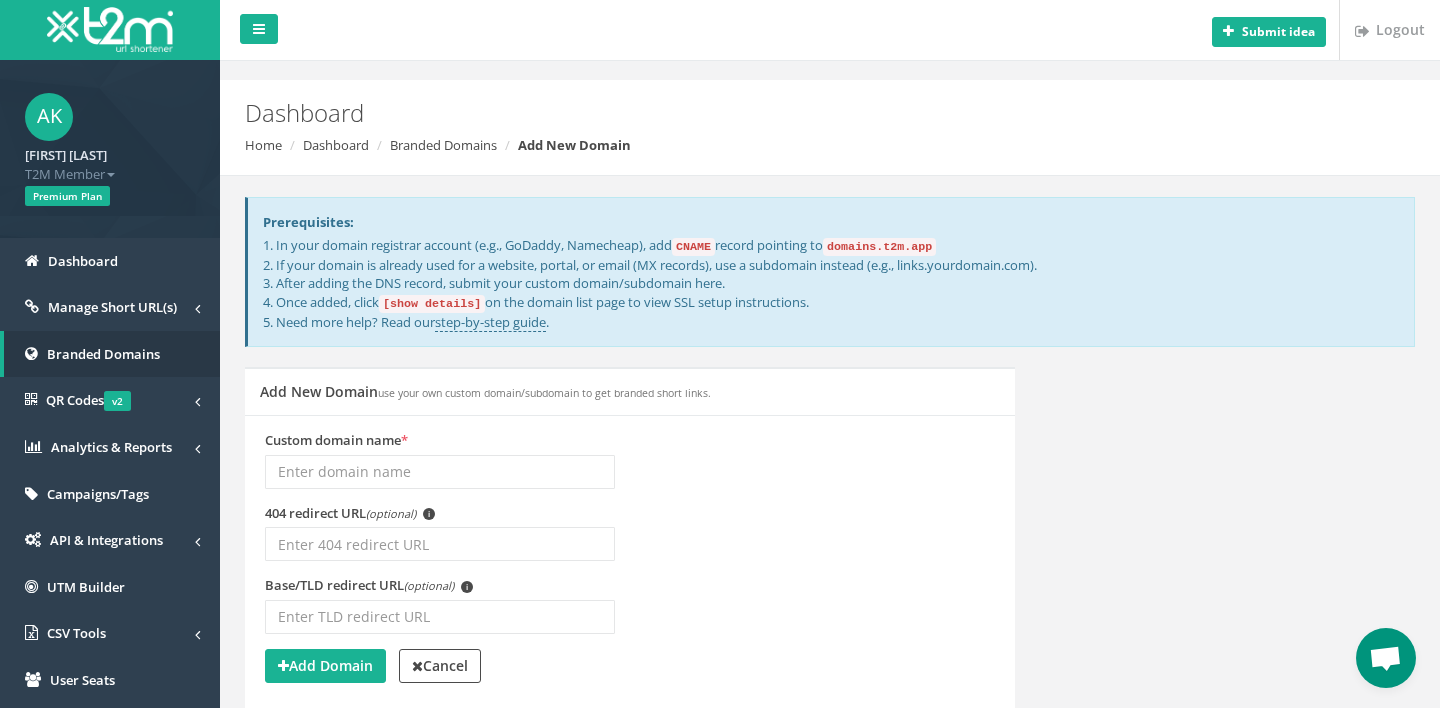 click on "1. In your domain registrar account (e.g., GoDaddy, Namecheap), add  CNAME  record pointing to  domains.t2m.app
2. If your domain is already used for a website, portal, or email (MX records), use a subdomain instead (e.g., links.yourdomain.com).
3. After adding the DNS record, submit your custom domain/subdomain here.
4. Once added, click  [show details]  on the domain list page to view SSL setup instructions.
5. Need more help? Read our  step-by-step guide ." at bounding box center [831, 283] 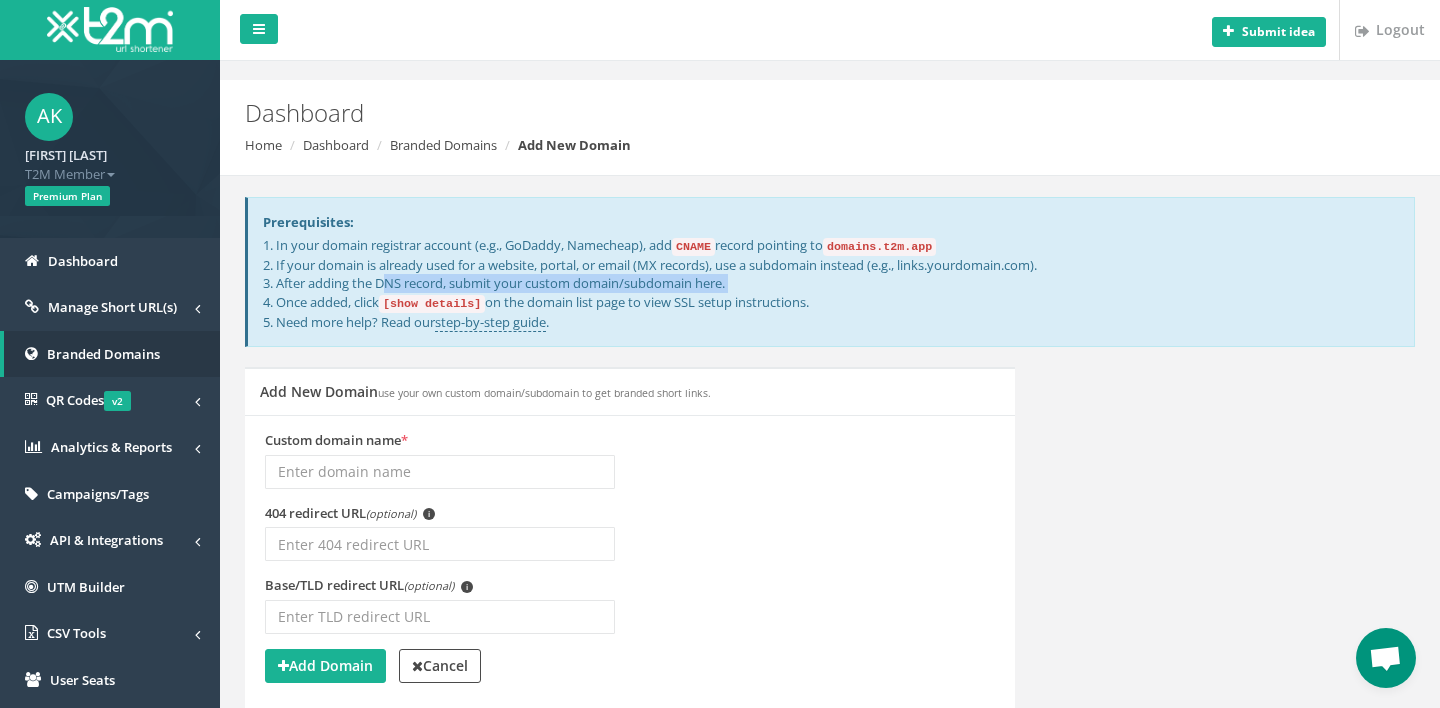 click on "1. In your domain registrar account (e.g., GoDaddy, Namecheap), add  CNAME  record pointing to  domains.t2m.app
2. If your domain is already used for a website, portal, or email (MX records), use a subdomain instead (e.g., links.yourdomain.com).
3. After adding the DNS record, submit your custom domain/subdomain here.
4. Once added, click  [show details]  on the domain list page to view SSL setup instructions.
5. Need more help? Read our  step-by-step guide ." at bounding box center [831, 283] 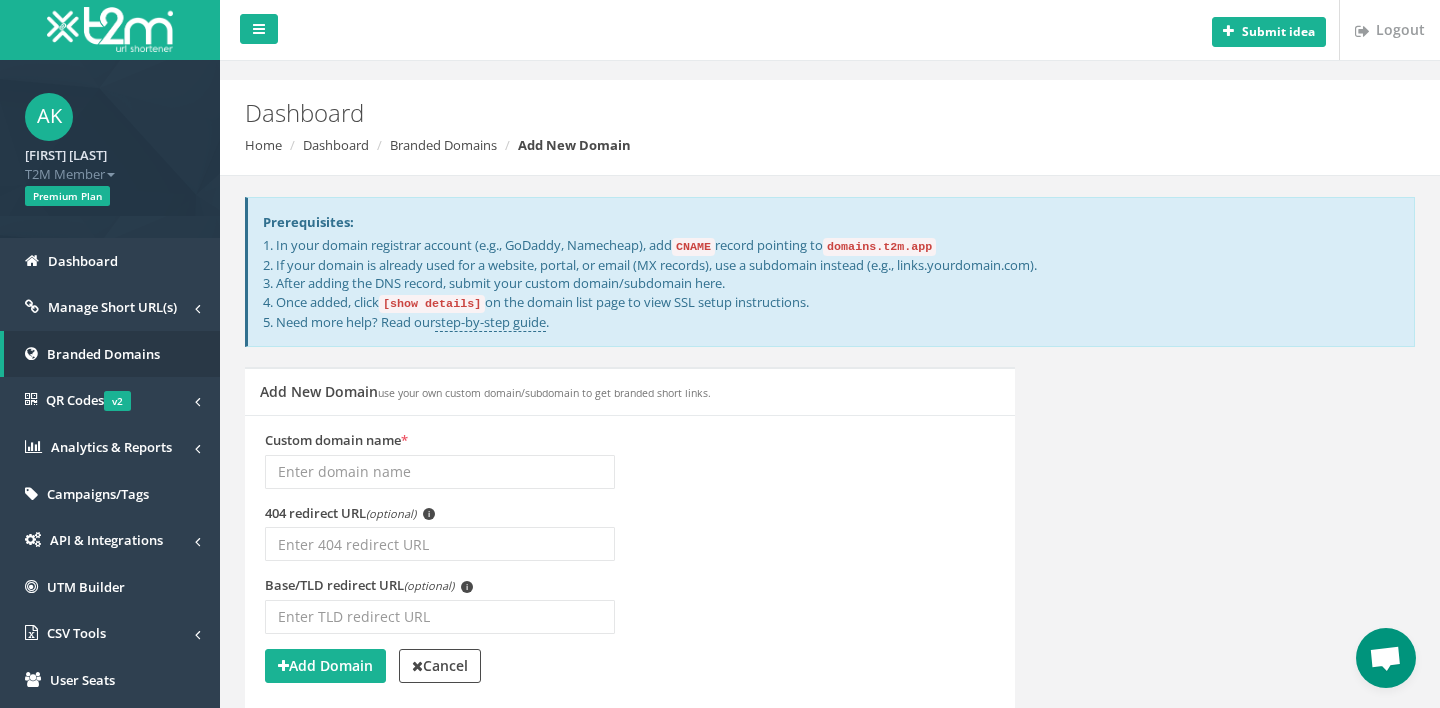 click on "1. In your domain registrar account (e.g., GoDaddy, Namecheap), add  CNAME  record pointing to  domains.t2m.app
2. If your domain is already used for a website, portal, or email (MX records), use a subdomain instead (e.g., links.yourdomain.com).
3. After adding the DNS record, submit your custom domain/subdomain here.
4. Once added, click  [show details]  on the domain list page to view SSL setup instructions.
5. Need more help? Read our  step-by-step guide ." at bounding box center (831, 283) 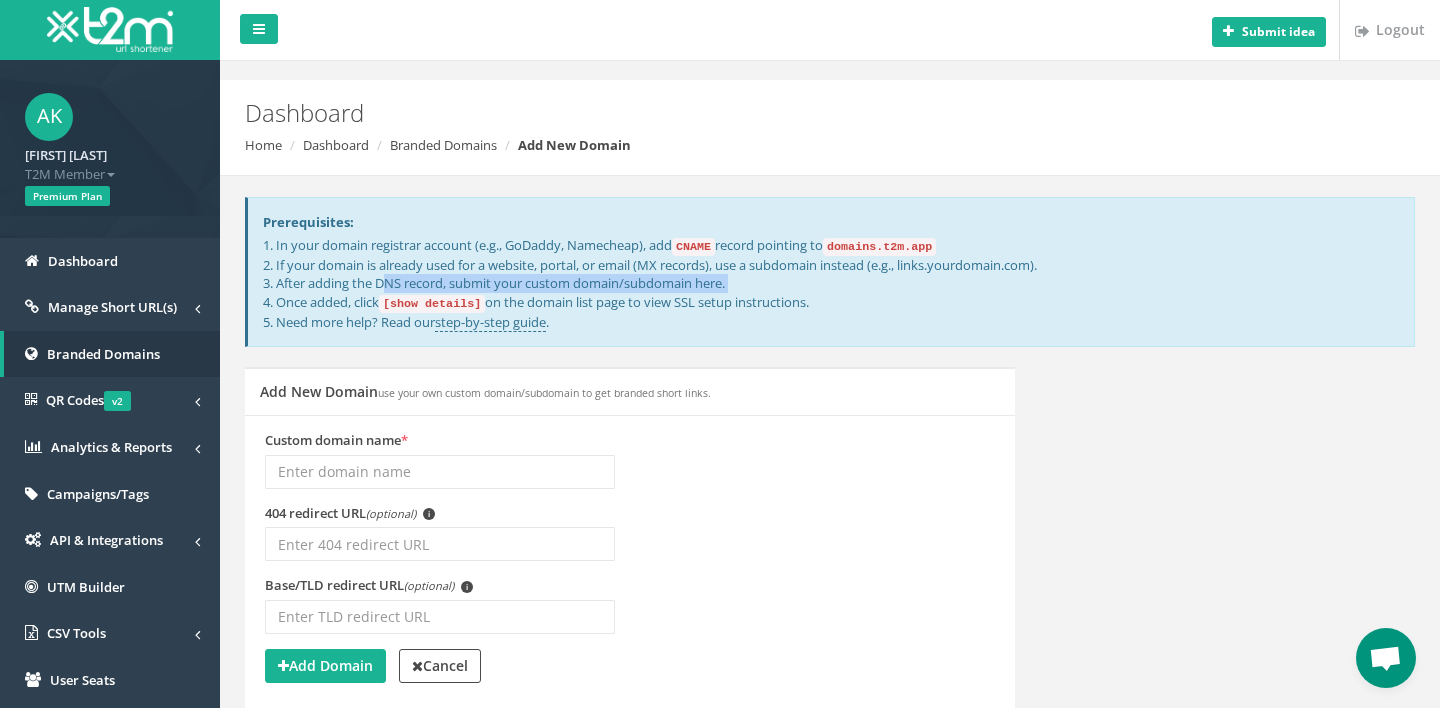 click on "1. In your domain registrar account (e.g., GoDaddy, Namecheap), add  CNAME  record pointing to  domains.t2m.app
2. If your domain is already used for a website, portal, or email (MX records), use a subdomain instead (e.g., links.yourdomain.com).
3. After adding the DNS record, submit your custom domain/subdomain here.
4. Once added, click  [show details]  on the domain list page to view SSL setup instructions.
5. Need more help? Read our  step-by-step guide ." at bounding box center (831, 283) 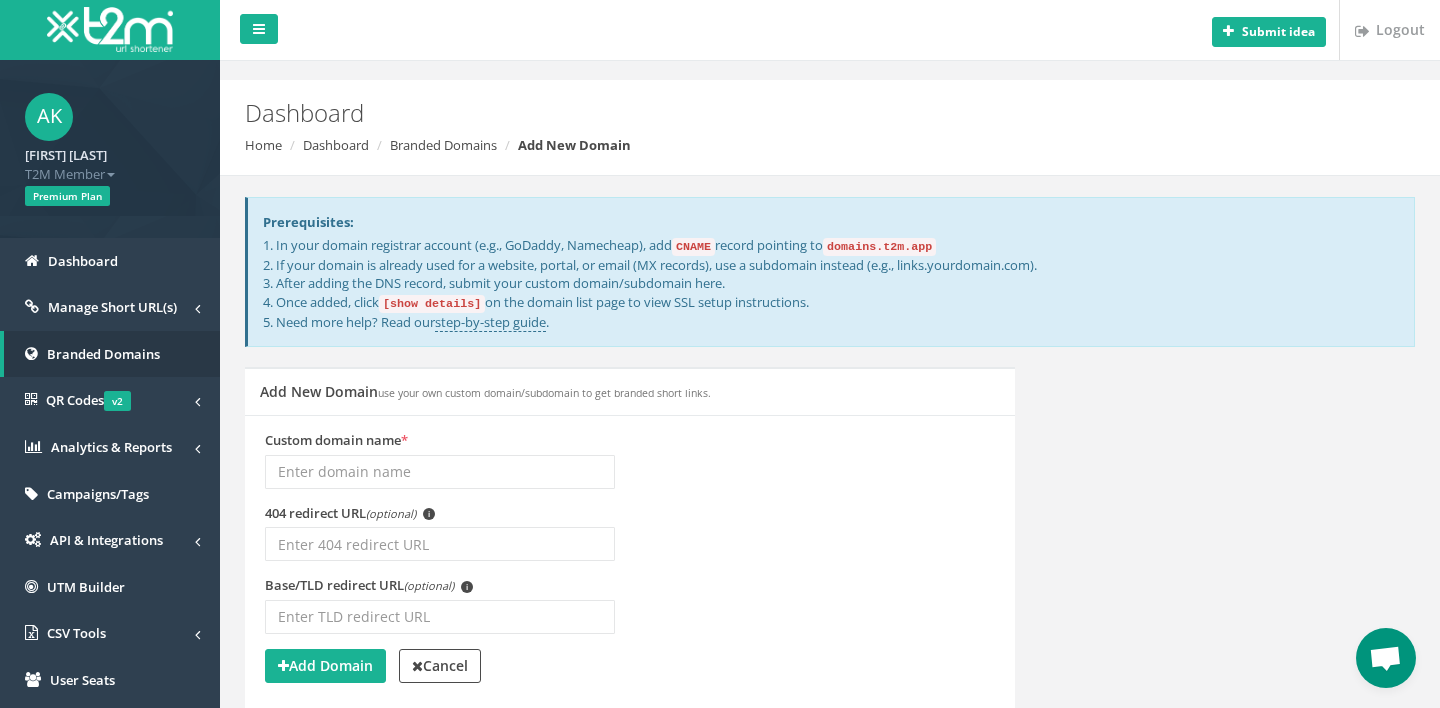 click on "1. In your domain registrar account (e.g., GoDaddy, Namecheap), add  CNAME  record pointing to  domains.t2m.app
2. If your domain is already used for a website, portal, or email (MX records), use a subdomain instead (e.g., links.yourdomain.com).
3. After adding the DNS record, submit your custom domain/subdomain here.
4. Once added, click  [show details]  on the domain list page to view SSL setup instructions.
5. Need more help? Read our  step-by-step guide ." at bounding box center [831, 283] 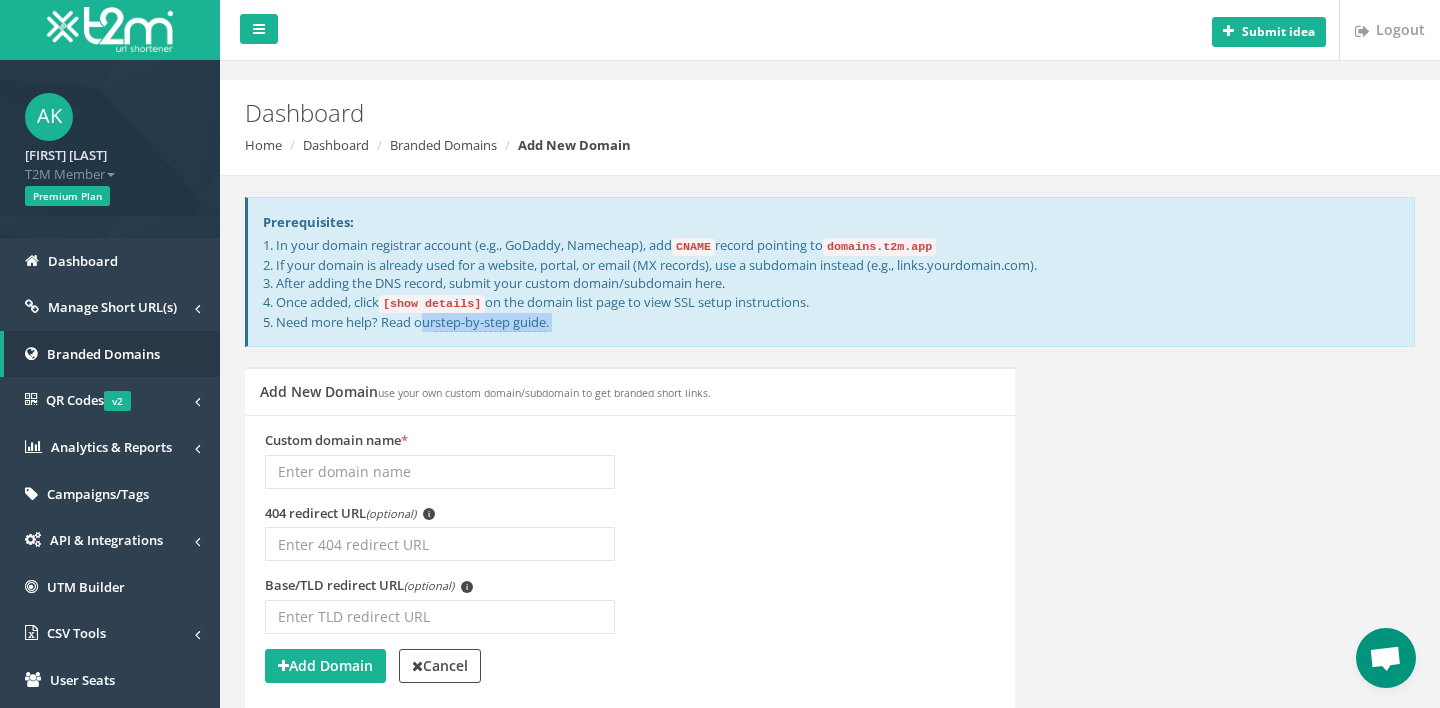 click on "1. In your domain registrar account (e.g., GoDaddy, Namecheap), add  CNAME  record pointing to  domains.t2m.app
2. If your domain is already used for a website, portal, or email (MX records), use a subdomain instead (e.g., links.yourdomain.com).
3. After adding the DNS record, submit your custom domain/subdomain here.
4. Once added, click  [show details]  on the domain list page to view SSL setup instructions.
5. Need more help? Read our  step-by-step guide ." at bounding box center (831, 283) 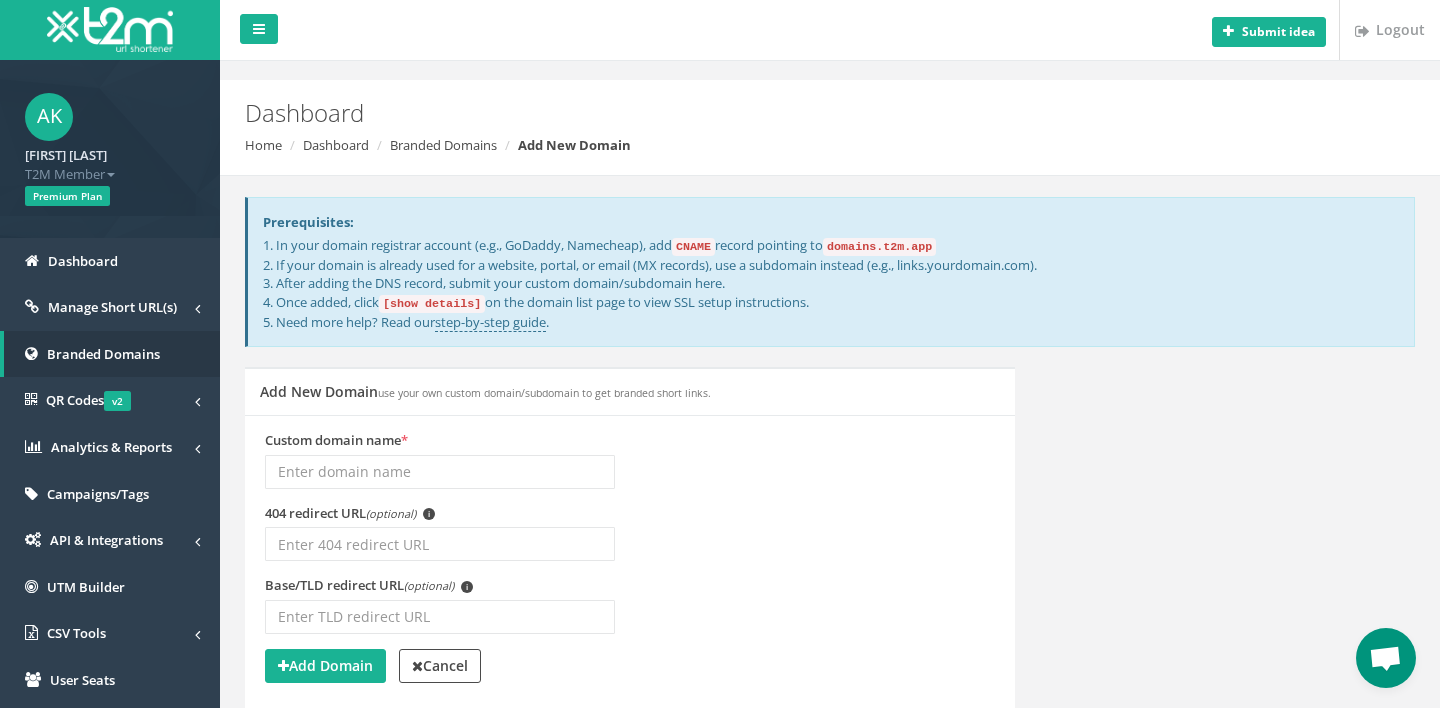 click on "1. In your domain registrar account (e.g., GoDaddy, Namecheap), add  CNAME  record pointing to  domains.t2m.app
2. If your domain is already used for a website, portal, or email (MX records), use a subdomain instead (e.g., links.yourdomain.com).
3. After adding the DNS record, submit your custom domain/subdomain here.
4. Once added, click  [show details]  on the domain list page to view SSL setup instructions.
5. Need more help? Read our  step-by-step guide ." at bounding box center [831, 283] 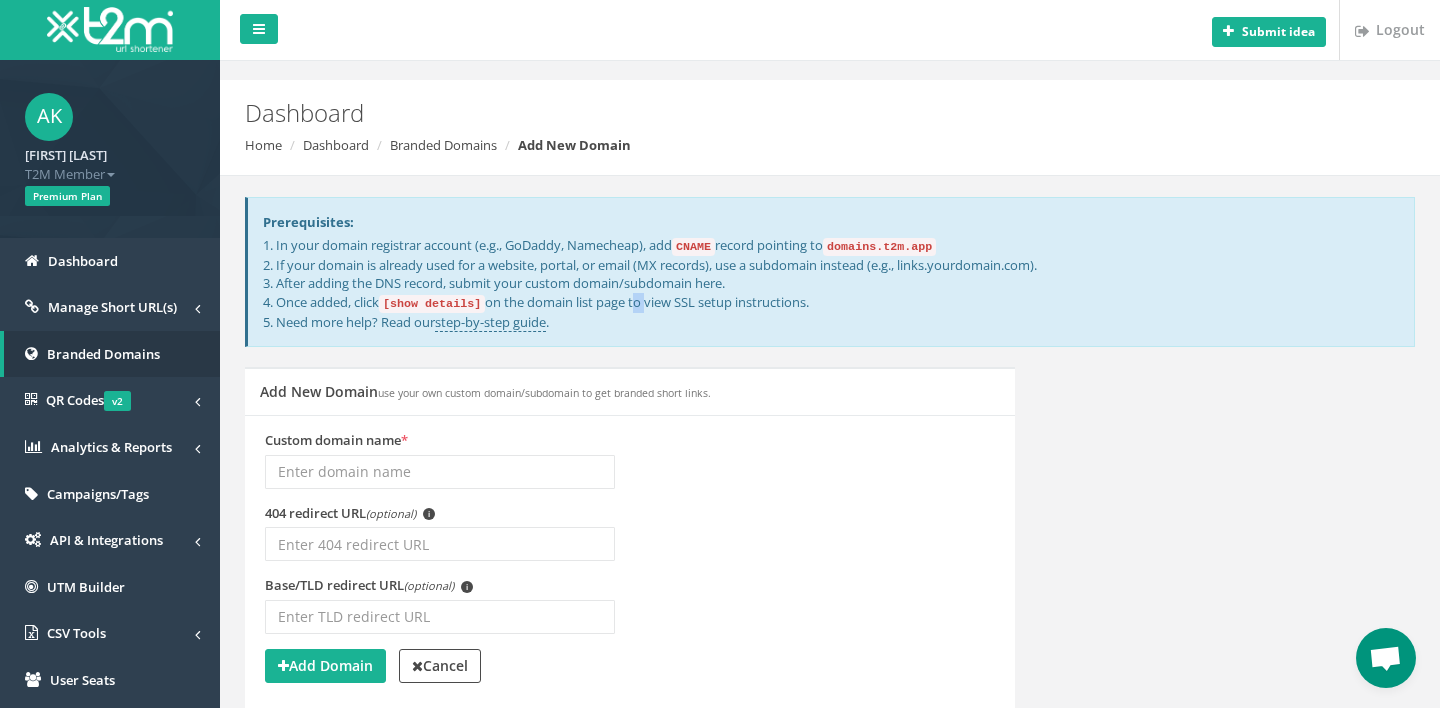 click on "1. In your domain registrar account (e.g., GoDaddy, Namecheap), add  CNAME  record pointing to  domains.t2m.app
2. If your domain is already used for a website, portal, or email (MX records), use a subdomain instead (e.g., links.yourdomain.com).
3. After adding the DNS record, submit your custom domain/subdomain here.
4. Once added, click  [show details]  on the domain list page to view SSL setup instructions.
5. Need more help? Read our  step-by-step guide ." at bounding box center [831, 283] 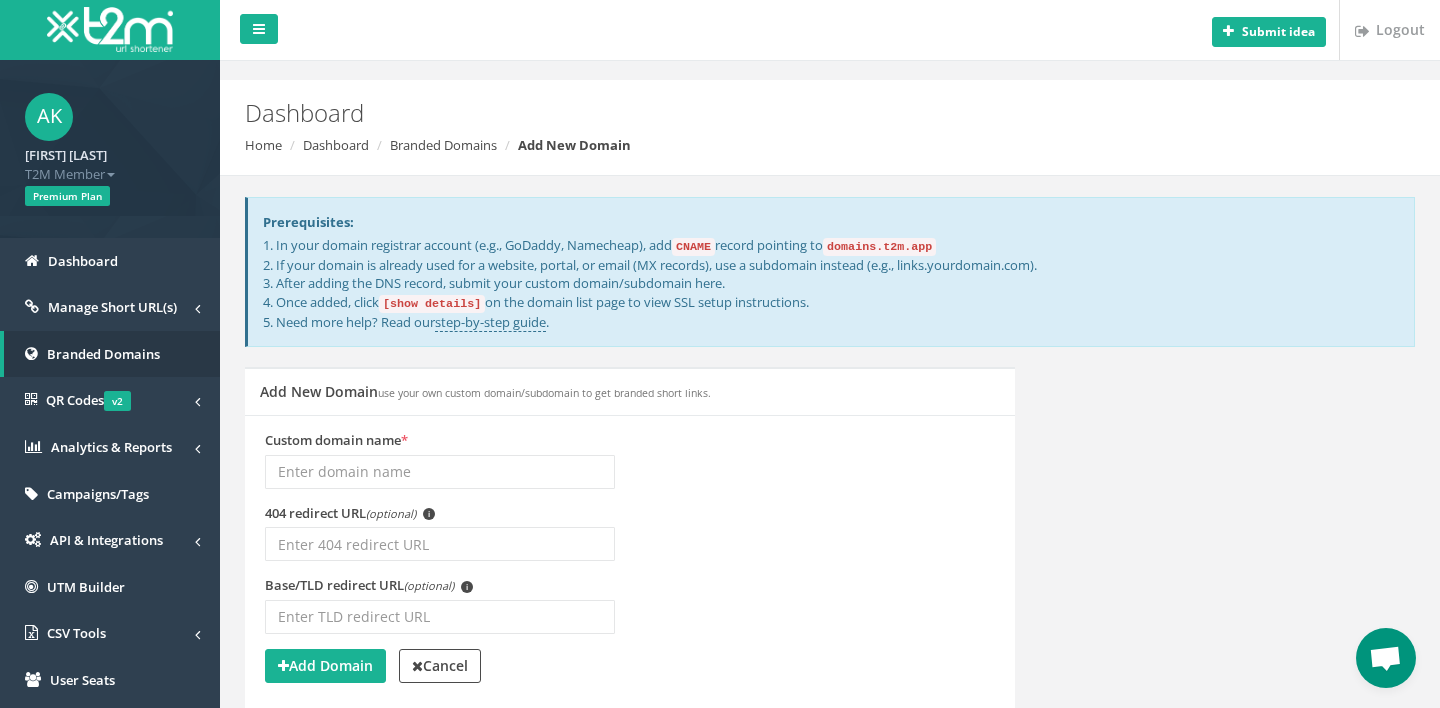 click on "CNAME" at bounding box center [693, 247] 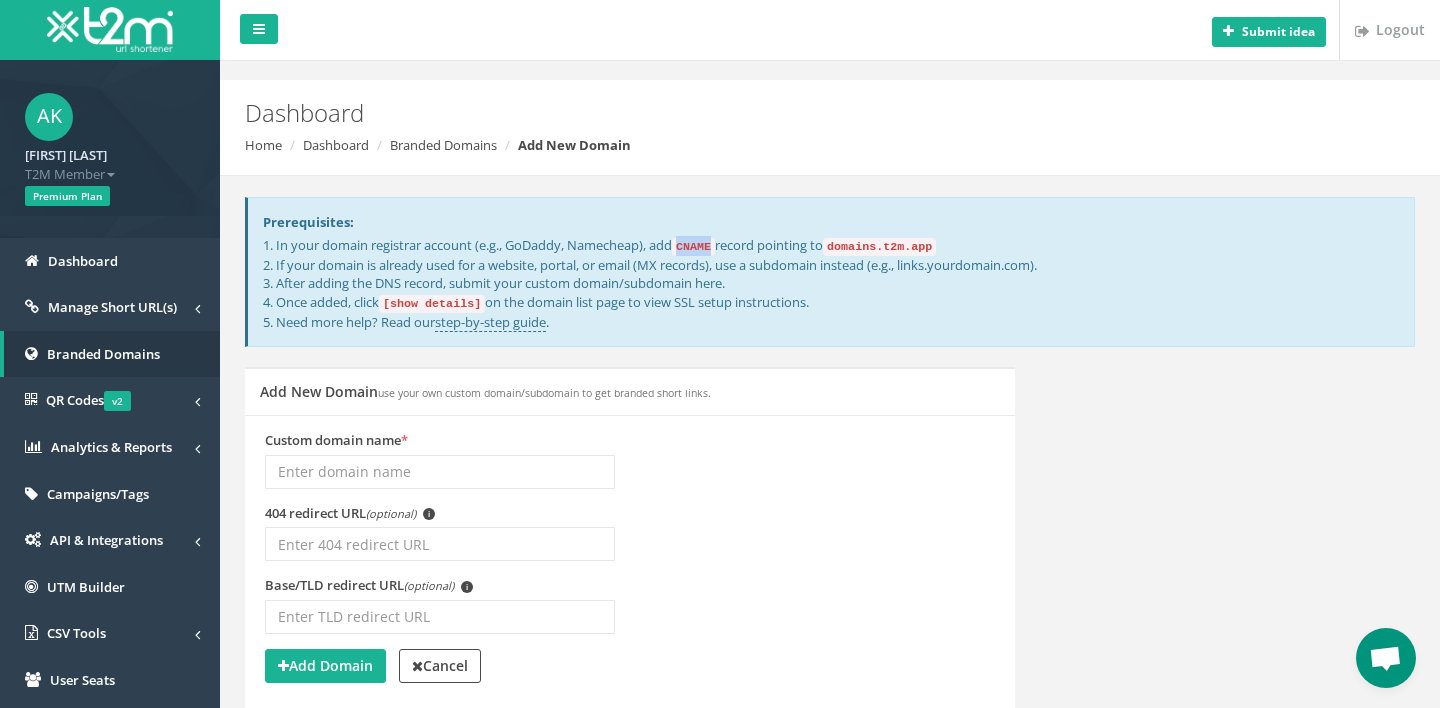 click on "[show details]" at bounding box center [693, 247] 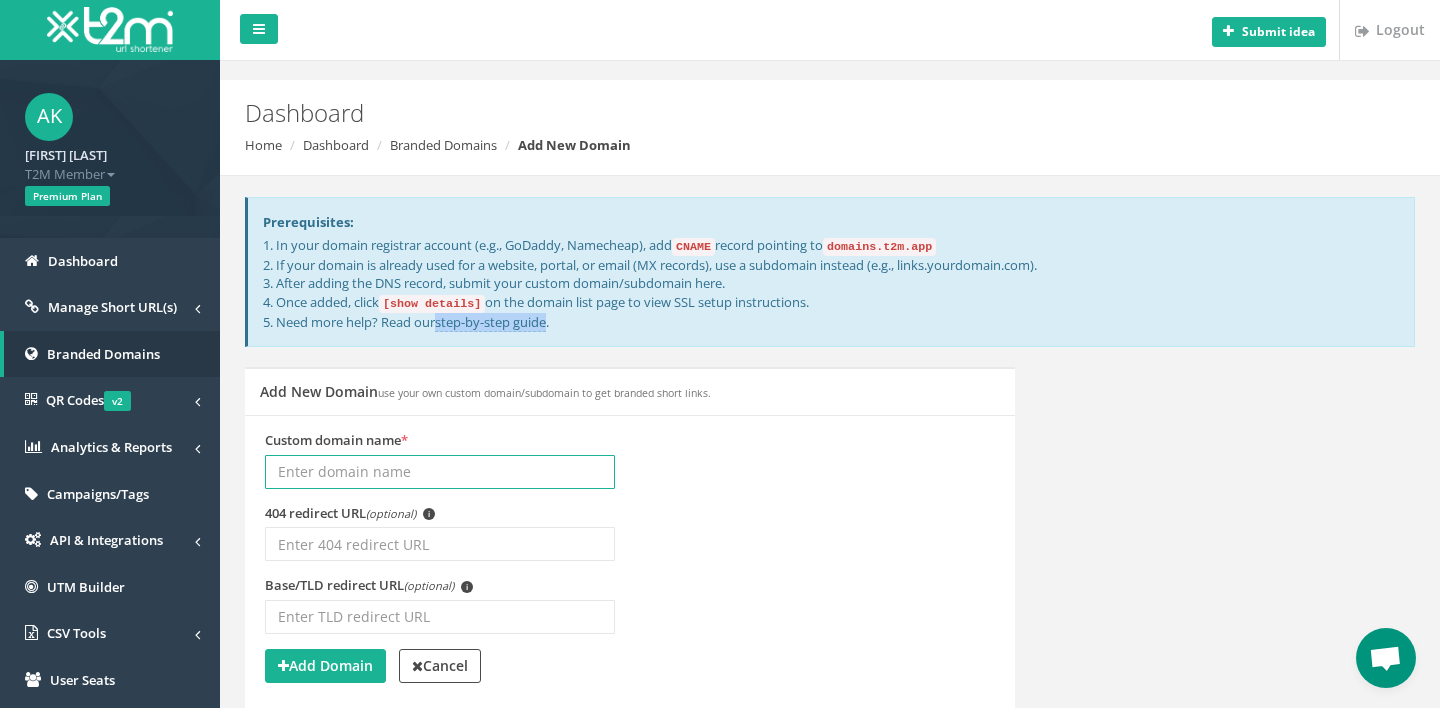 click on "Custom domain name  *" at bounding box center [440, 472] 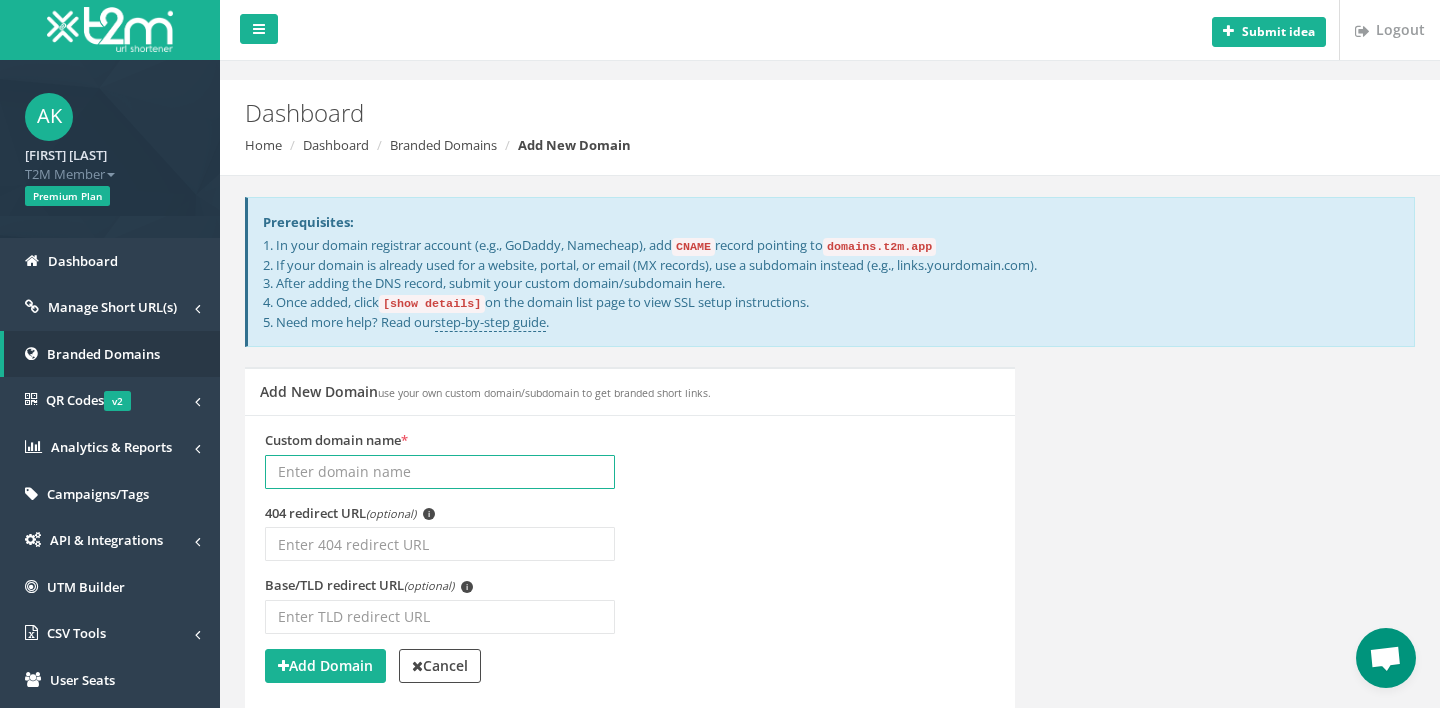 click on "Custom domain name  *" at bounding box center (440, 472) 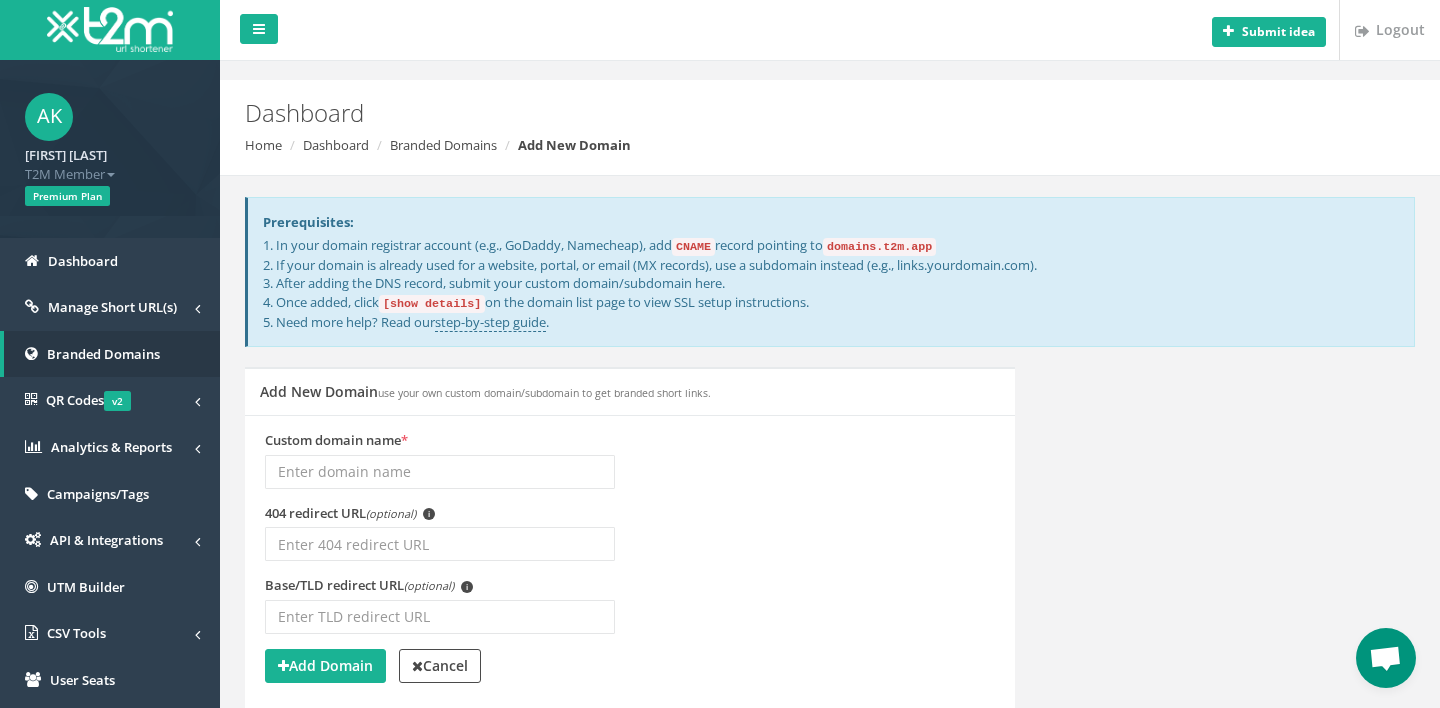 click on "Custom domain name  *
404 redirect URL  (optional)
i
(optional) i    Add Domain" at bounding box center (630, 561) 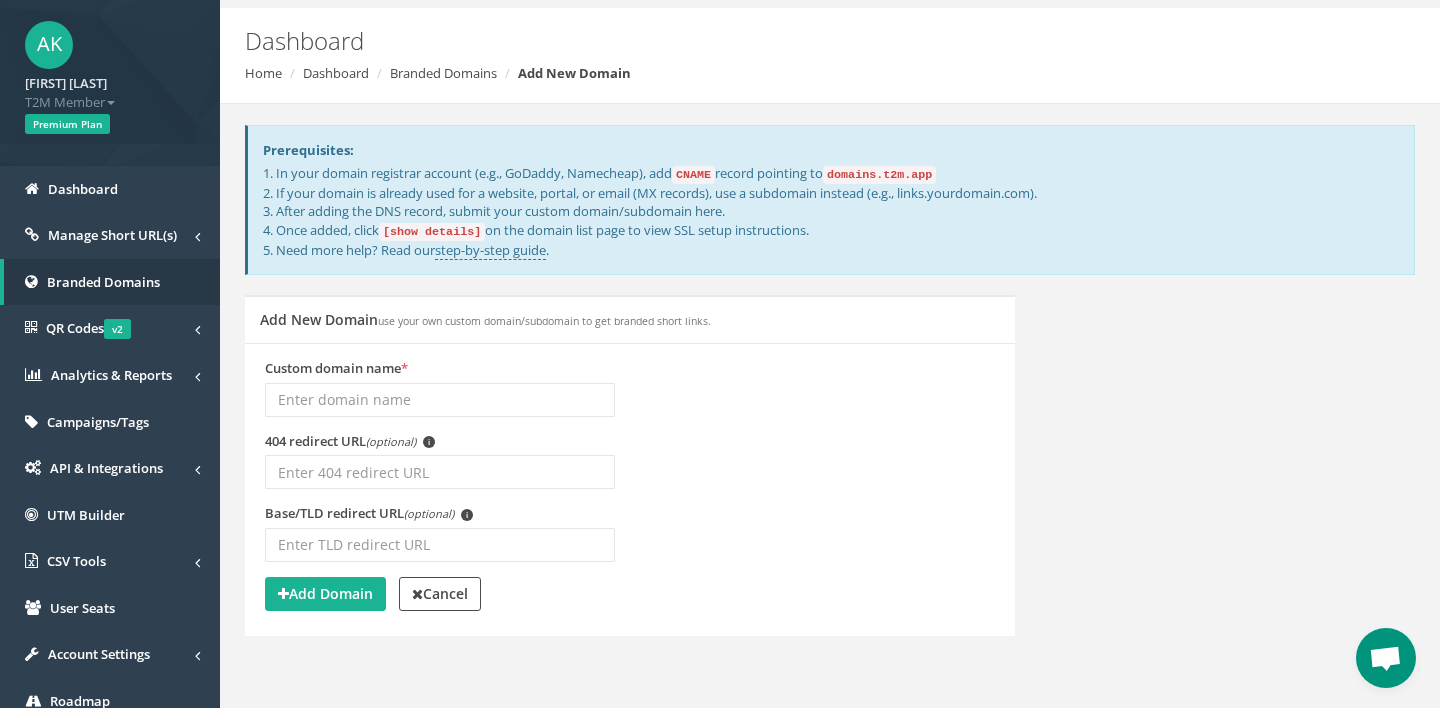 scroll, scrollTop: 76, scrollLeft: 0, axis: vertical 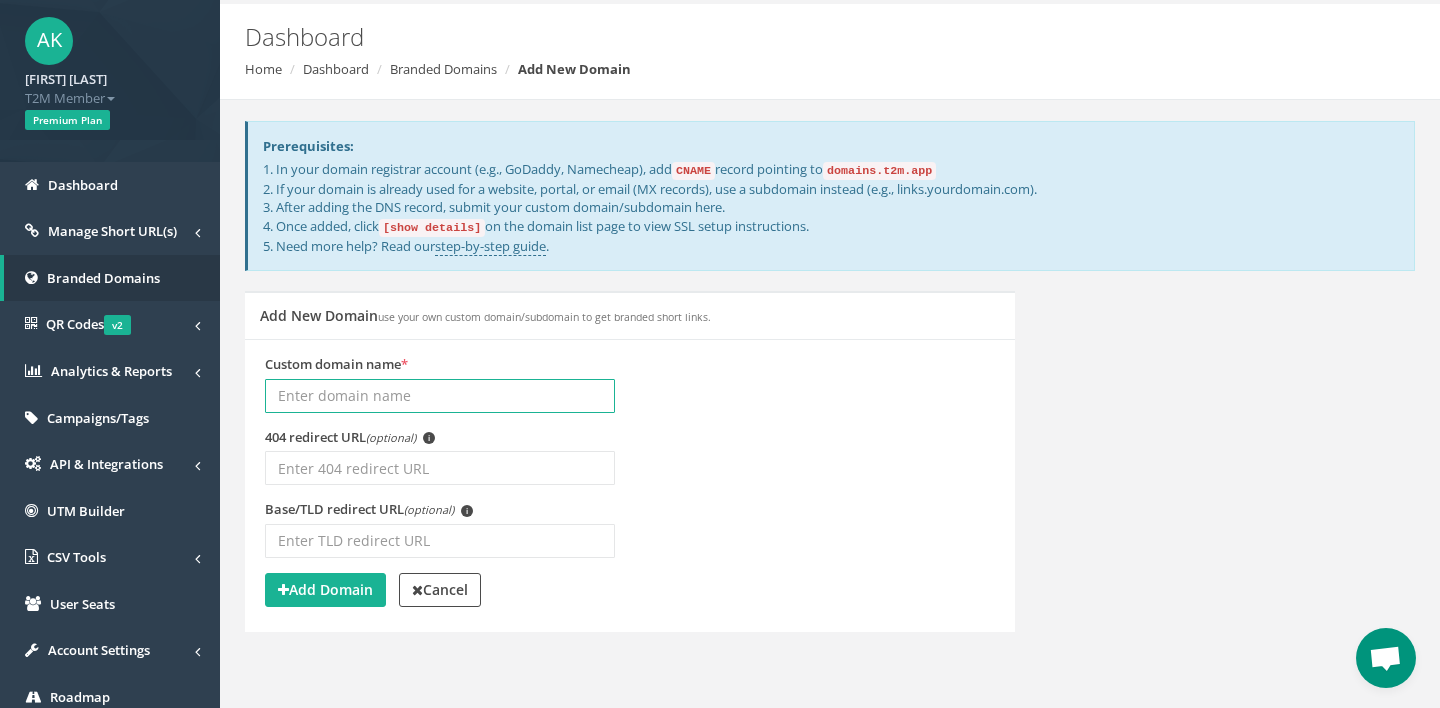 click on "Custom domain name  *" at bounding box center [440, 396] 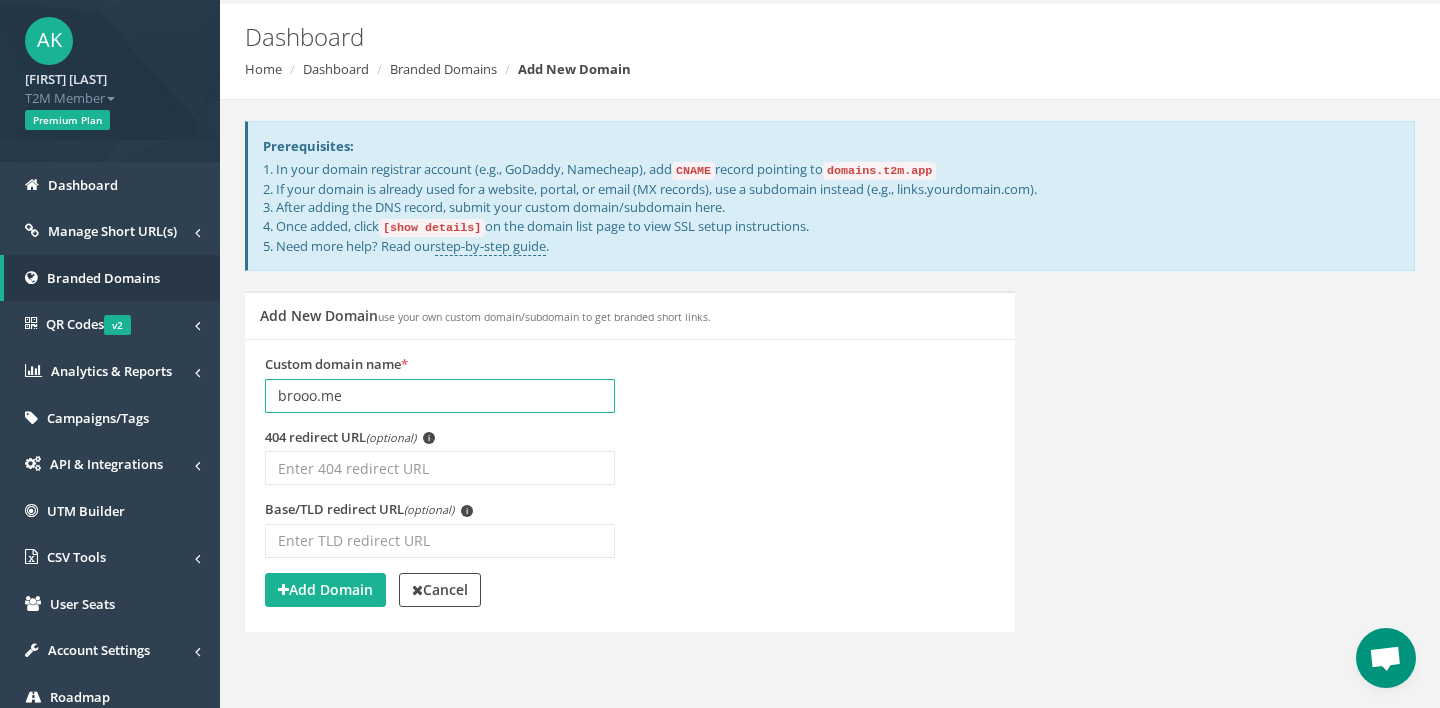 type on "brooo.me" 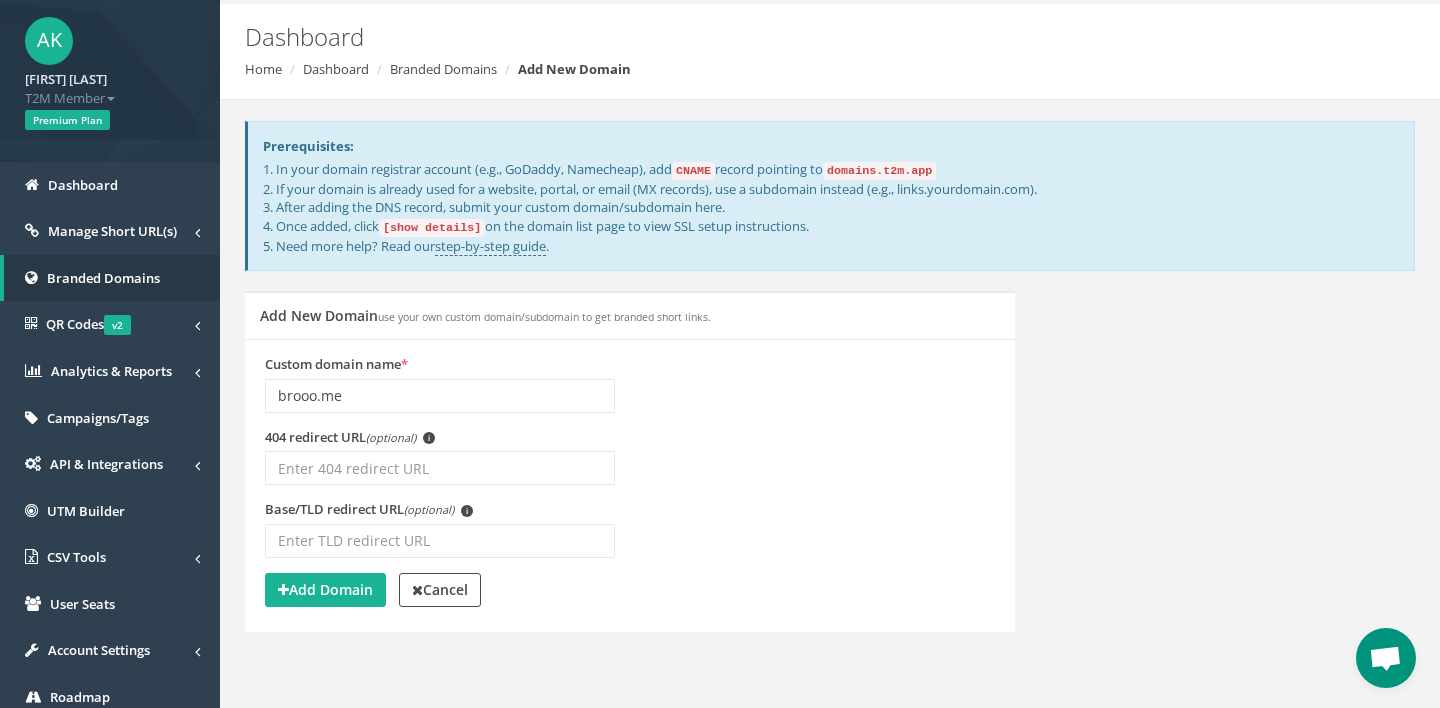 click on "Add New Domain  use your own custom domain/subdomain to get branded short links." at bounding box center (630, 315) 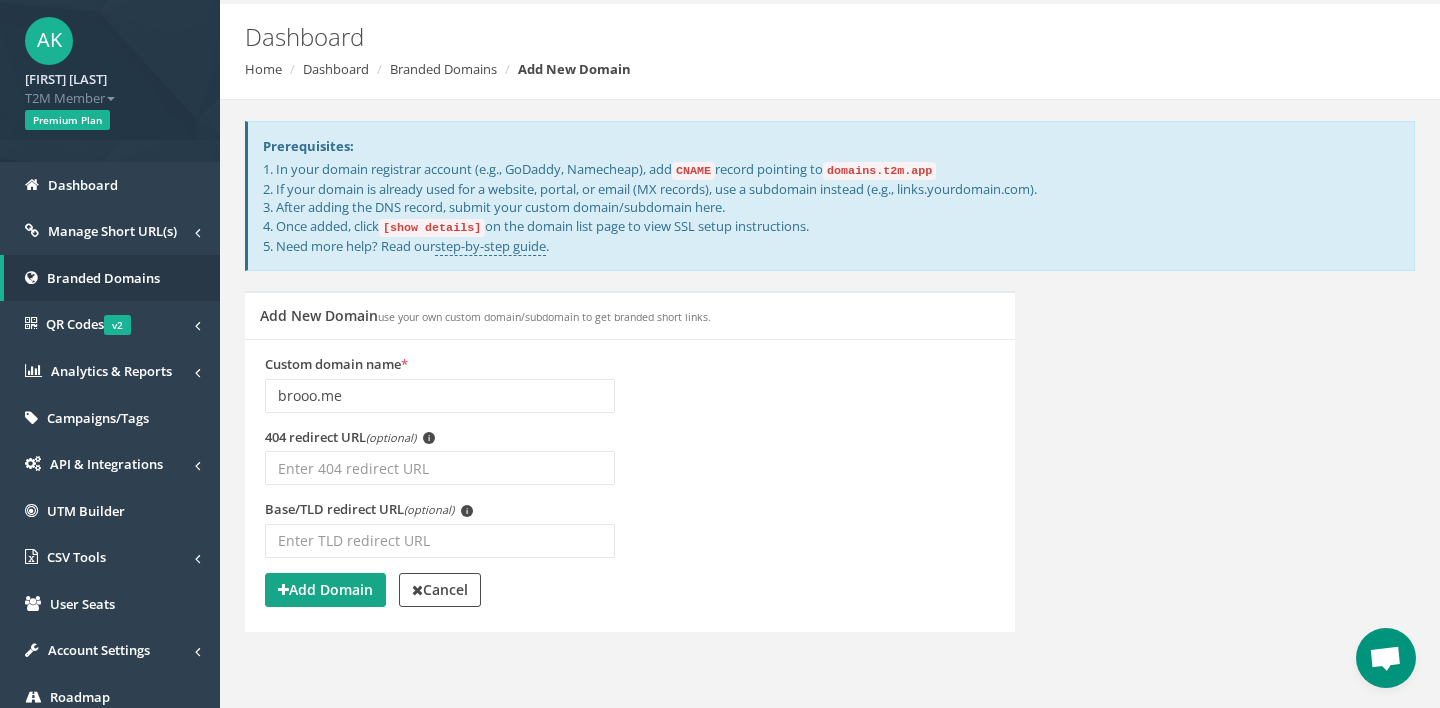 click on "Add Domain" at bounding box center (325, 589) 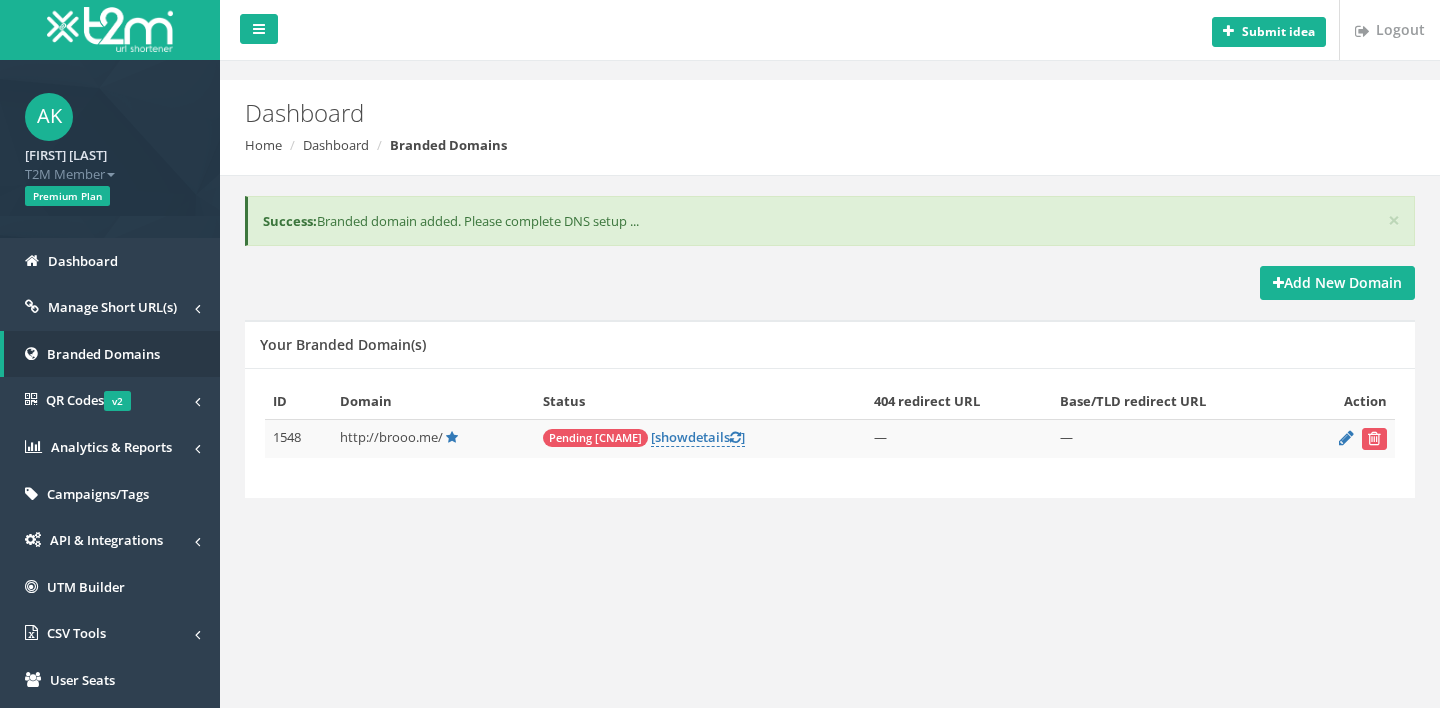 scroll, scrollTop: 0, scrollLeft: 0, axis: both 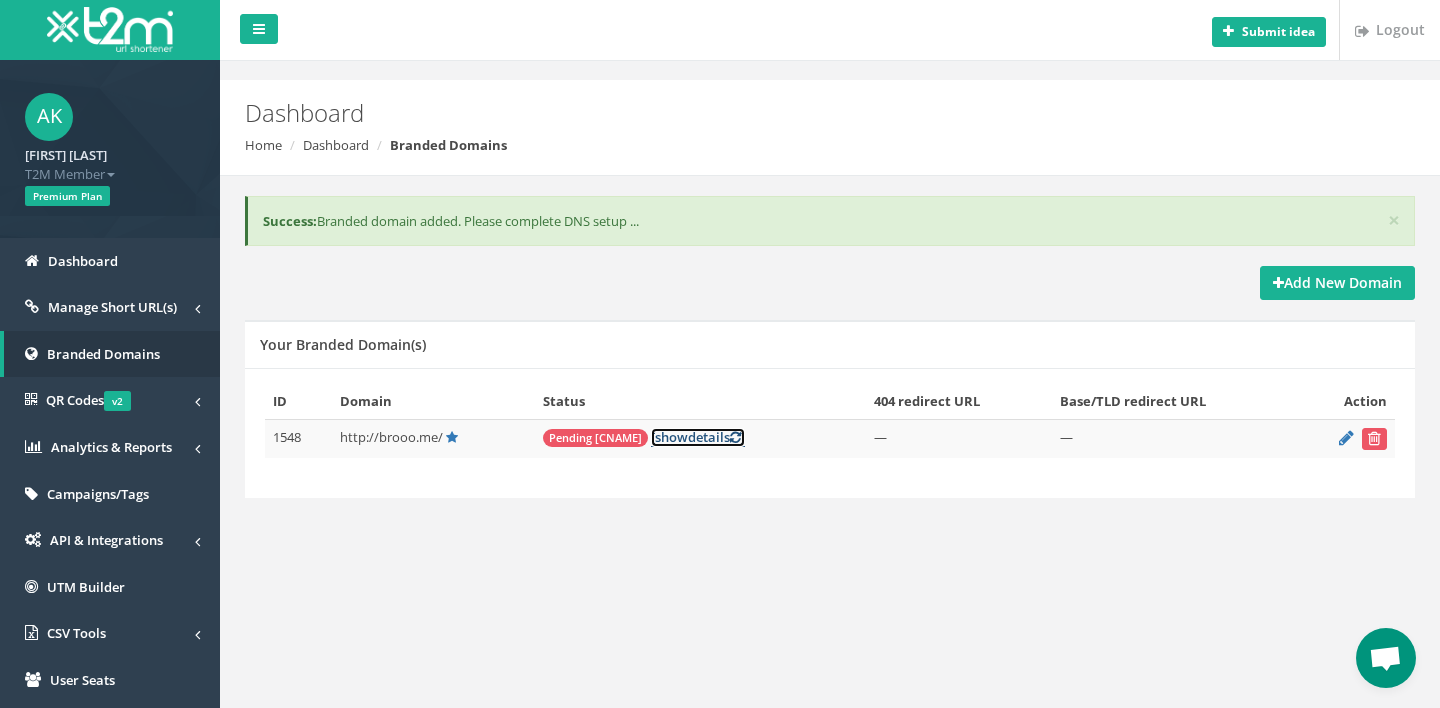 click on "[ show  details  ]" at bounding box center (698, 437) 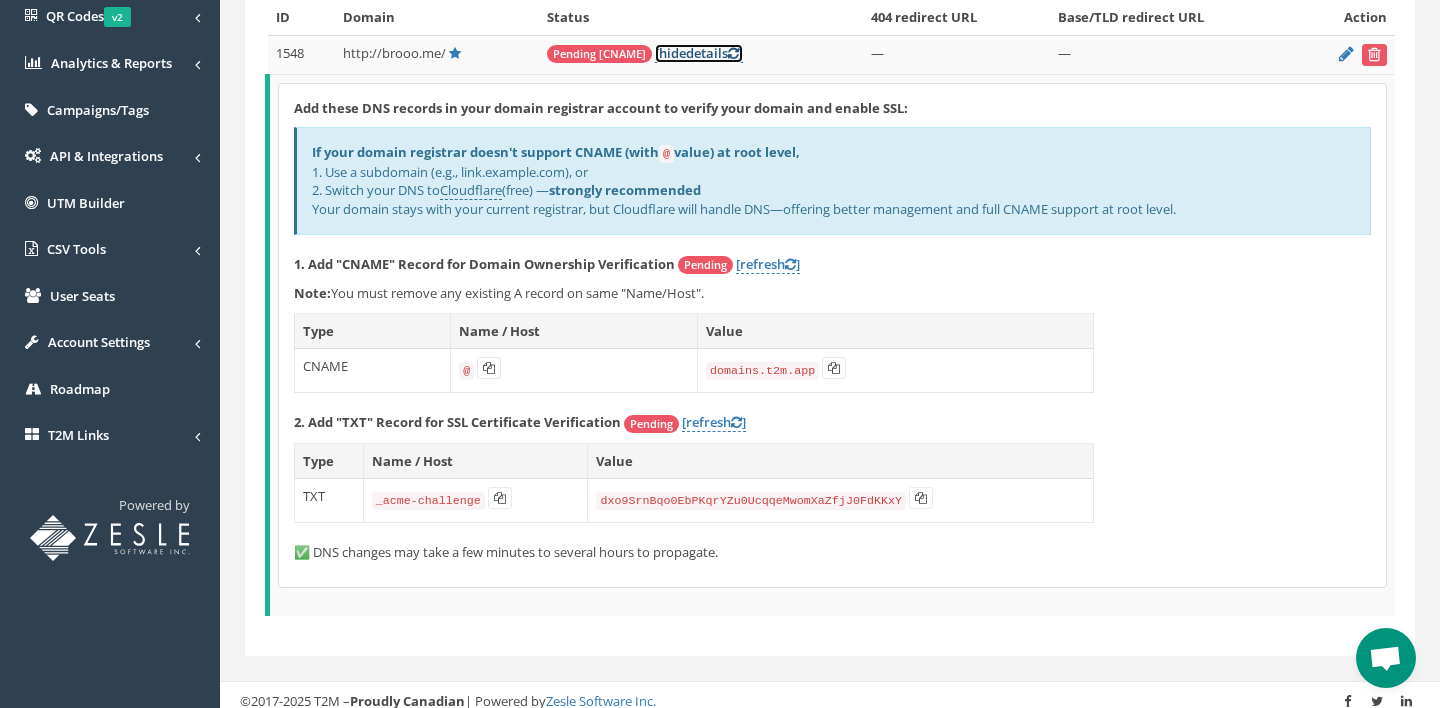 scroll, scrollTop: 386, scrollLeft: 0, axis: vertical 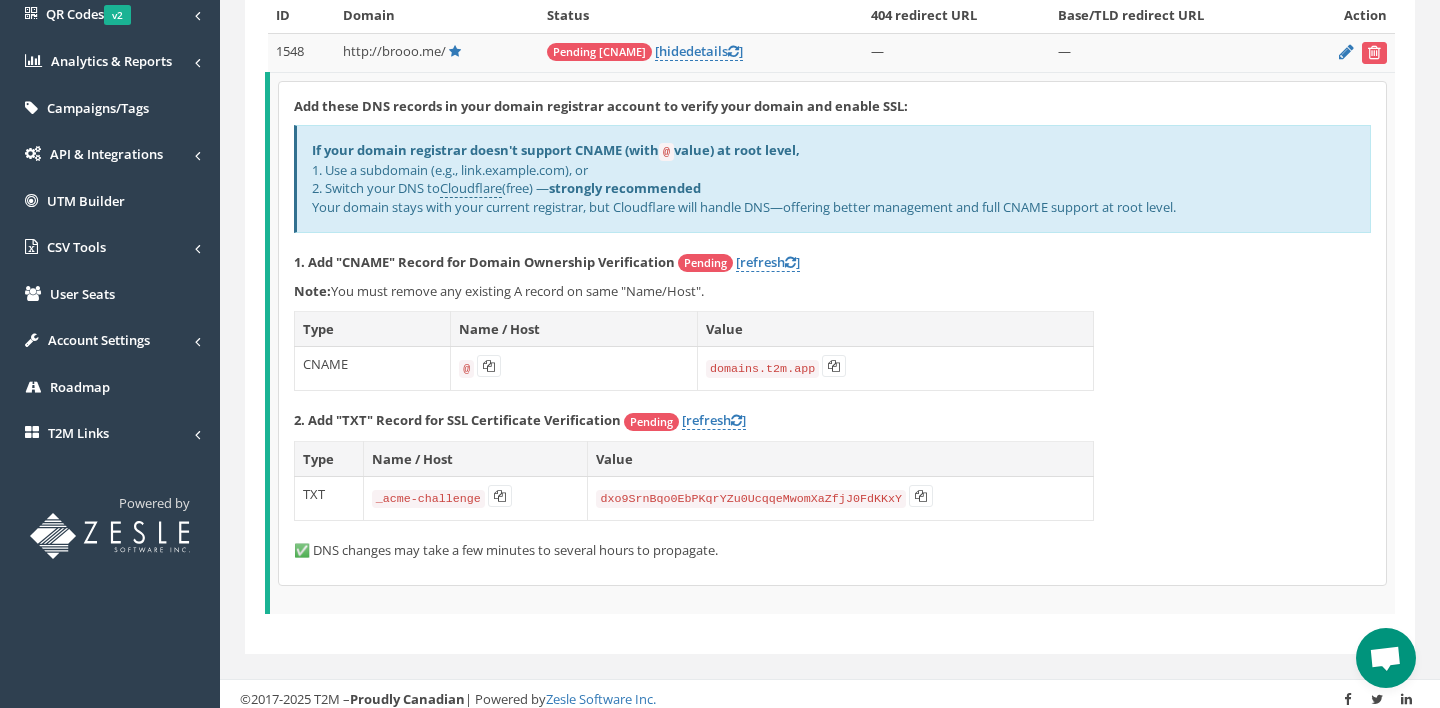click on "CNAME" at bounding box center [373, 369] 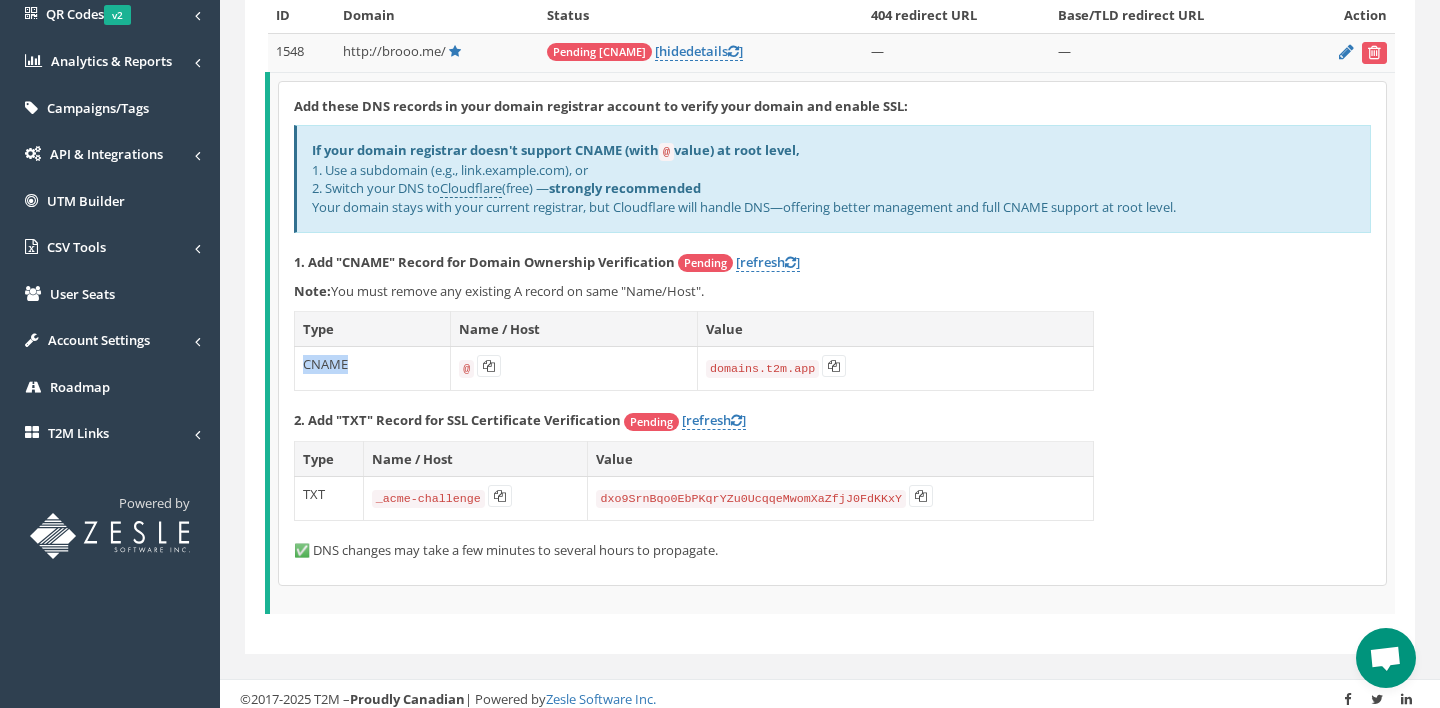 copy on "CNAME" 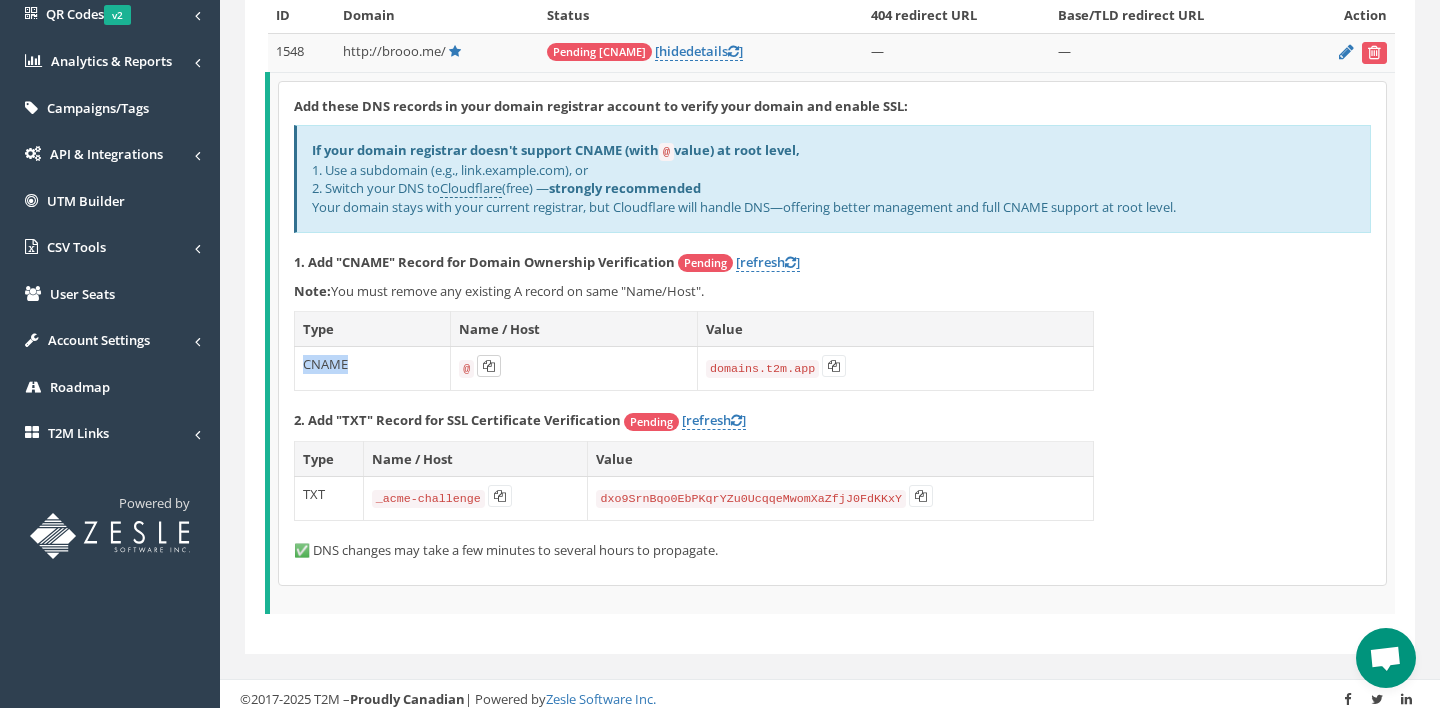 click at bounding box center [489, 366] 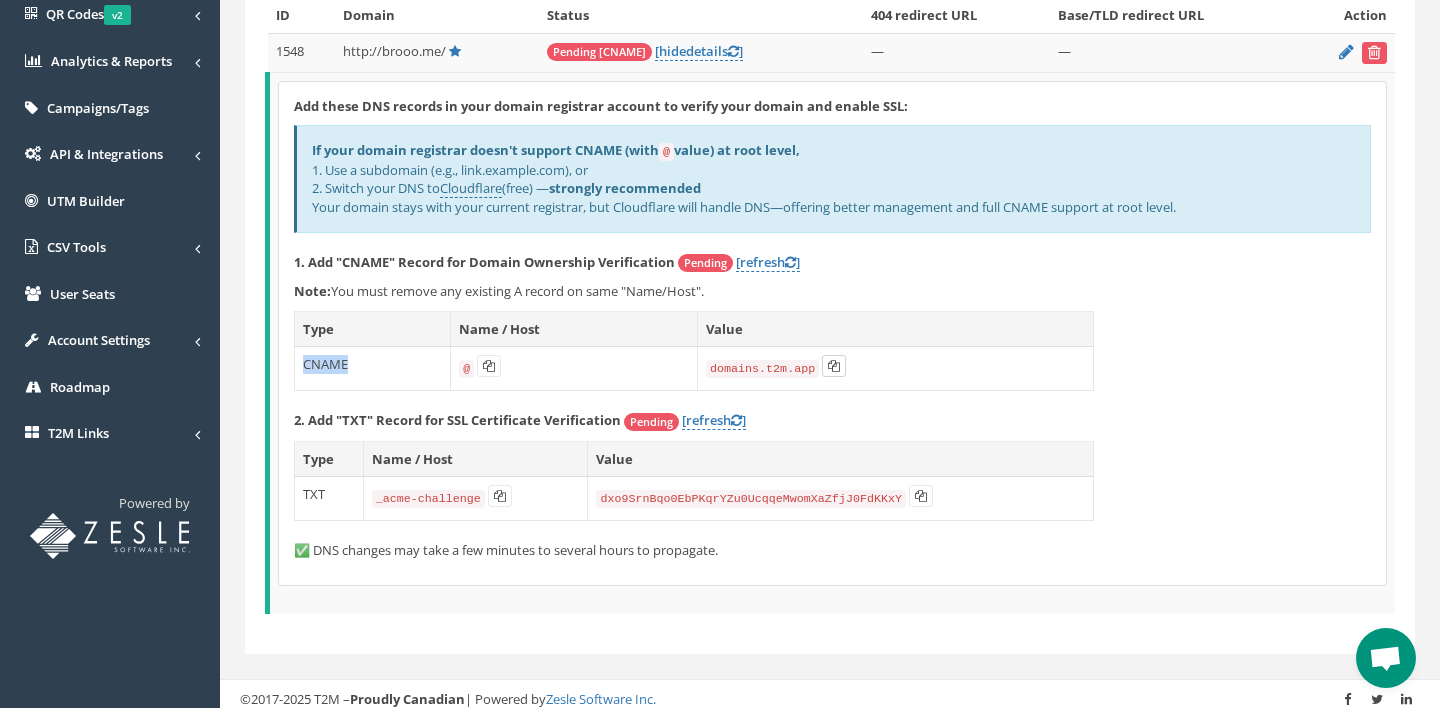click at bounding box center (489, 366) 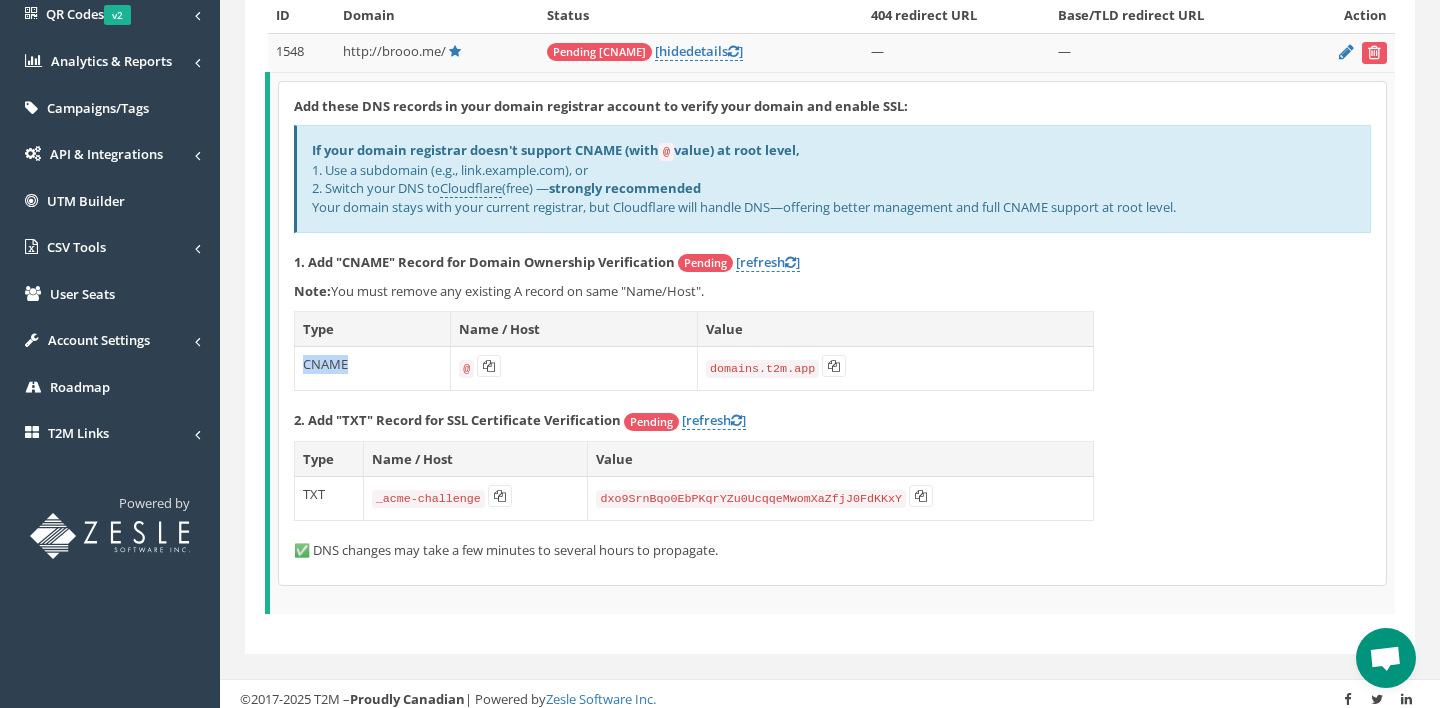 click on "TXT" at bounding box center [373, 369] 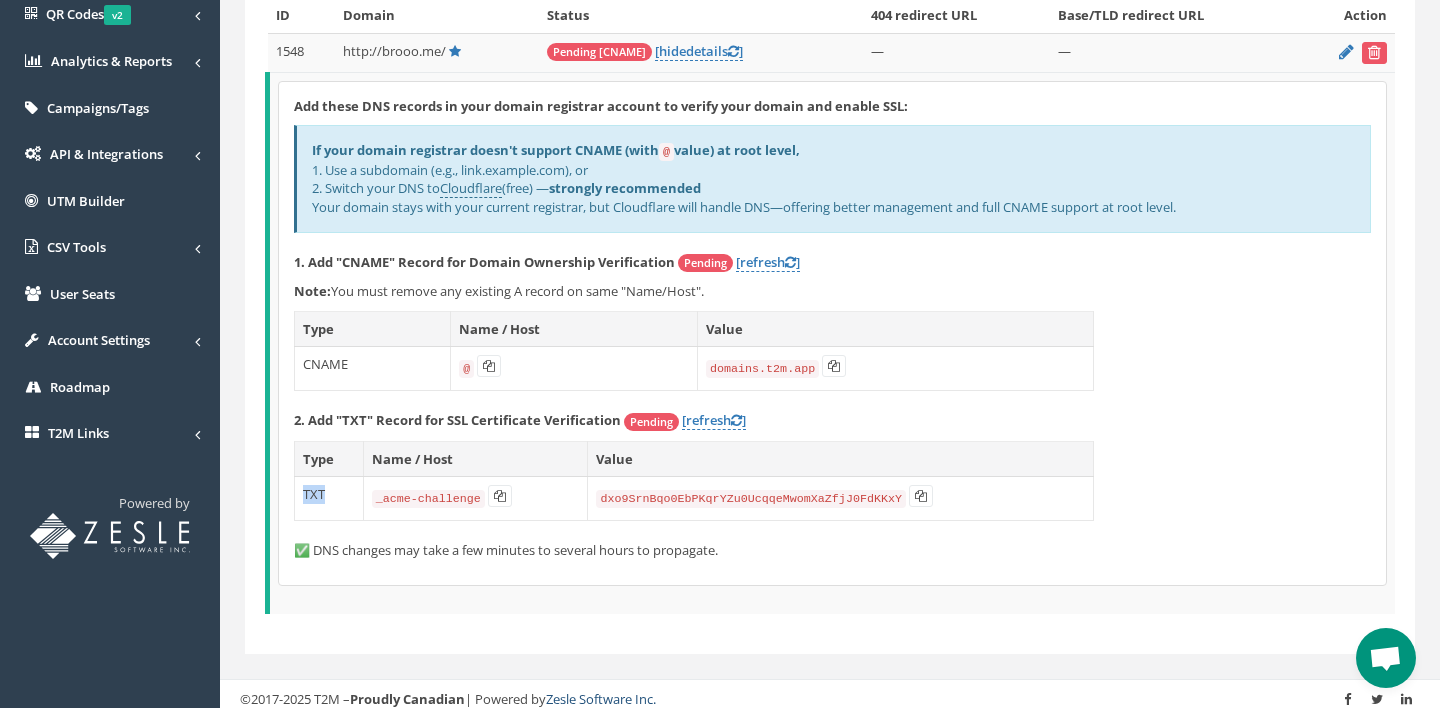 copy on "TXT" 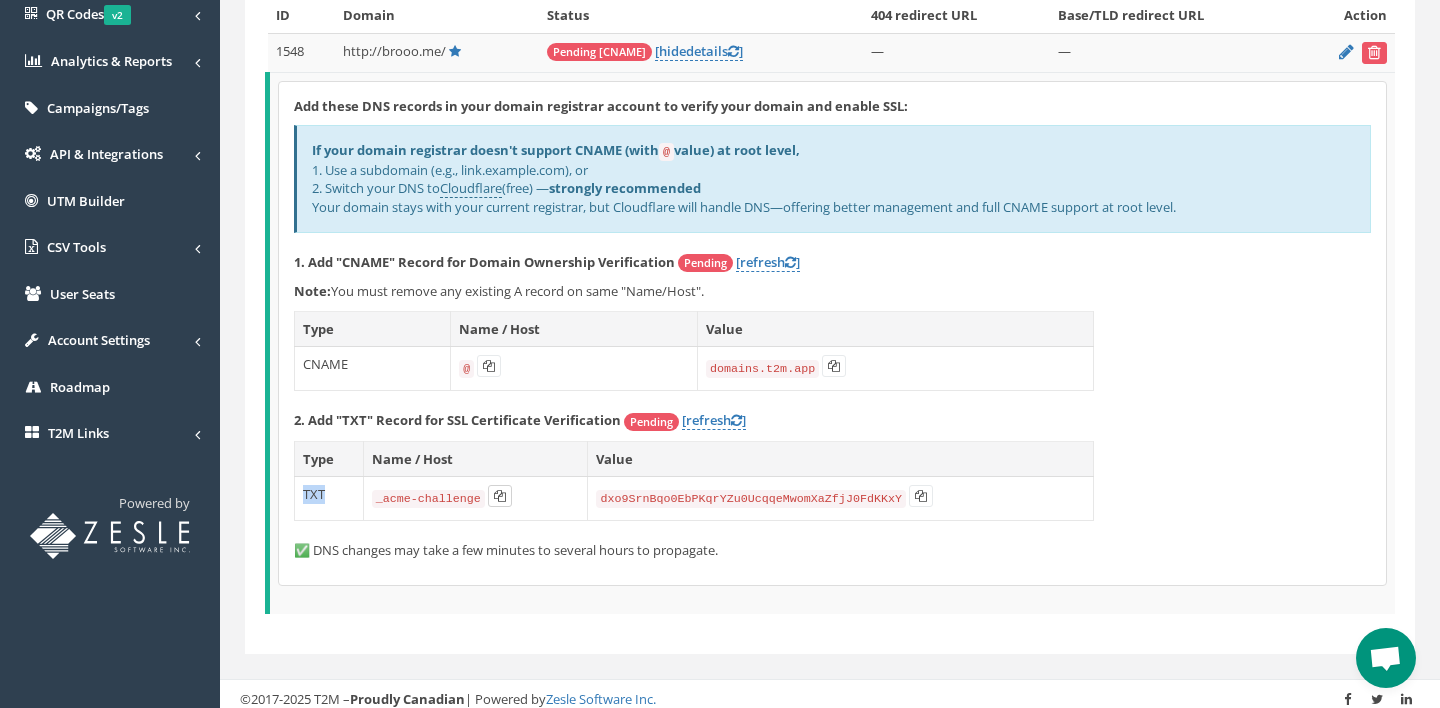 click at bounding box center (489, 366) 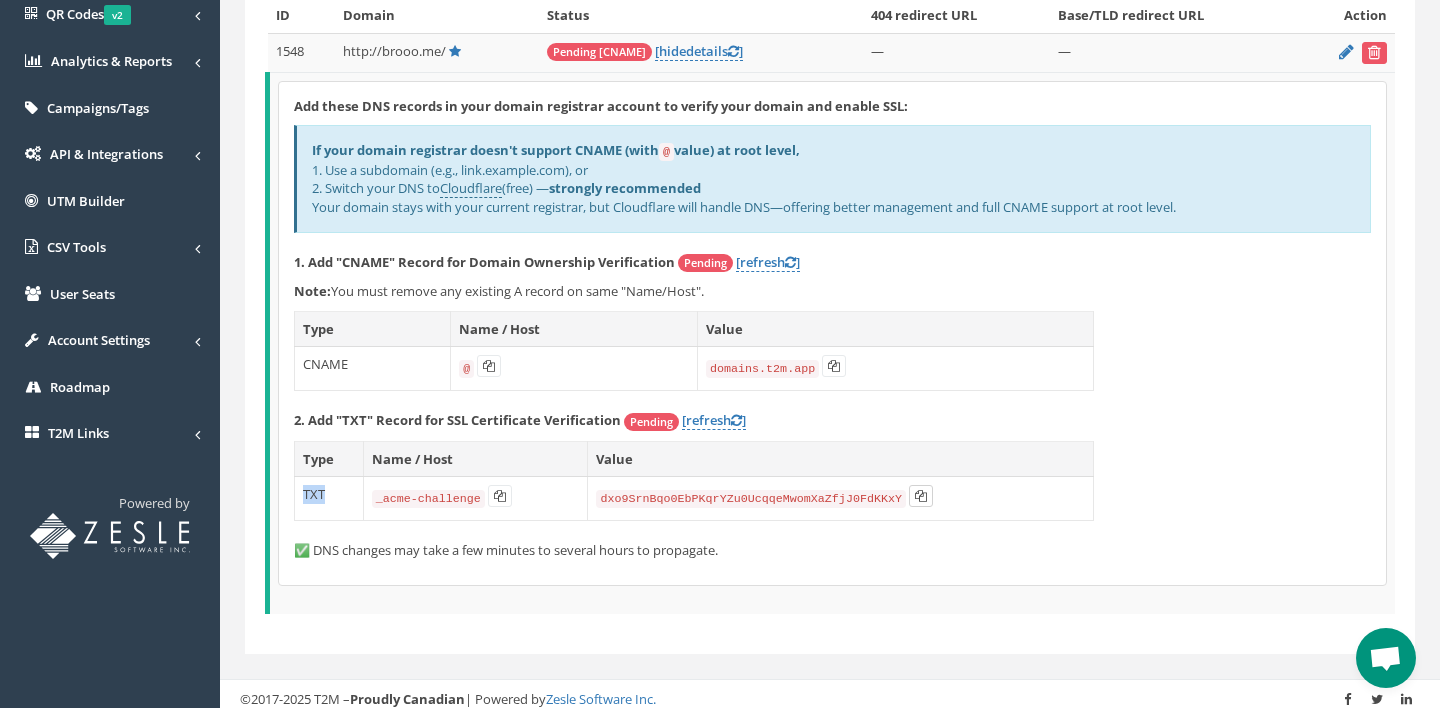 click at bounding box center [489, 366] 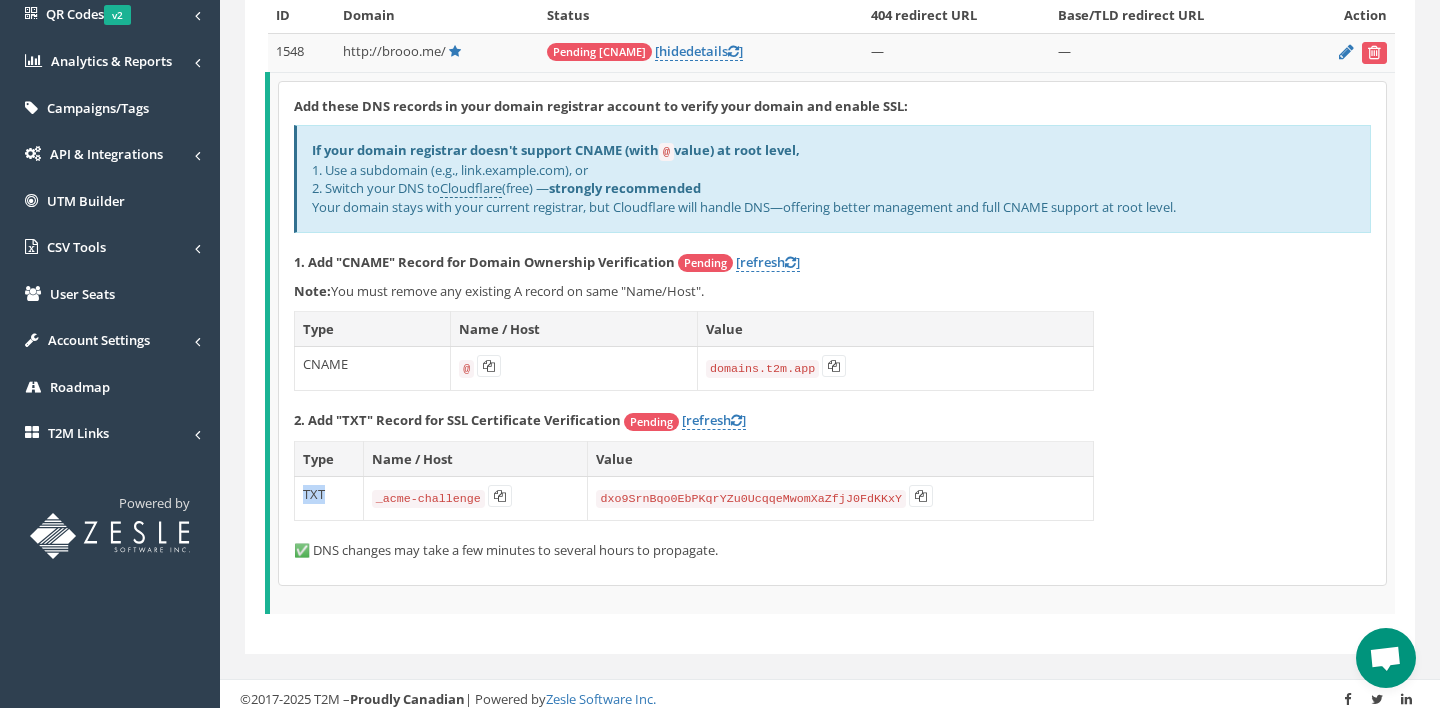 click on "Add these DNS records in your domain registrar account to verify your domain and enable SSL:
If your domain registrar doesn't support CNAME (with  @  value) at root level,
1. Use a subdomain (e.g., link.example.com), or
2. Switch your DNS to  Cloudflare  (free) —  strongly recommended
Your domain stays with your current registrar, but Cloudflare will handle DNS—offering better management and full CNAME support at root level.
1. Add "CNAME" Record for Domain Ownership Verification
Pending
[refresh  ]
Note:  You must remove any existing A record on same "Name/Host".
Type
Name / Host
Value
CNAME @" at bounding box center [832, 333] 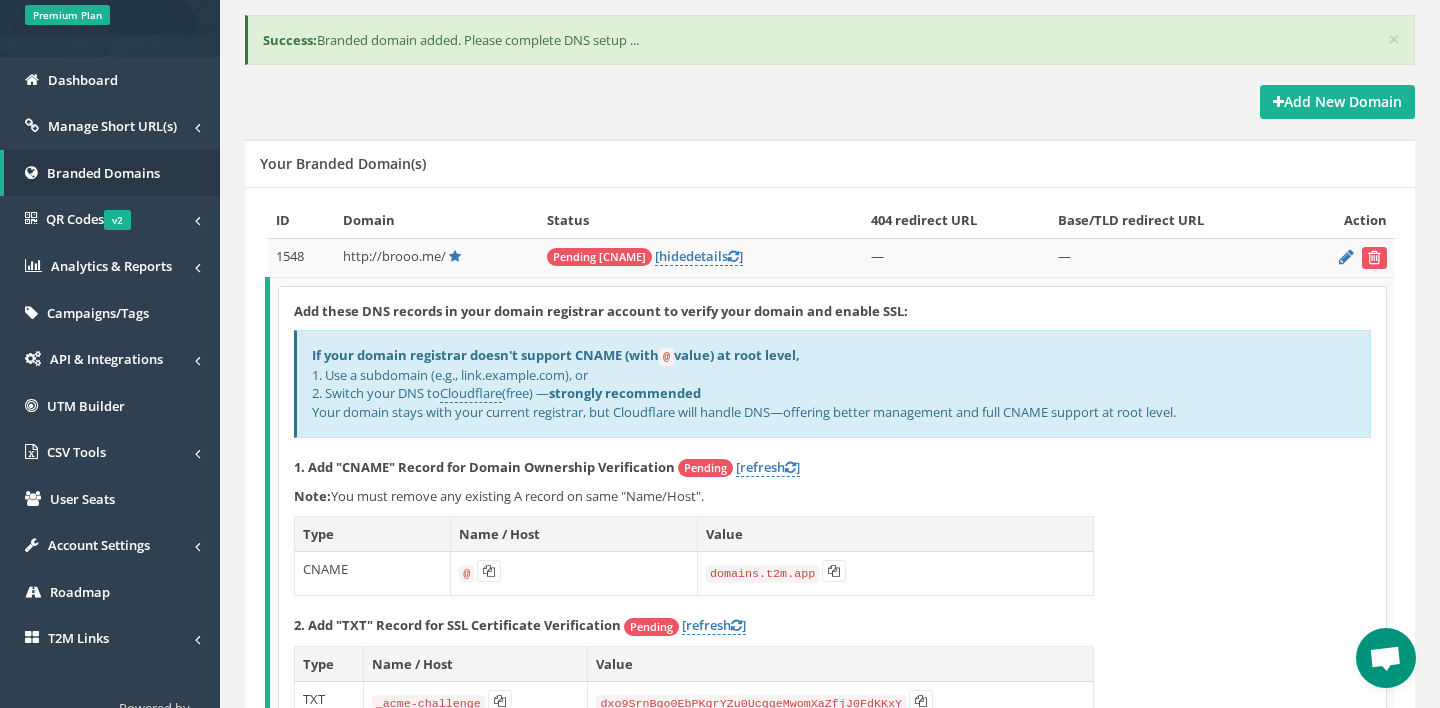 scroll, scrollTop: 200, scrollLeft: 0, axis: vertical 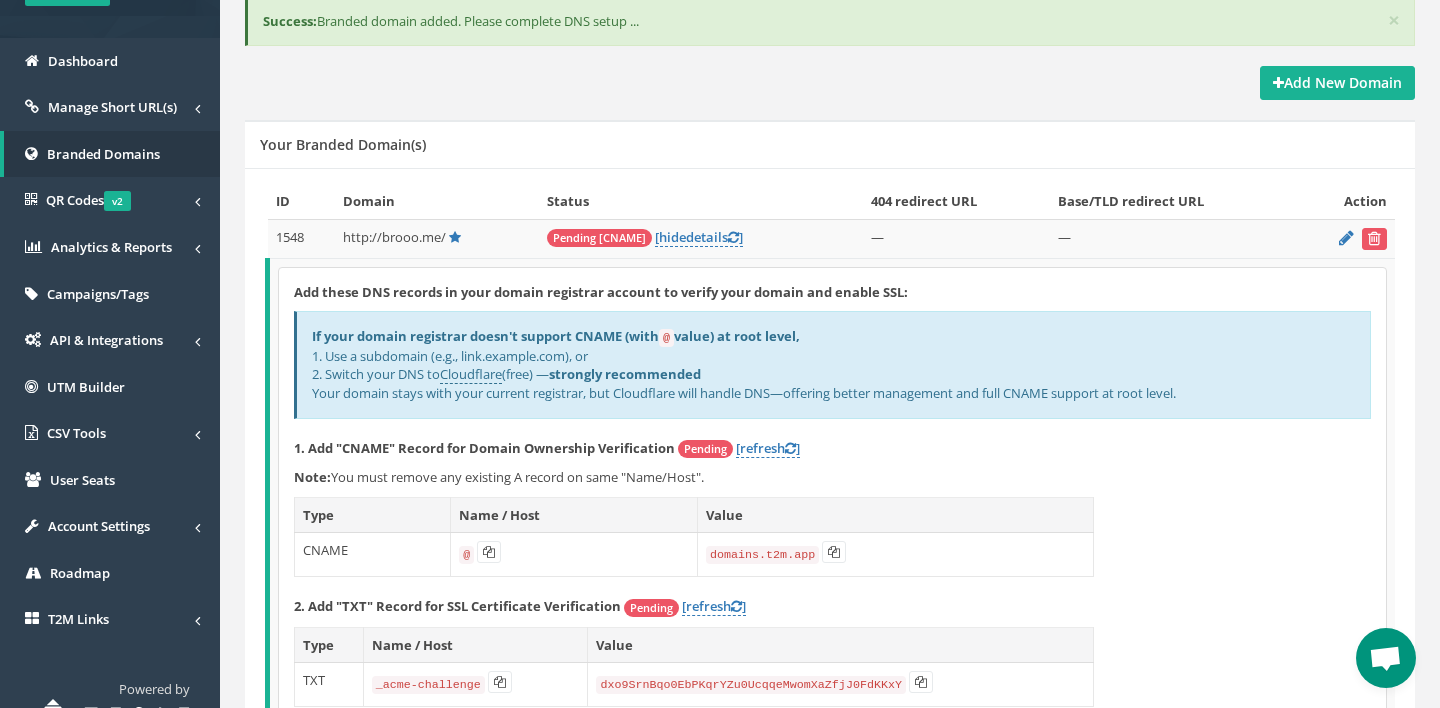 click on "If your domain registrar doesn't support CNAME (with  @  value) at root level,
1. Use a subdomain (e.g., link.example.com), or
2. Switch your DNS to  Cloudflare  (free) —  strongly recommended
Your domain stays with your current registrar, but Cloudflare will handle DNS—offering better management and full CNAME support at root level." at bounding box center (832, 364) 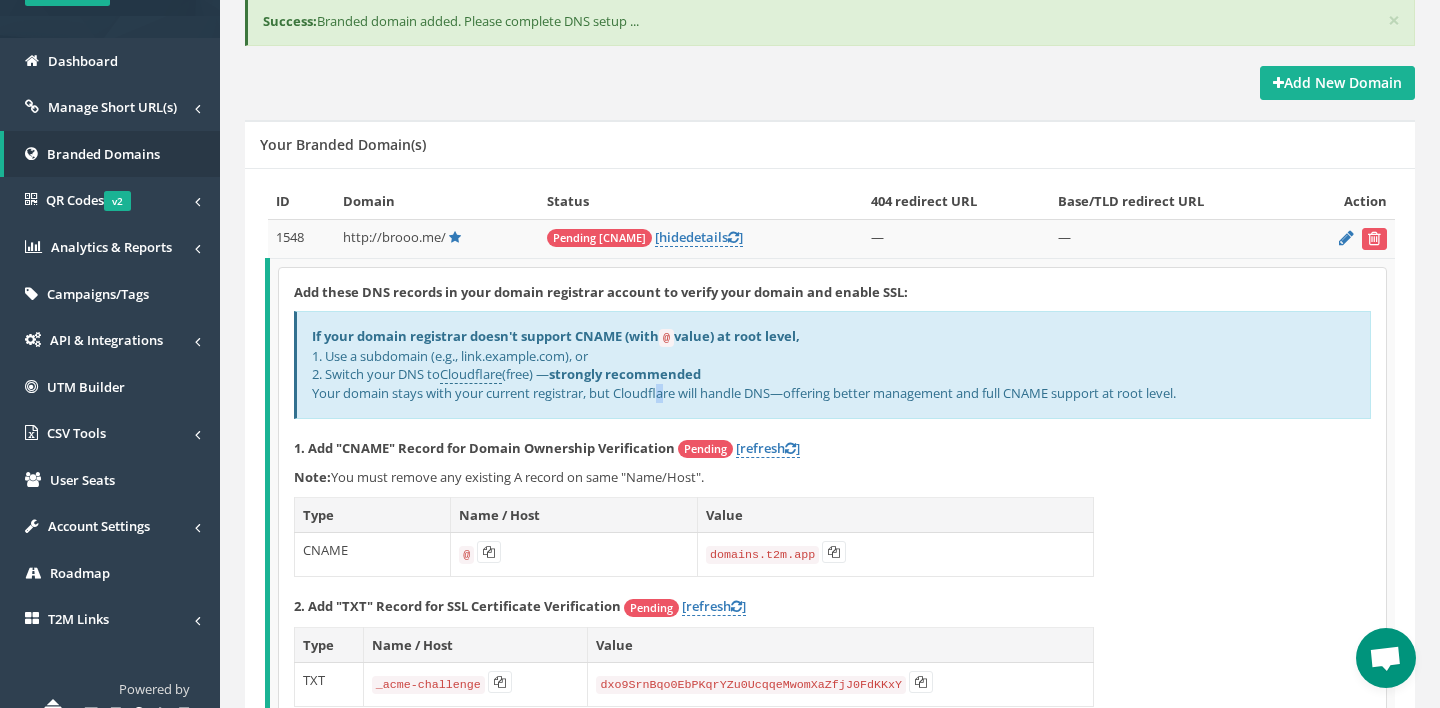 click on "If your domain registrar doesn't support CNAME (with  @  value) at root level,
1. Use a subdomain (e.g., link.example.com), or
2. Switch your DNS to  Cloudflare  (free) —  strongly recommended
Your domain stays with your current registrar, but Cloudflare will handle DNS—offering better management and full CNAME support at root level." at bounding box center [832, 364] 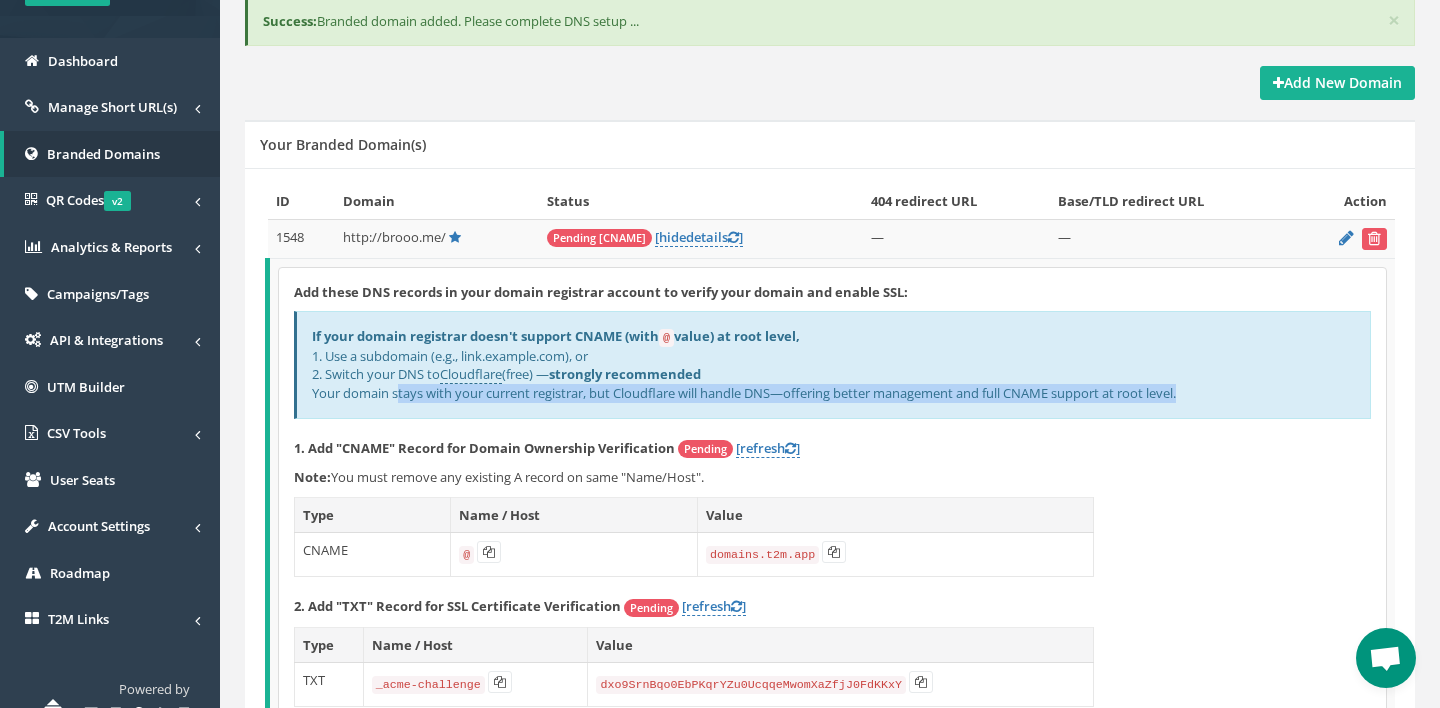 click on "If your domain registrar doesn't support CNAME (with  @  value) at root level,
1. Use a subdomain (e.g., link.example.com), or
2. Switch your DNS to  Cloudflare  (free) —  strongly recommended
Your domain stays with your current registrar, but Cloudflare will handle DNS—offering better management and full CNAME support at root level." at bounding box center [832, 364] 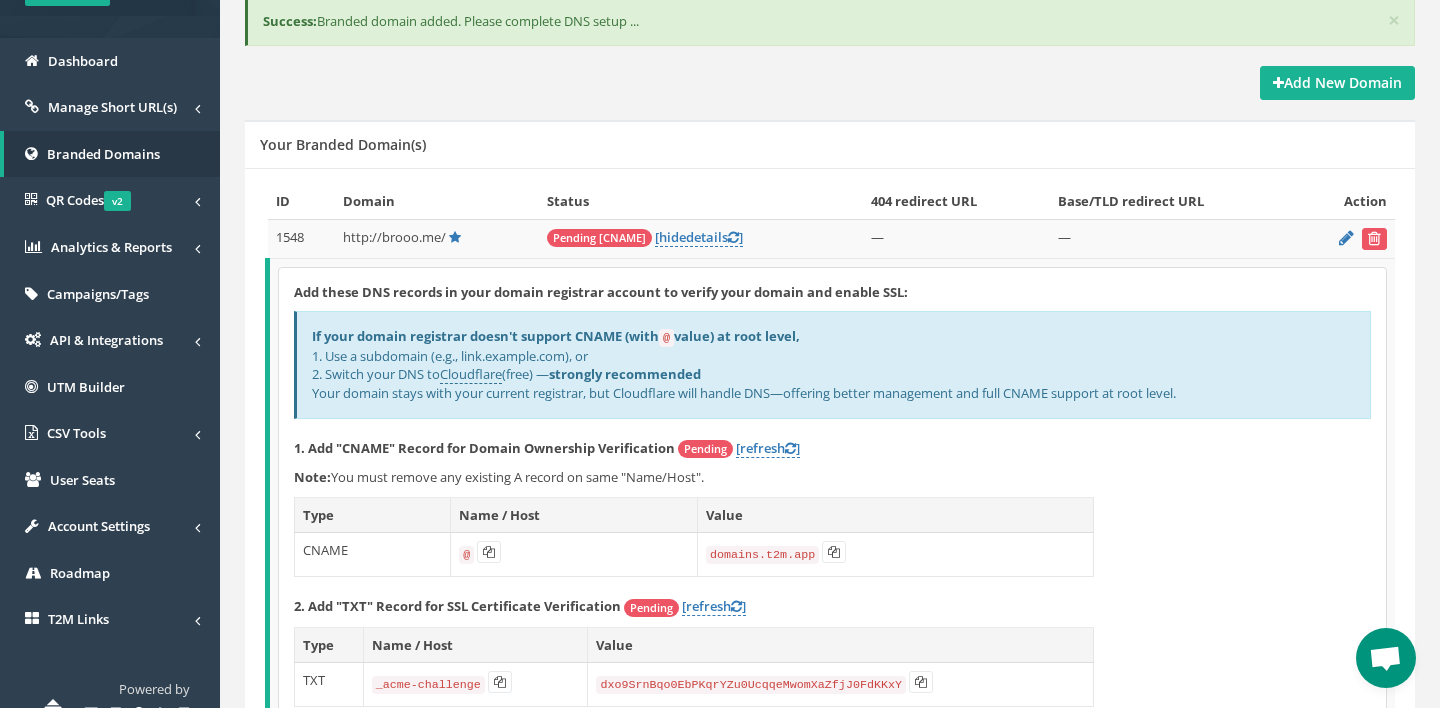 click on "If your domain registrar doesn't support CNAME (with  @  value) at root level,
1. Use a subdomain (e.g., link.example.com), or
2. Switch your DNS to  Cloudflare  (free) —  strongly recommended
Your domain stays with your current registrar, but Cloudflare will handle DNS—offering better management and full CNAME support at root level." at bounding box center [832, 364] 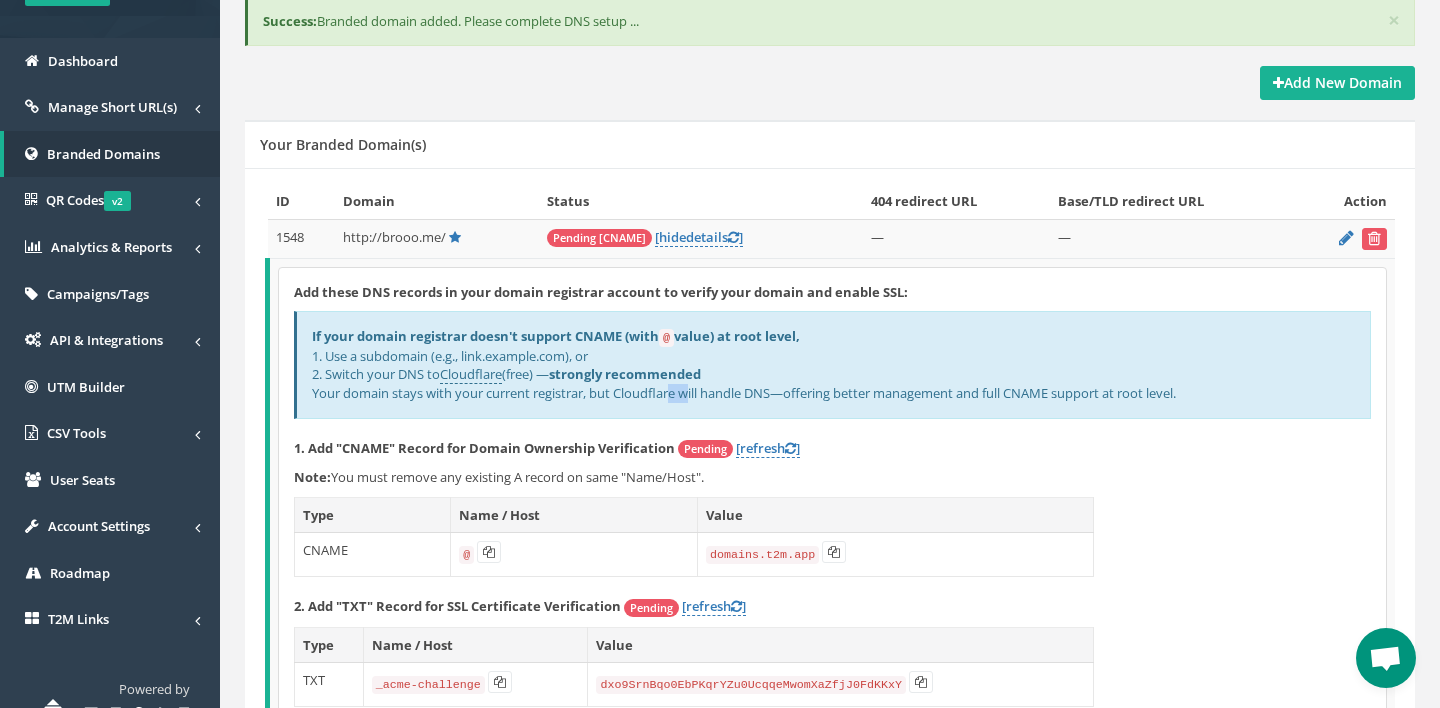 click on "If your domain registrar doesn't support CNAME (with  @  value) at root level,
1. Use a subdomain (e.g., link.example.com), or
2. Switch your DNS to  Cloudflare  (free) —  strongly recommended
Your domain stays with your current registrar, but Cloudflare will handle DNS—offering better management and full CNAME support at root level." at bounding box center [832, 364] 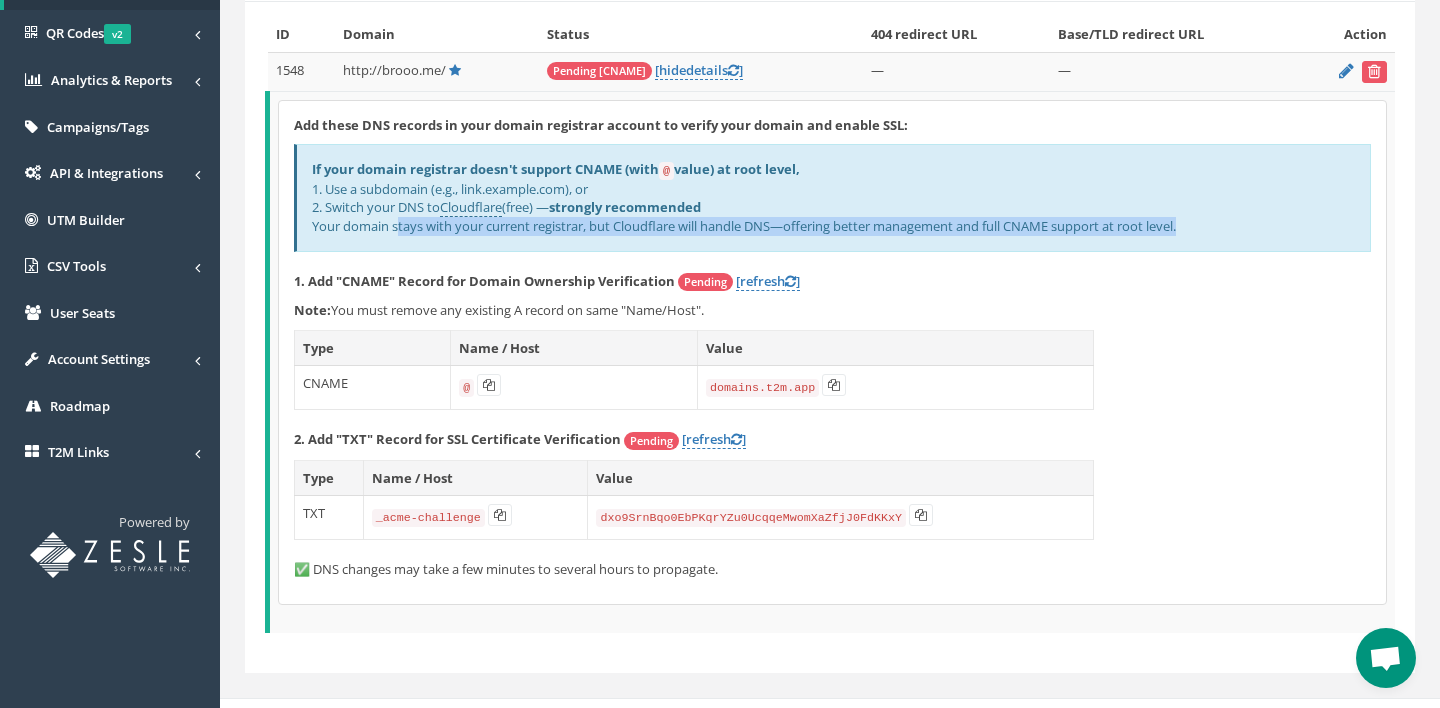 scroll, scrollTop: 370, scrollLeft: 0, axis: vertical 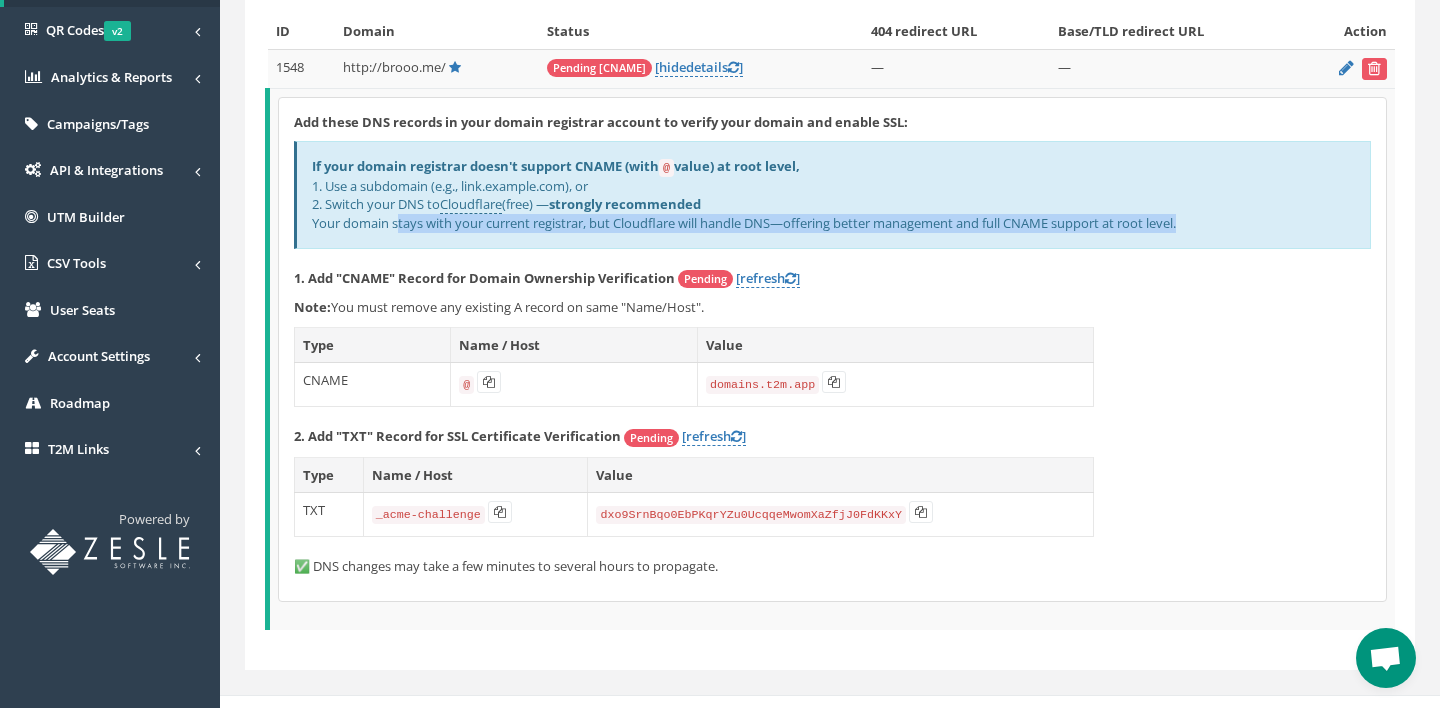 click on "If your domain registrar doesn't support CNAME (with  @  value) at root level,
1. Use a subdomain (e.g., link.example.com), or
2. Switch your DNS to  Cloudflare  (free) —  strongly recommended
Your domain stays with your current registrar, but Cloudflare will handle DNS—offering better management and full CNAME support at root level." at bounding box center (832, 194) 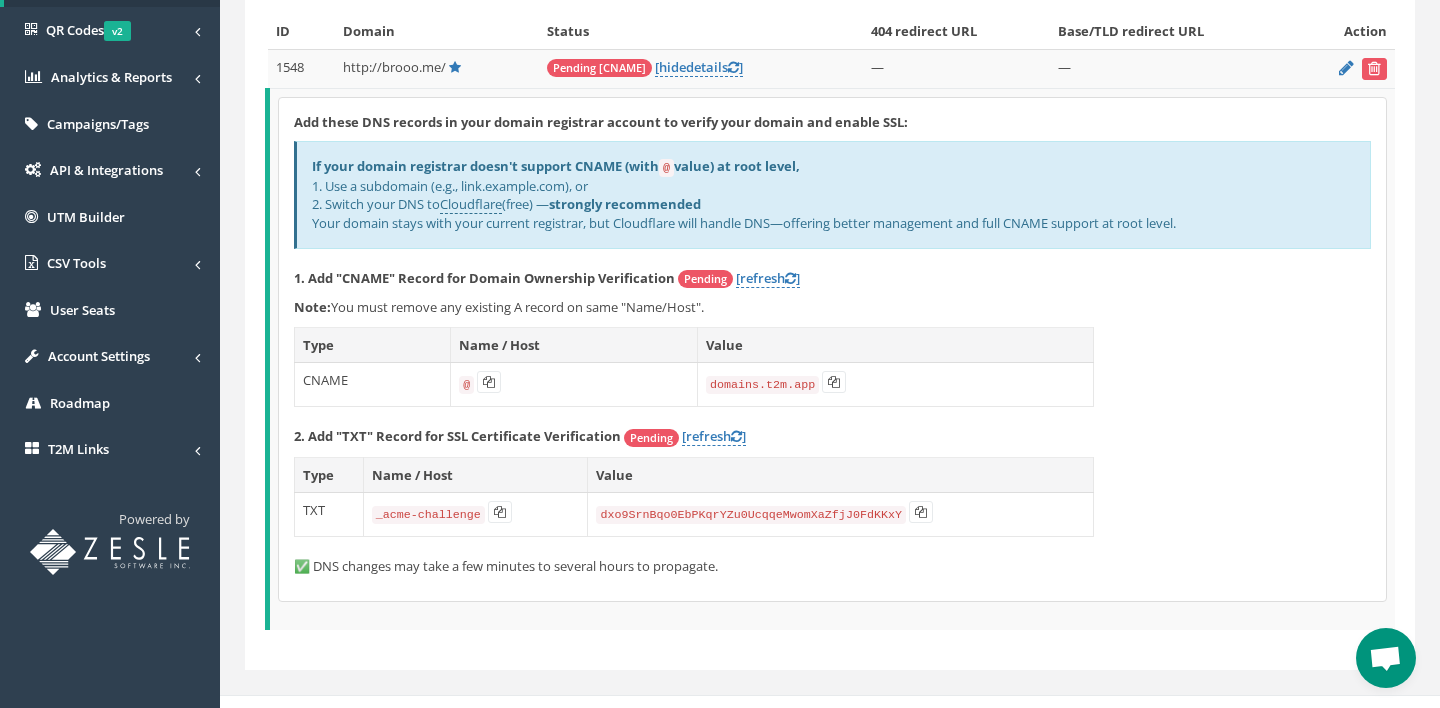 click on "If your domain registrar doesn't support CNAME (with  @  value) at root level,
1. Use a subdomain (e.g., link.example.com), or
2. Switch your DNS to  Cloudflare  (free) —  strongly recommended
Your domain stays with your current registrar, but Cloudflare will handle DNS—offering better management and full CNAME support at root level." at bounding box center [832, 194] 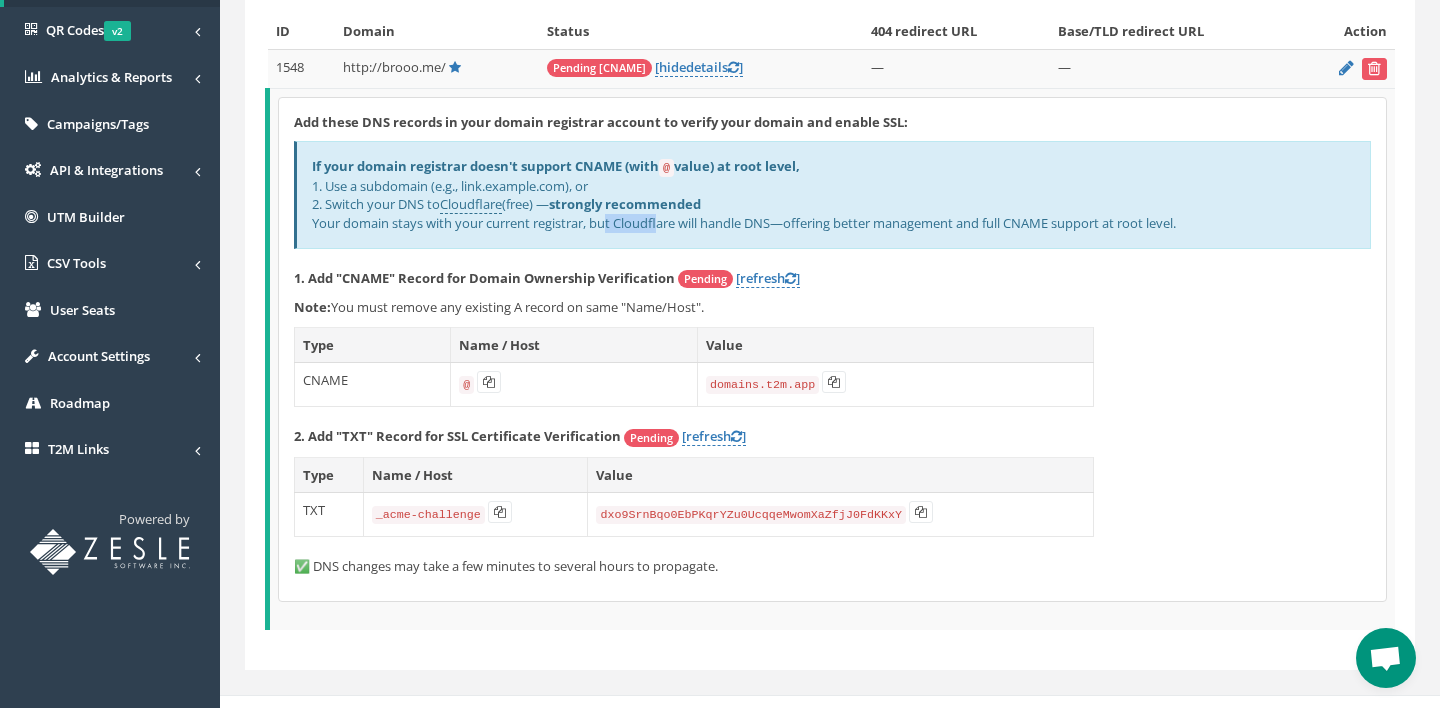 click on "If your domain registrar doesn't support CNAME (with  @  value) at root level,
1. Use a subdomain (e.g., link.example.com), or
2. Switch your DNS to  Cloudflare  (free) —  strongly recommended
Your domain stays with your current registrar, but Cloudflare will handle DNS—offering better management and full CNAME support at root level." at bounding box center (832, 194) 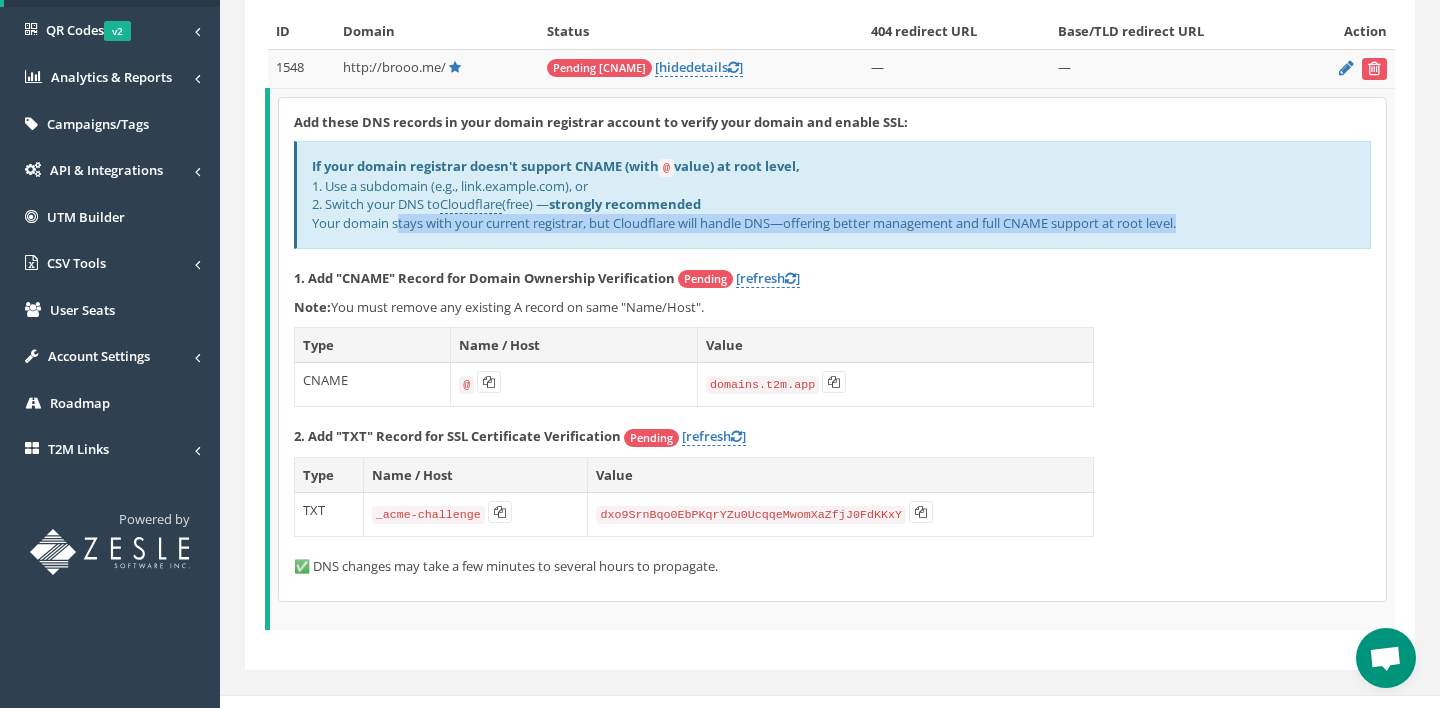 click on "If your domain registrar doesn't support CNAME (with  @  value) at root level,
1. Use a subdomain (e.g., link.example.com), or
2. Switch your DNS to  Cloudflare  (free) —  strongly recommended
Your domain stays with your current registrar, but Cloudflare will handle DNS—offering better management and full CNAME support at root level." at bounding box center (832, 194) 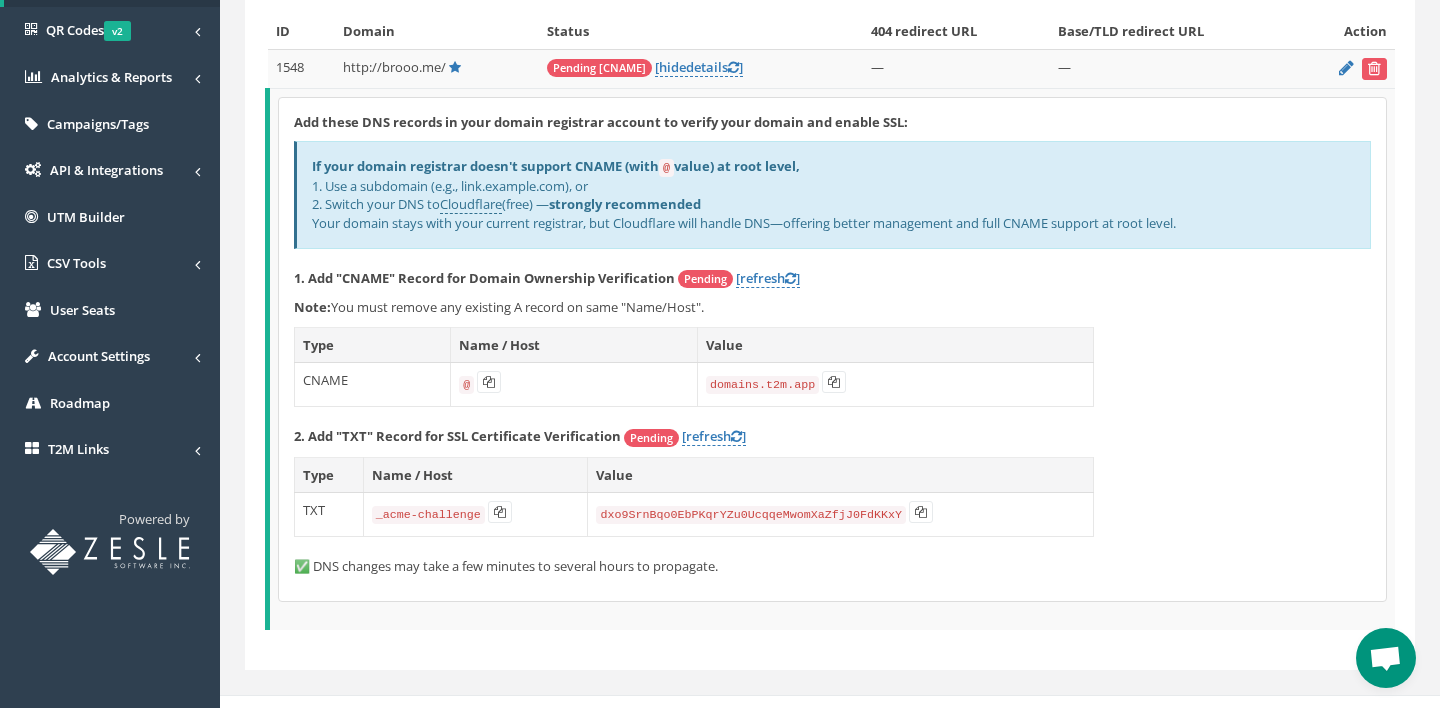 click on "If your domain registrar doesn't support CNAME (with  @  value) at root level,
1. Use a subdomain (e.g., link.example.com), or
2. Switch your DNS to  Cloudflare  (free) —  strongly recommended
Your domain stays with your current registrar, but Cloudflare will handle DNS—offering better management and full CNAME support at root level." at bounding box center (832, 194) 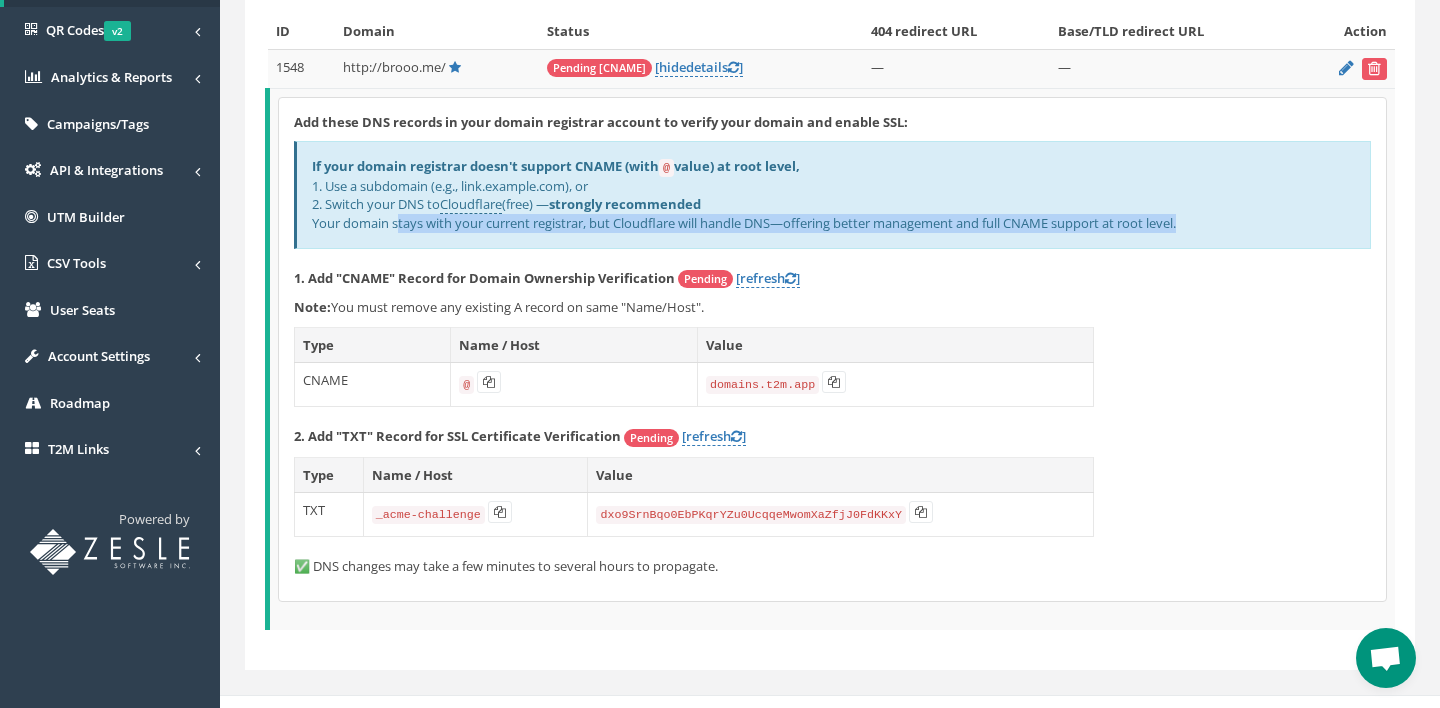 click on "If your domain registrar doesn't support CNAME (with  @  value) at root level,
1. Use a subdomain (e.g., link.example.com), or
2. Switch your DNS to  Cloudflare  (free) —  strongly recommended
Your domain stays with your current registrar, but Cloudflare will handle DNS—offering better management and full CNAME support at root level." at bounding box center (832, 194) 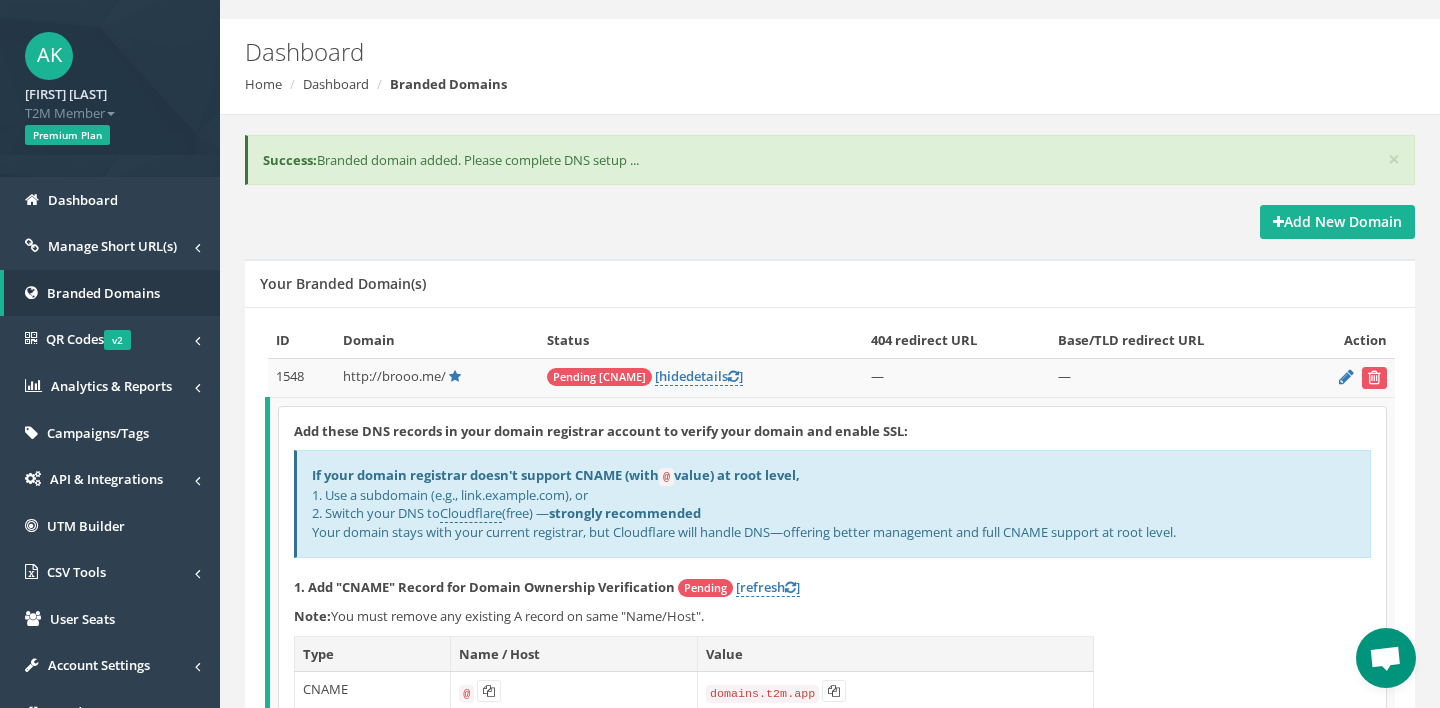 scroll, scrollTop: 0, scrollLeft: 0, axis: both 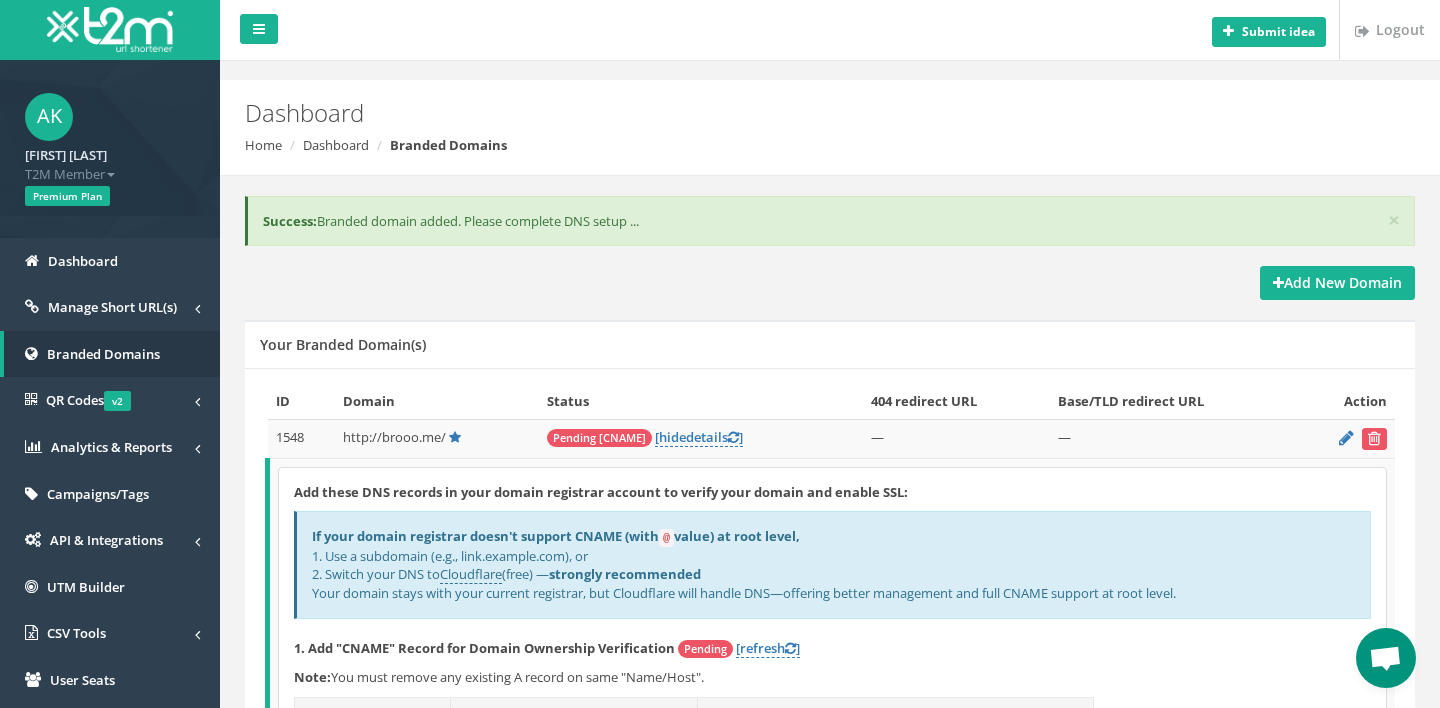 click on "×
Success:  Branded domain added. Please complete DNS setup ..." at bounding box center [830, 221] 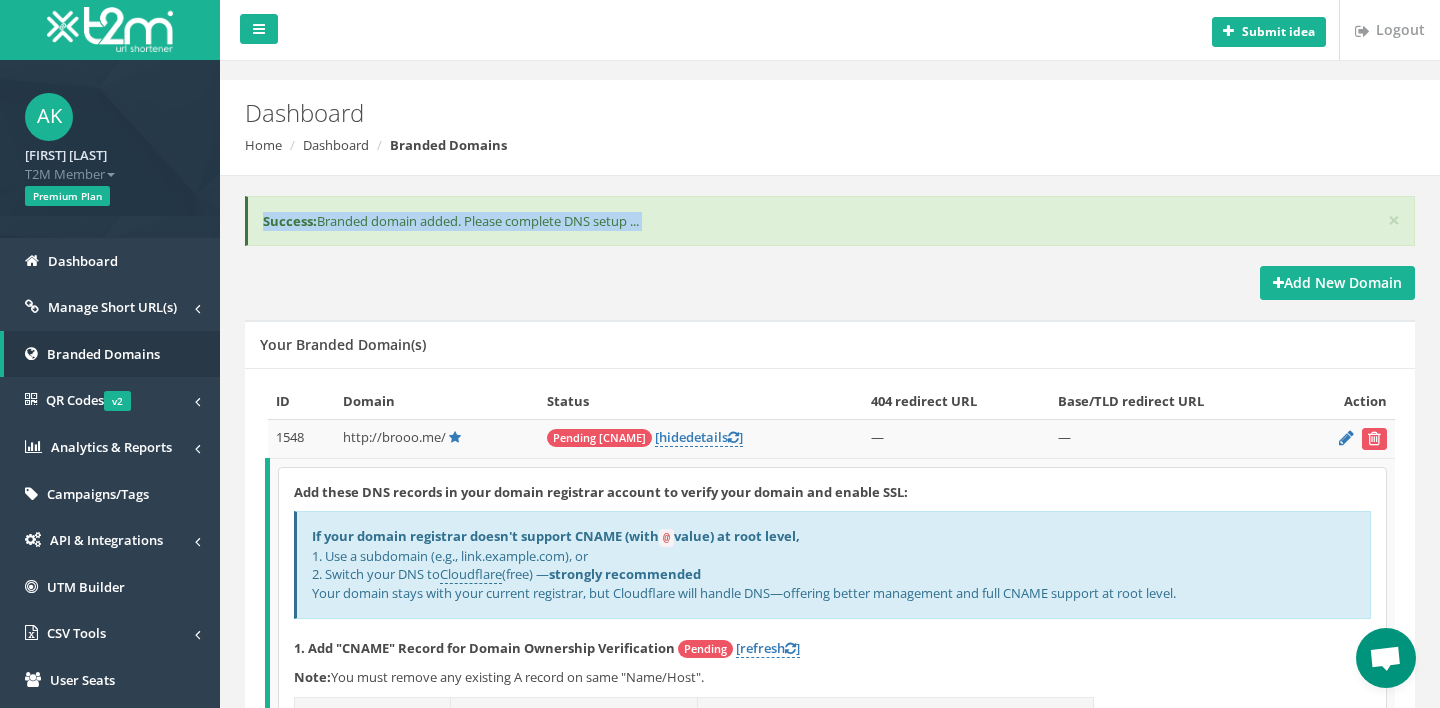 click on "×
Success:  Branded domain added. Please complete DNS setup ..." at bounding box center [830, 221] 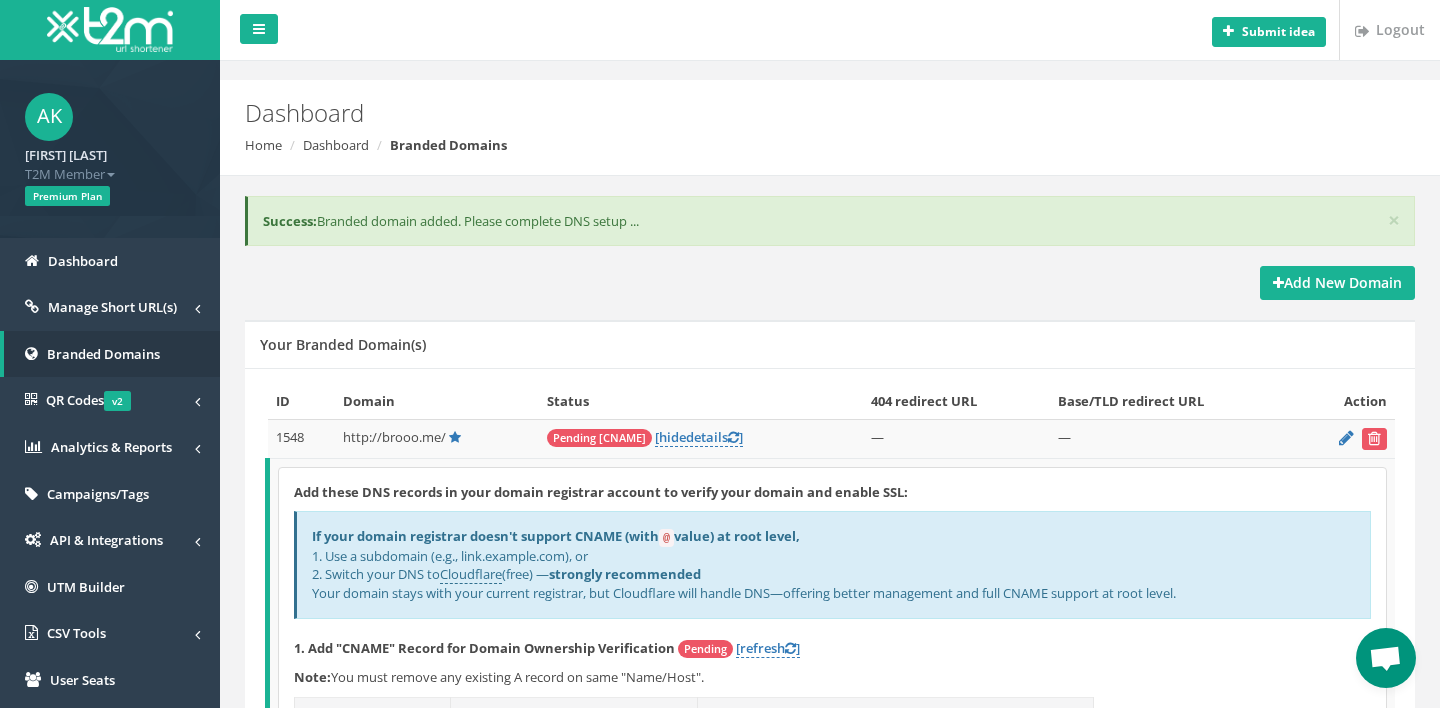 click on "×
Success:  Branded domain added. Please complete DNS setup ..." at bounding box center [830, 221] 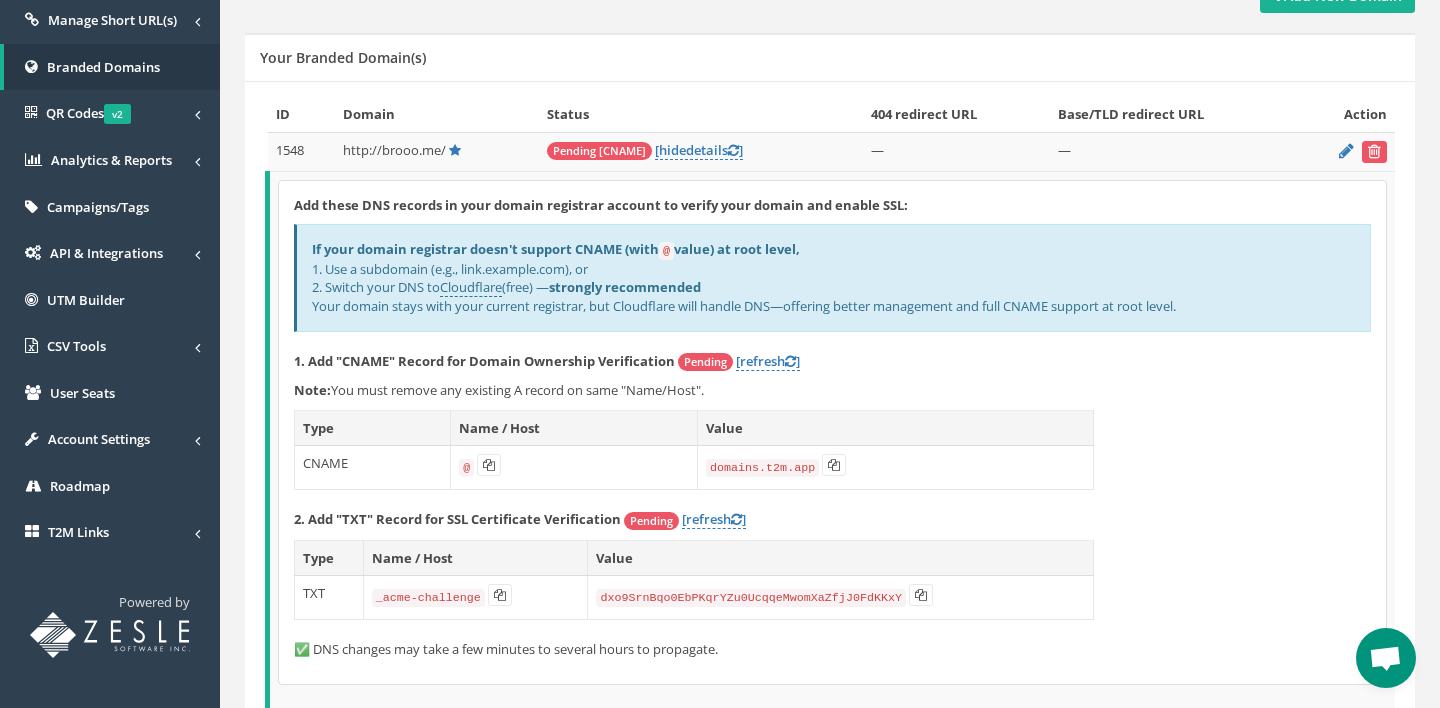 scroll, scrollTop: 274, scrollLeft: 0, axis: vertical 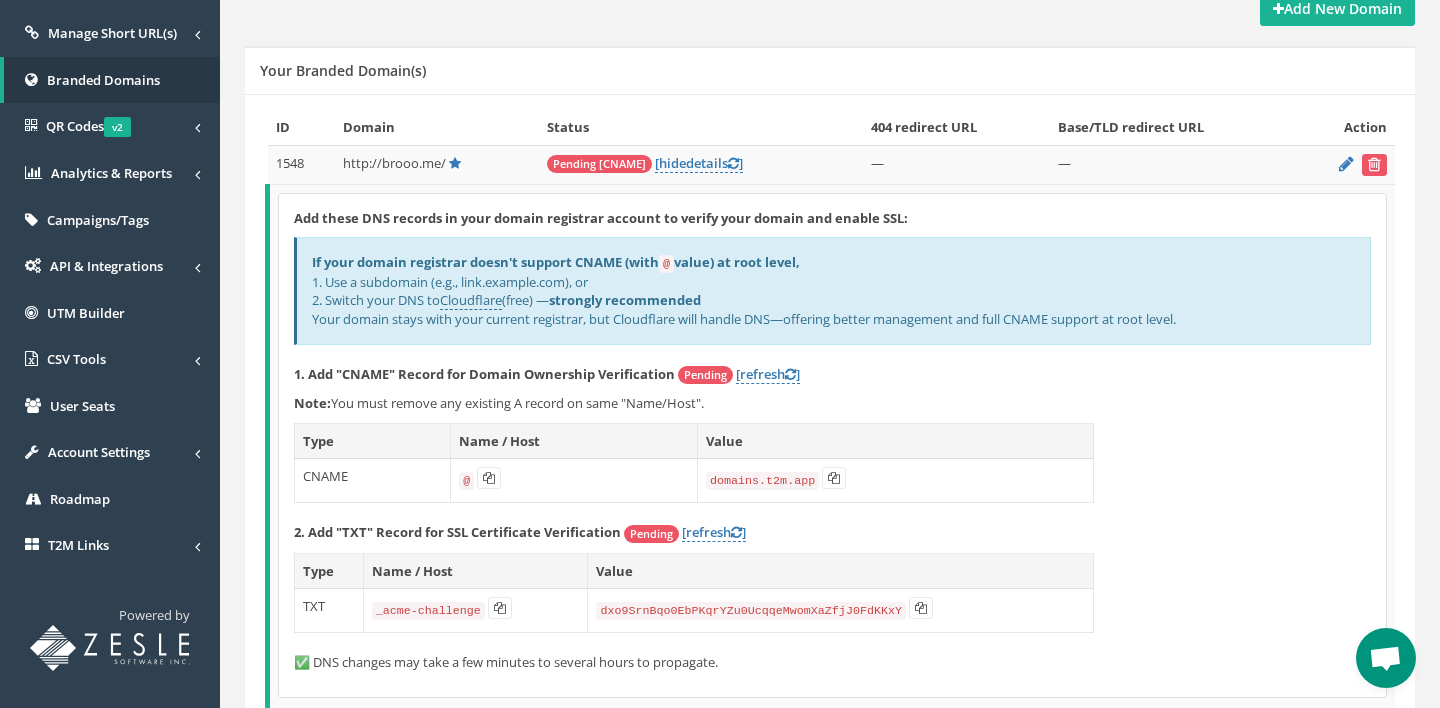 click on "If your domain registrar doesn't support CNAME (with  @  value) at root level,
1. Use a subdomain (e.g., link.example.com), or
2. Switch your DNS to  Cloudflare  (free) —  strongly recommended
Your domain stays with your current registrar, but Cloudflare will handle DNS—offering better management and full CNAME support at root level." at bounding box center [832, 290] 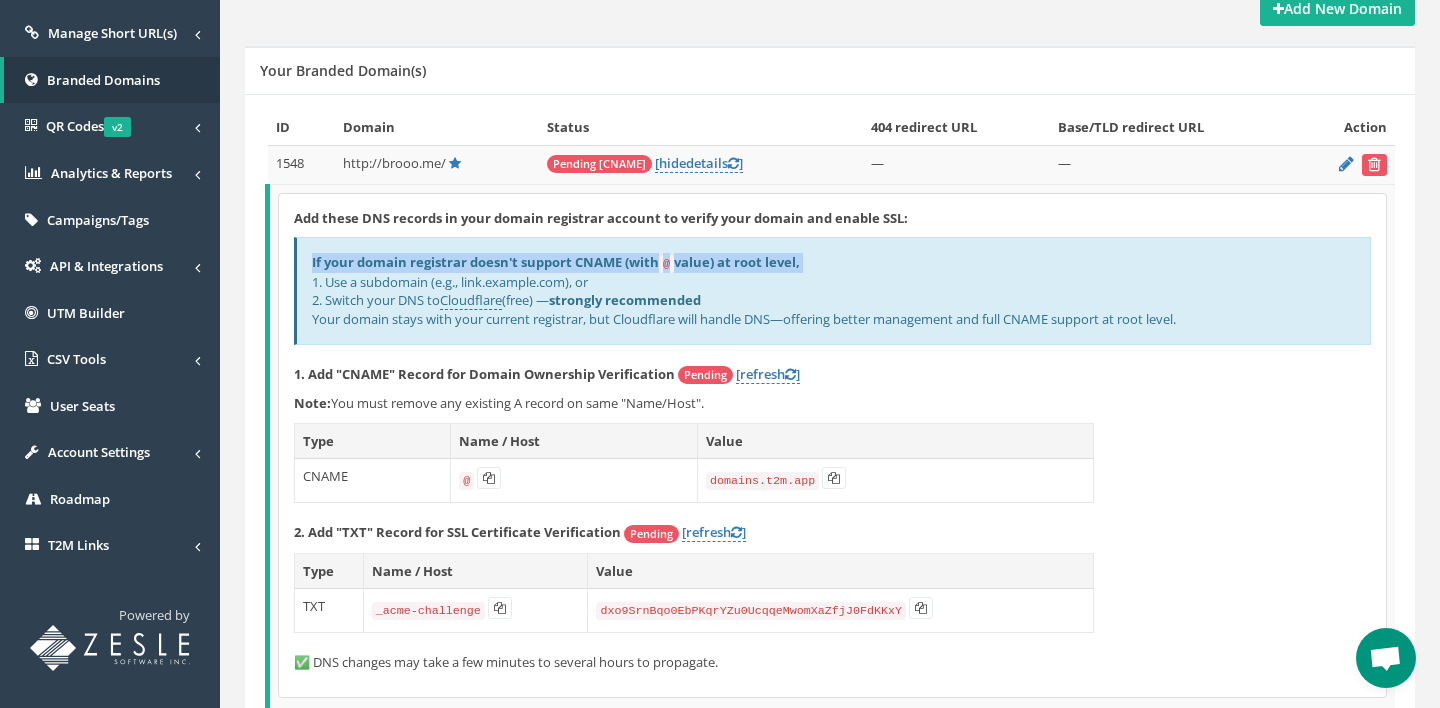 click on "If your domain registrar doesn't support CNAME (with  @  value) at root level,
1. Use a subdomain (e.g., link.example.com), or
2. Switch your DNS to  Cloudflare  (free) —  strongly recommended
Your domain stays with your current registrar, but Cloudflare will handle DNS—offering better management and full CNAME support at root level." at bounding box center (832, 290) 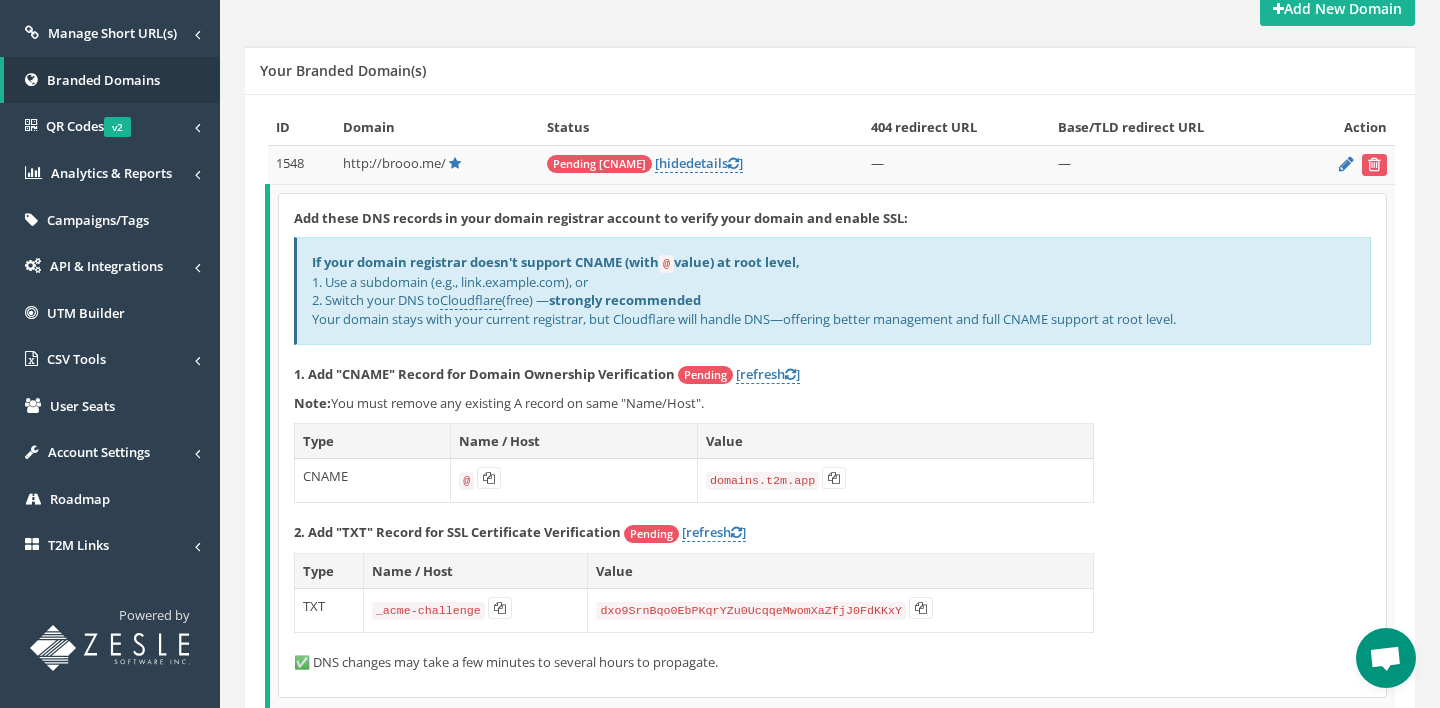 click on "If your domain registrar doesn't support CNAME (with  @  value) at root level,
1. Use a subdomain (e.g., link.example.com), or
2. Switch your DNS to  Cloudflare  (free) —  strongly recommended
Your domain stays with your current registrar, but Cloudflare will handle DNS—offering better management and full CNAME support at root level." at bounding box center [832, 290] 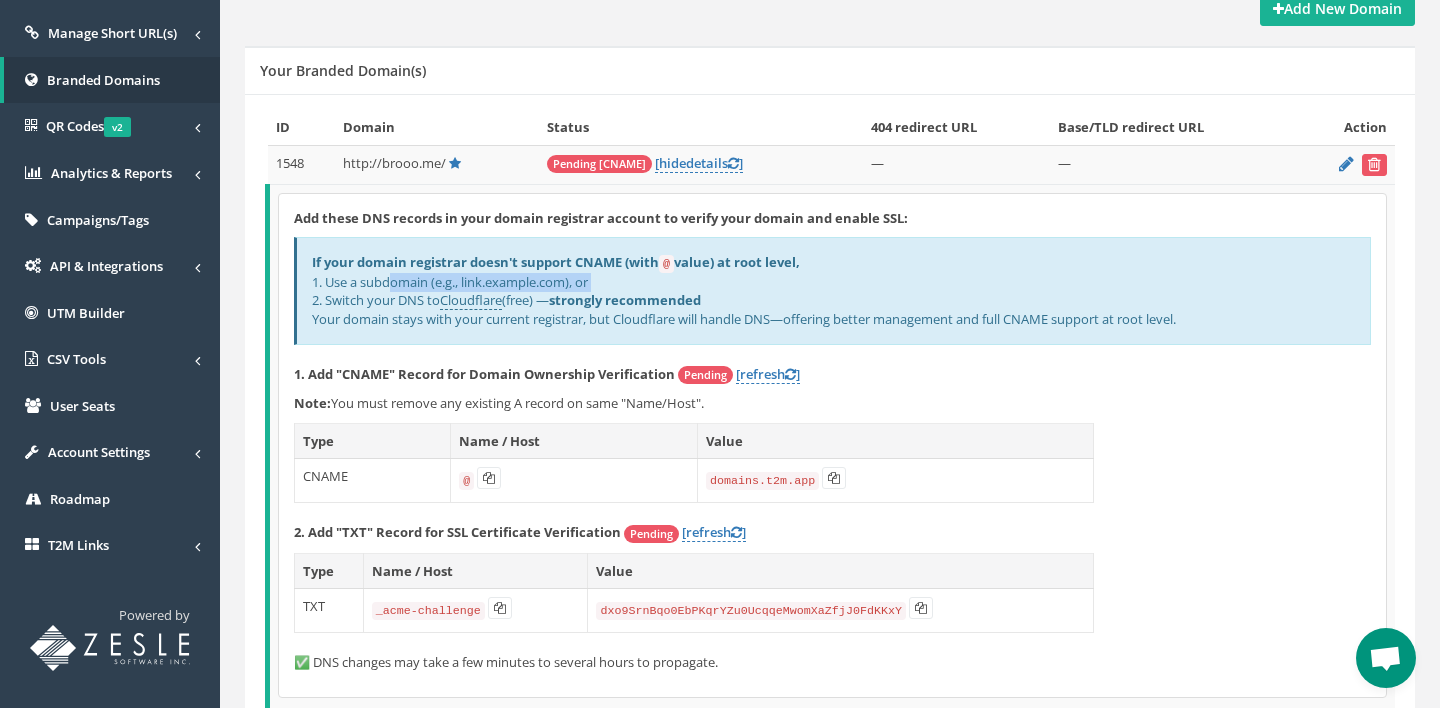 click on "If your domain registrar doesn't support CNAME (with  @  value) at root level,
1. Use a subdomain (e.g., link.example.com), or
2. Switch your DNS to  Cloudflare  (free) —  strongly recommended
Your domain stays with your current registrar, but Cloudflare will handle DNS—offering better management and full CNAME support at root level." at bounding box center [832, 290] 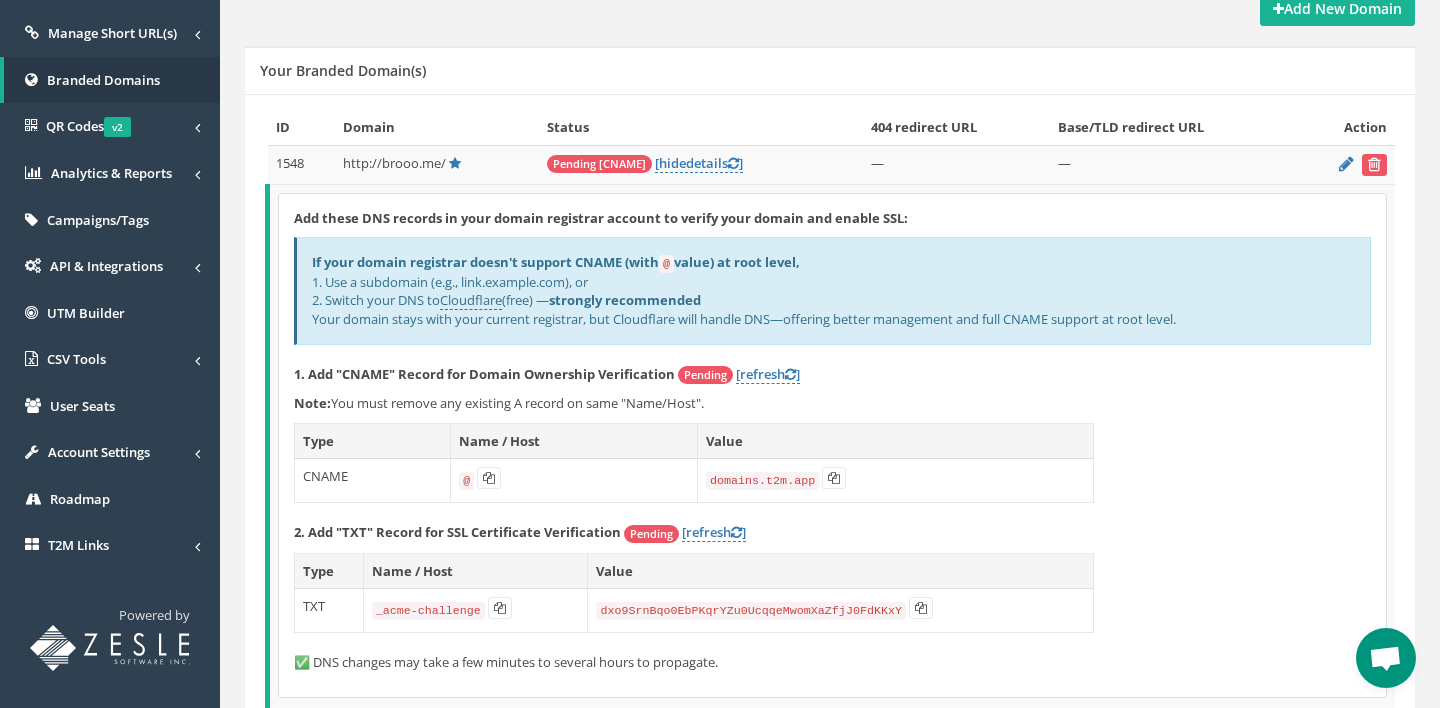 click on "If your domain registrar doesn't support CNAME (with  @  value) at root level,
1. Use a subdomain (e.g., link.example.com), or
2. Switch your DNS to  Cloudflare  (free) —  strongly recommended
Your domain stays with your current registrar, but Cloudflare will handle DNS—offering better management and full CNAME support at root level." at bounding box center (832, 290) 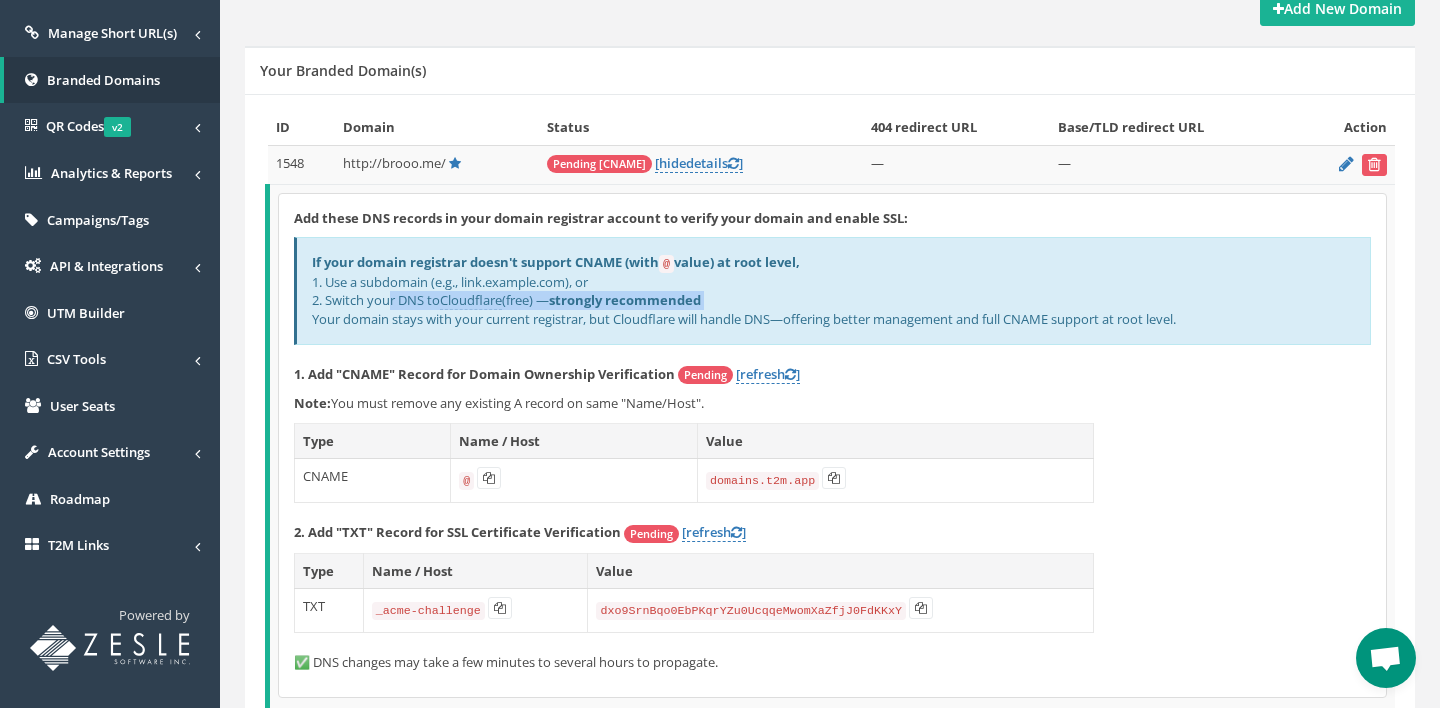 click on "If your domain registrar doesn't support CNAME (with  @  value) at root level,
1. Use a subdomain (e.g., link.example.com), or
2. Switch your DNS to  Cloudflare  (free) —  strongly recommended
Your domain stays with your current registrar, but Cloudflare will handle DNS—offering better management and full CNAME support at root level." at bounding box center [832, 290] 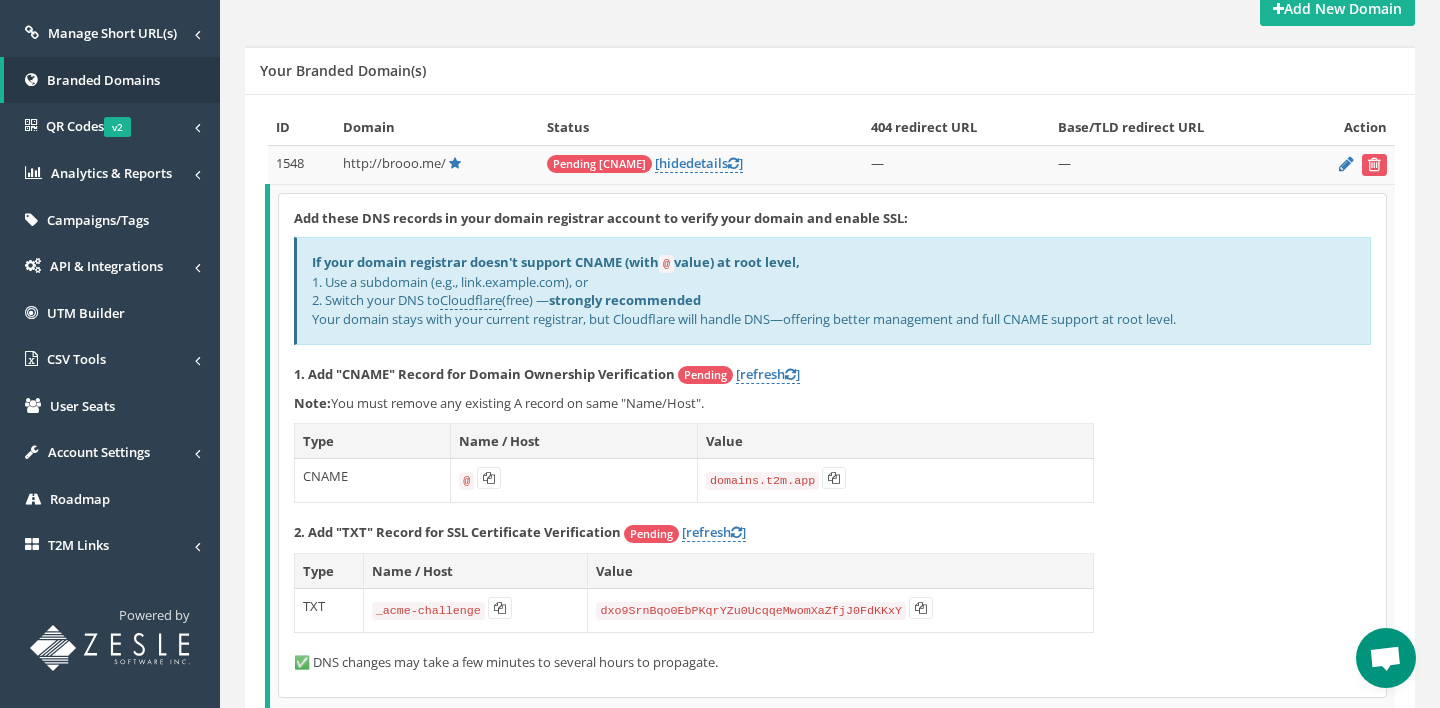 click on "If your domain registrar doesn't support CNAME (with  @  value) at root level,
1. Use a subdomain (e.g., link.example.com), or
2. Switch your DNS to  Cloudflare  (free) —  strongly recommended
Your domain stays with your current registrar, but Cloudflare will handle DNS—offering better management and full CNAME support at root level." at bounding box center (832, 290) 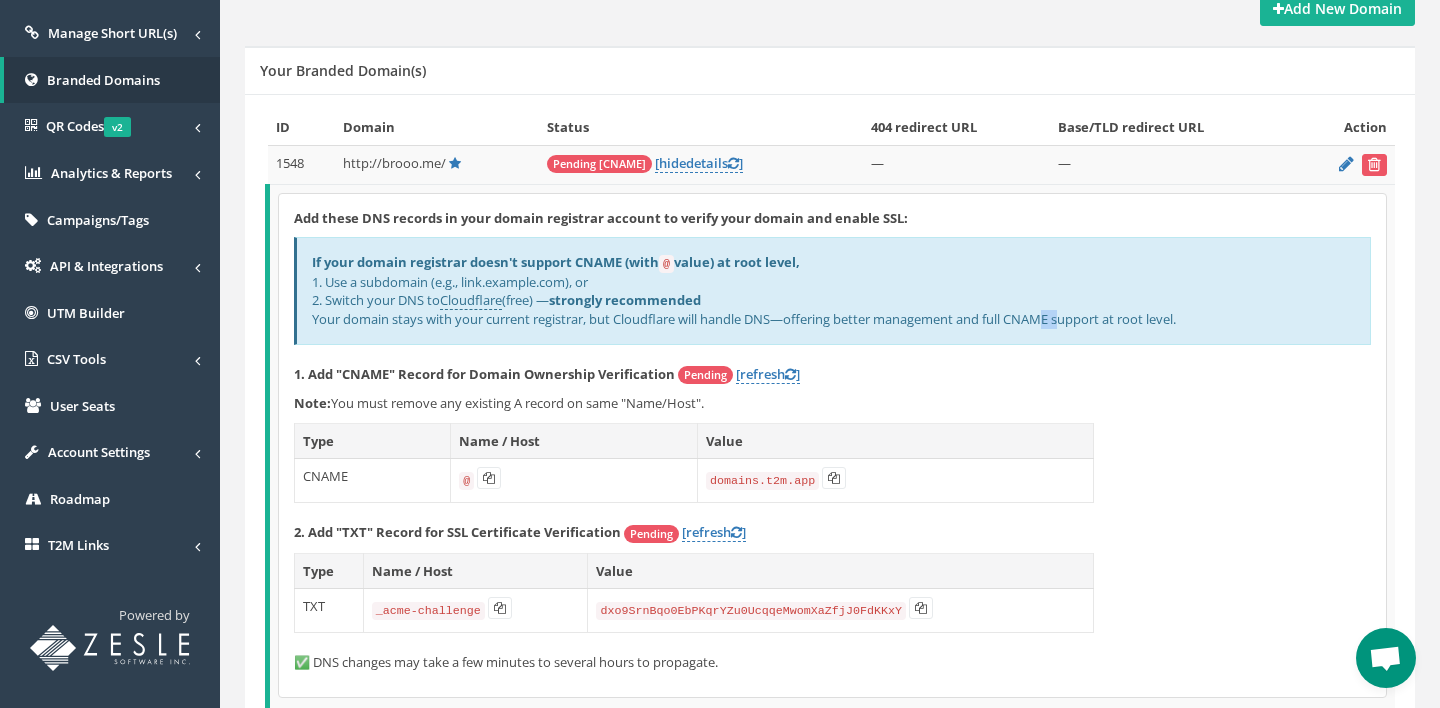 click on "If your domain registrar doesn't support CNAME (with  @  value) at root level,
1. Use a subdomain (e.g., link.example.com), or
2. Switch your DNS to  Cloudflare  (free) —  strongly recommended
Your domain stays with your current registrar, but Cloudflare will handle DNS—offering better management and full CNAME support at root level." at bounding box center (832, 290) 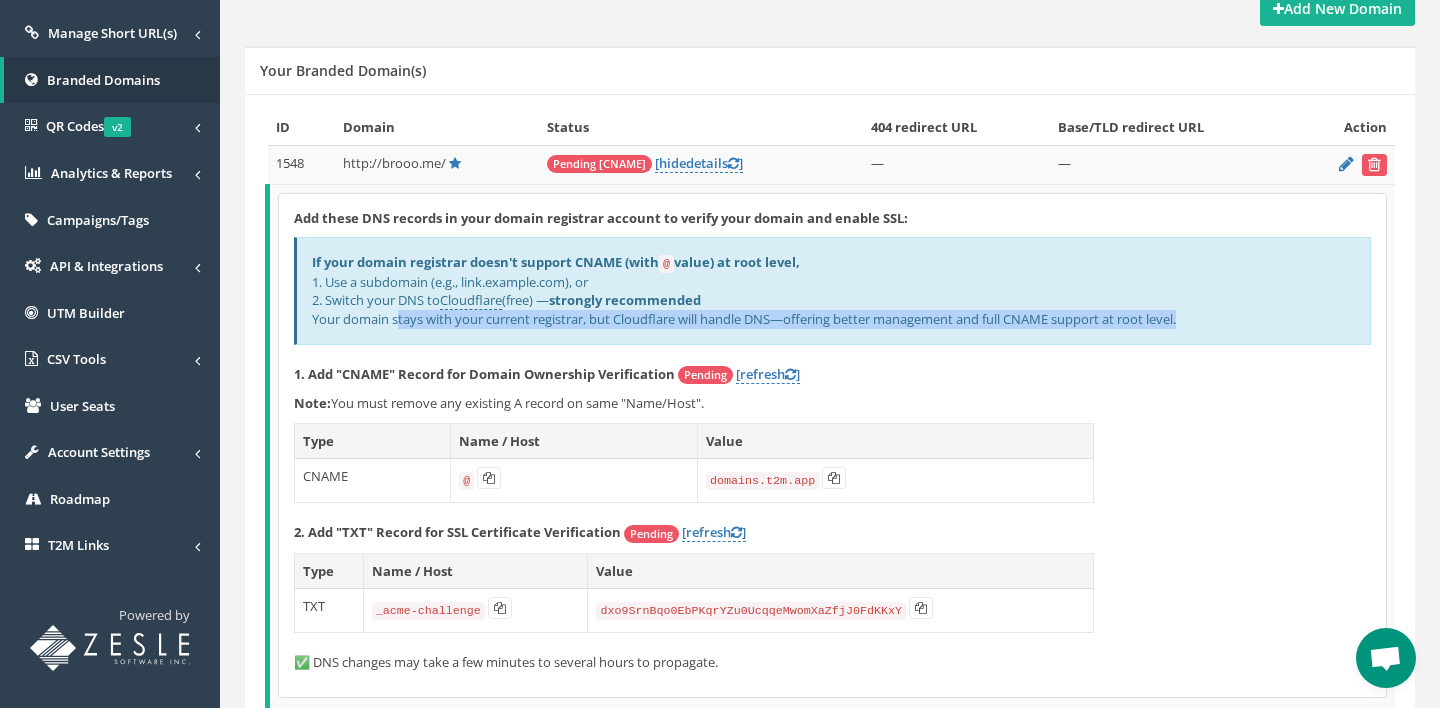 click on "If your domain registrar doesn't support CNAME (with  @  value) at root level,
1. Use a subdomain (e.g., link.example.com), or
2. Switch your DNS to  Cloudflare  (free) —  strongly recommended
Your domain stays with your current registrar, but Cloudflare will handle DNS—offering better management and full CNAME support at root level." at bounding box center (832, 290) 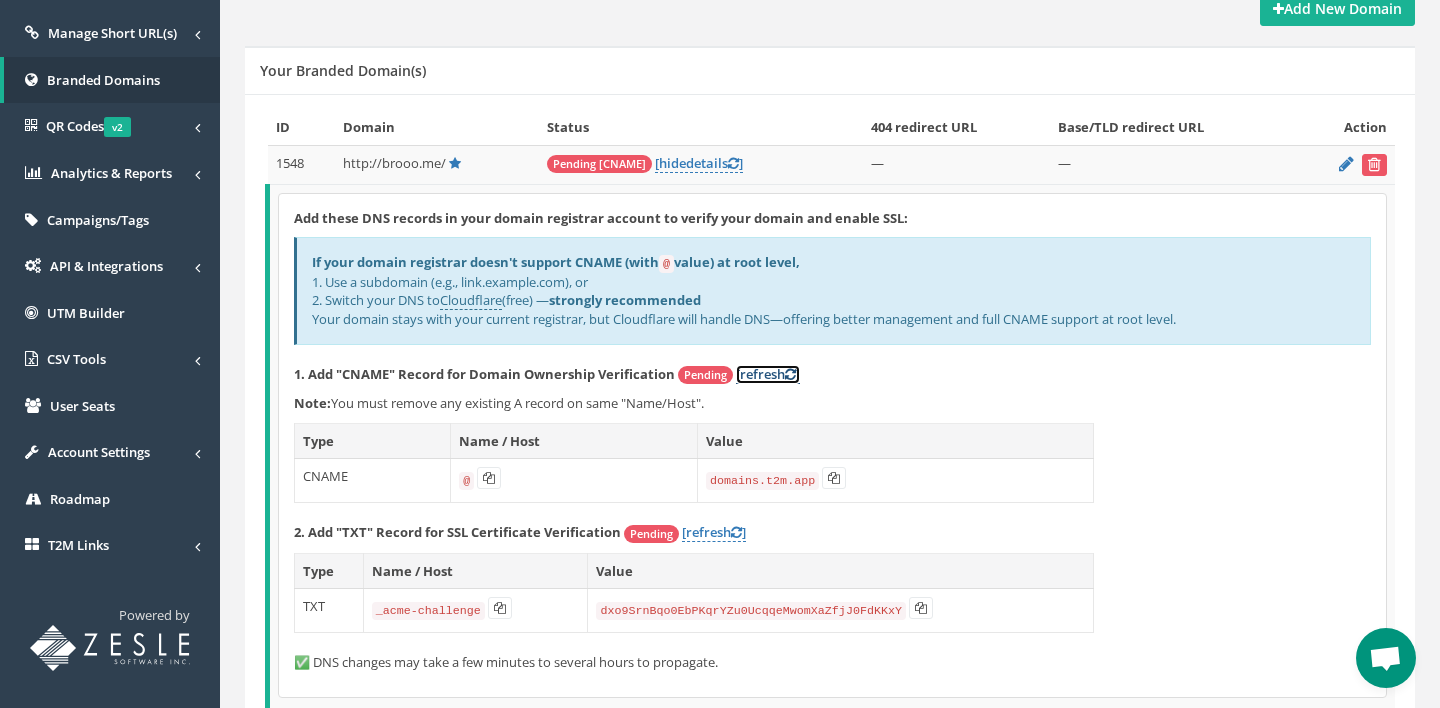 click on "[refresh  ]" at bounding box center (768, 374) 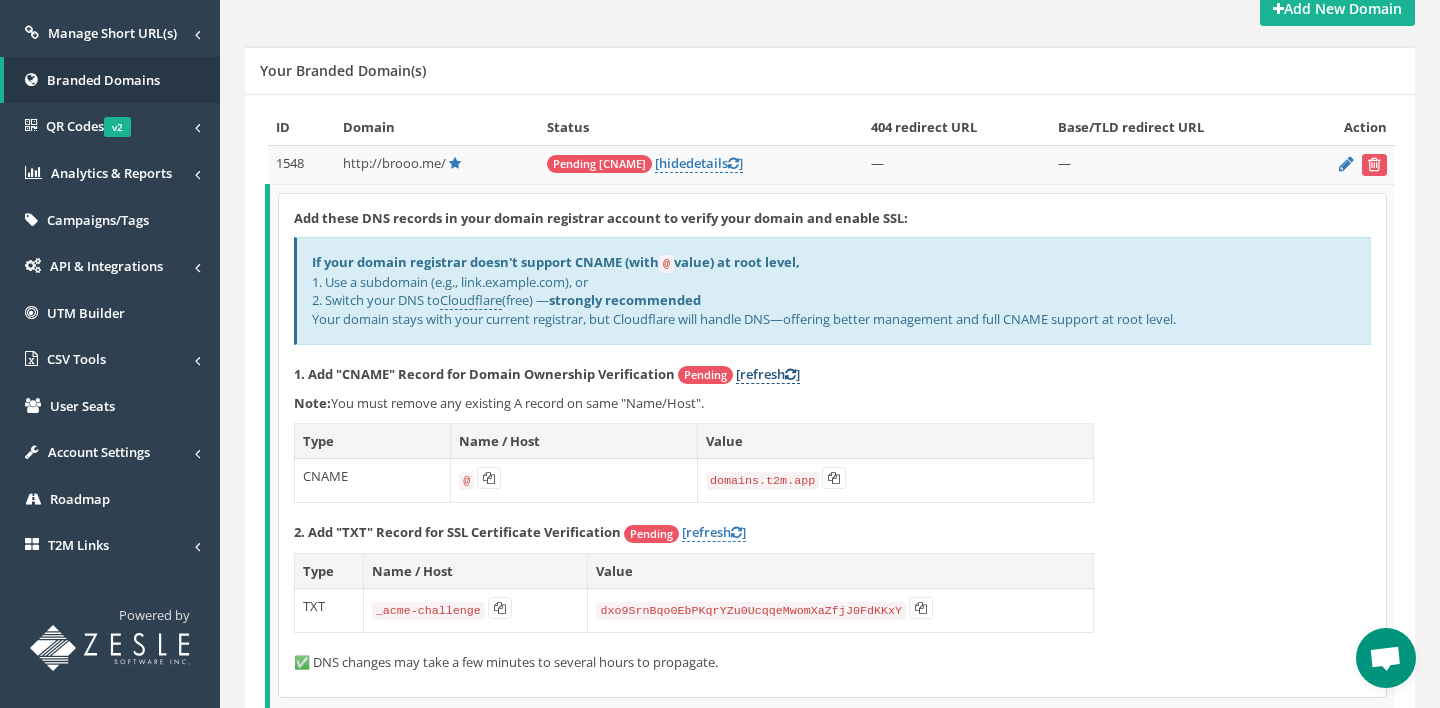 click on "[refresh  ]" at bounding box center [768, 374] 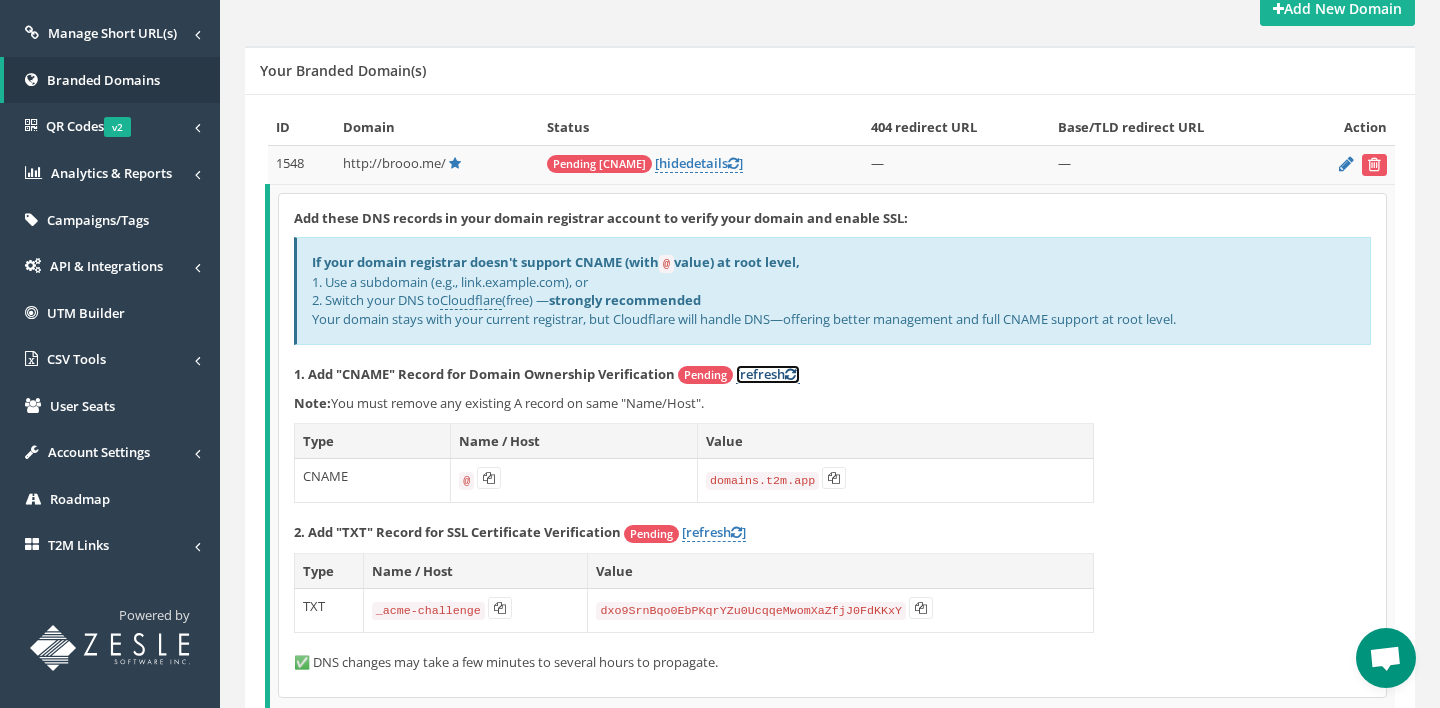 click on "[refresh  ]" at bounding box center (768, 374) 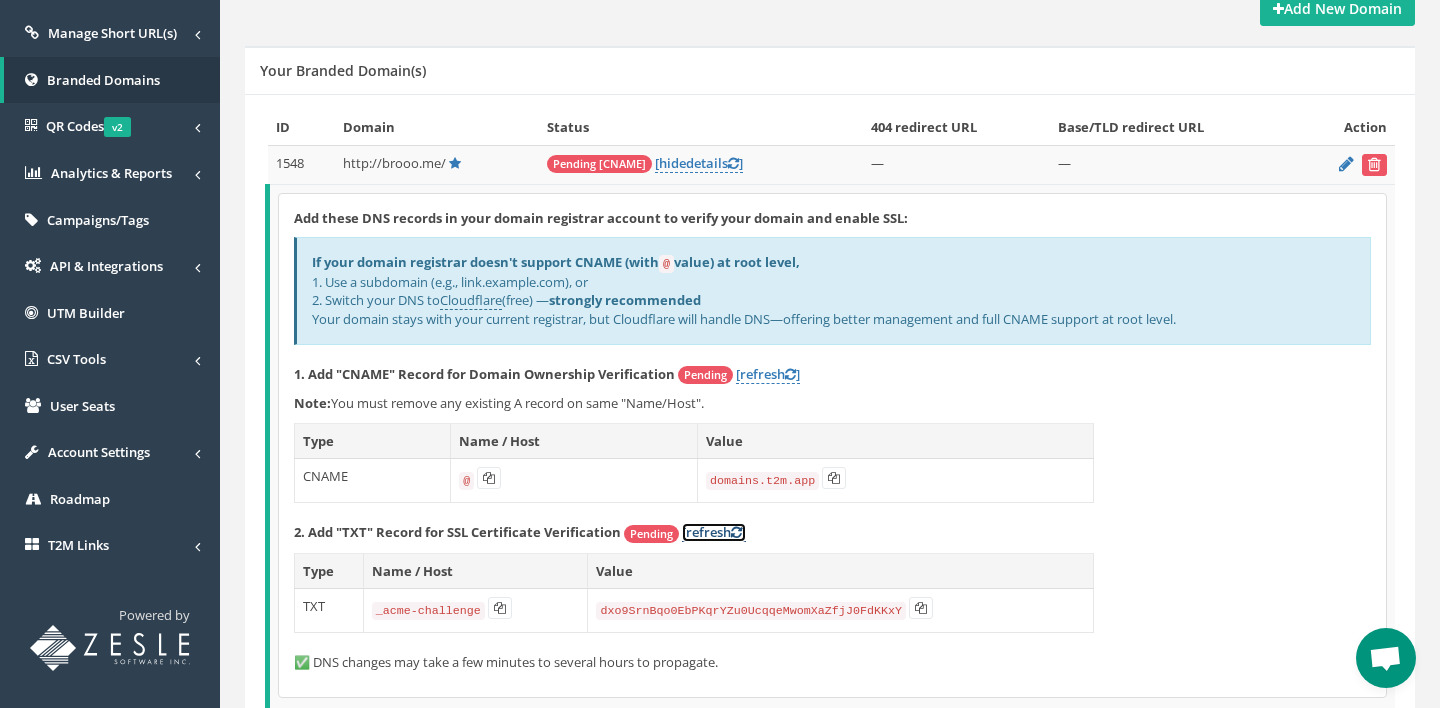 click on "[refresh  ]" at bounding box center [768, 374] 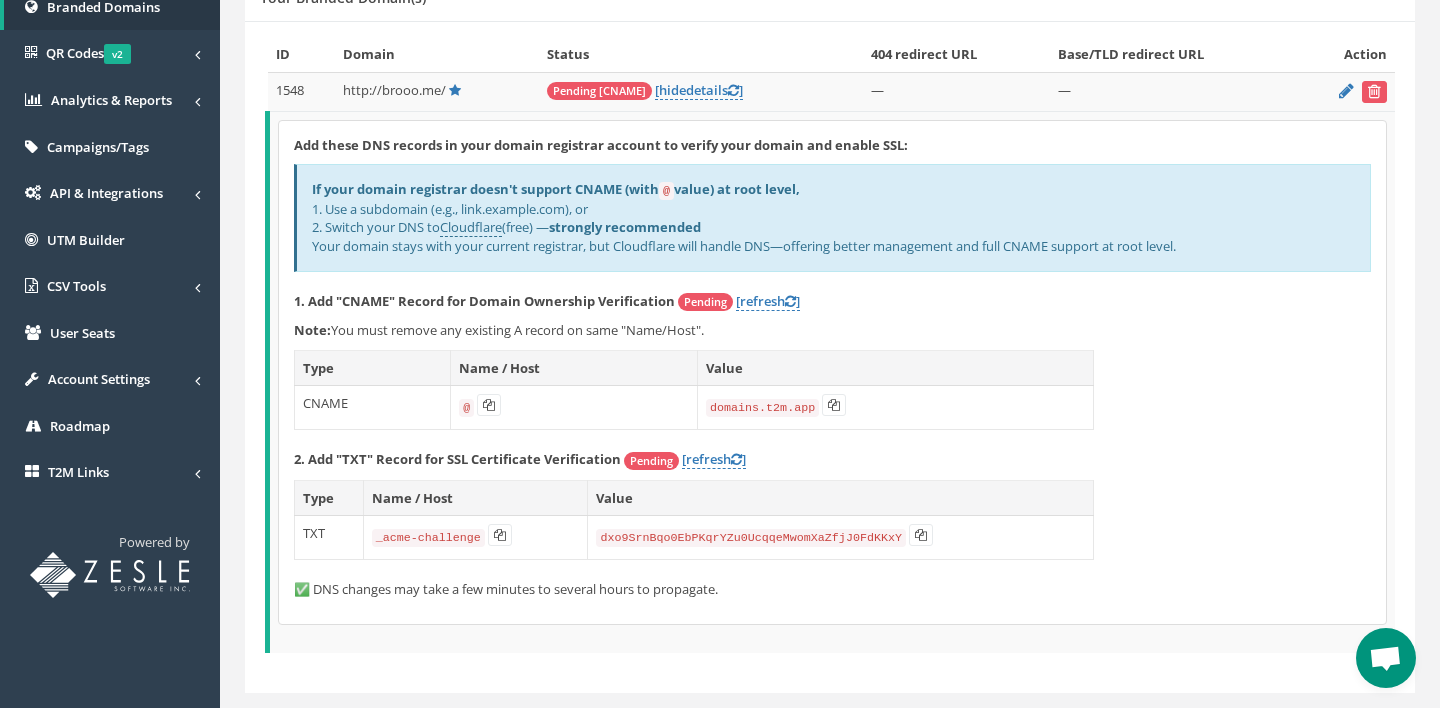 scroll, scrollTop: 396, scrollLeft: 0, axis: vertical 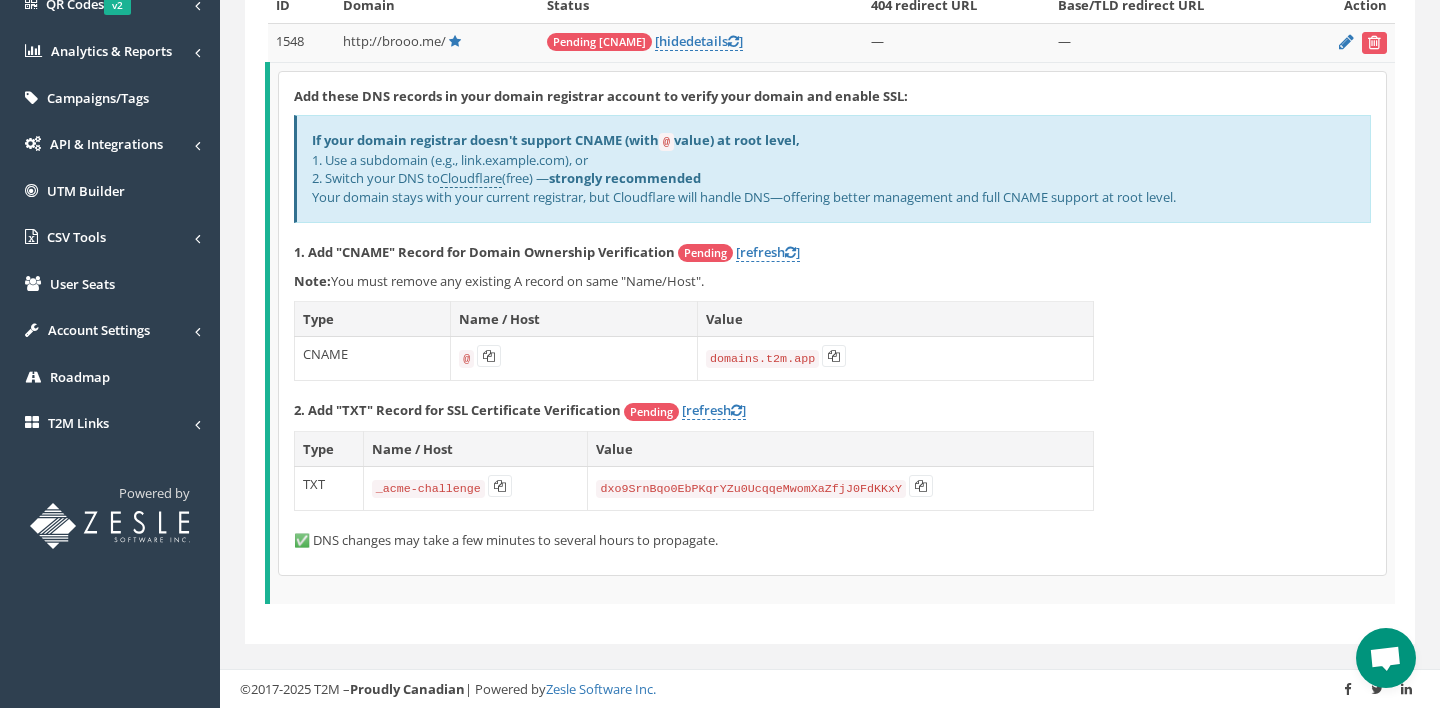 click on "ID
Domain
Status
404 redirect URL
Base/TLD redirect URL
Action
1548
http://brooo.me/" at bounding box center (830, 308) 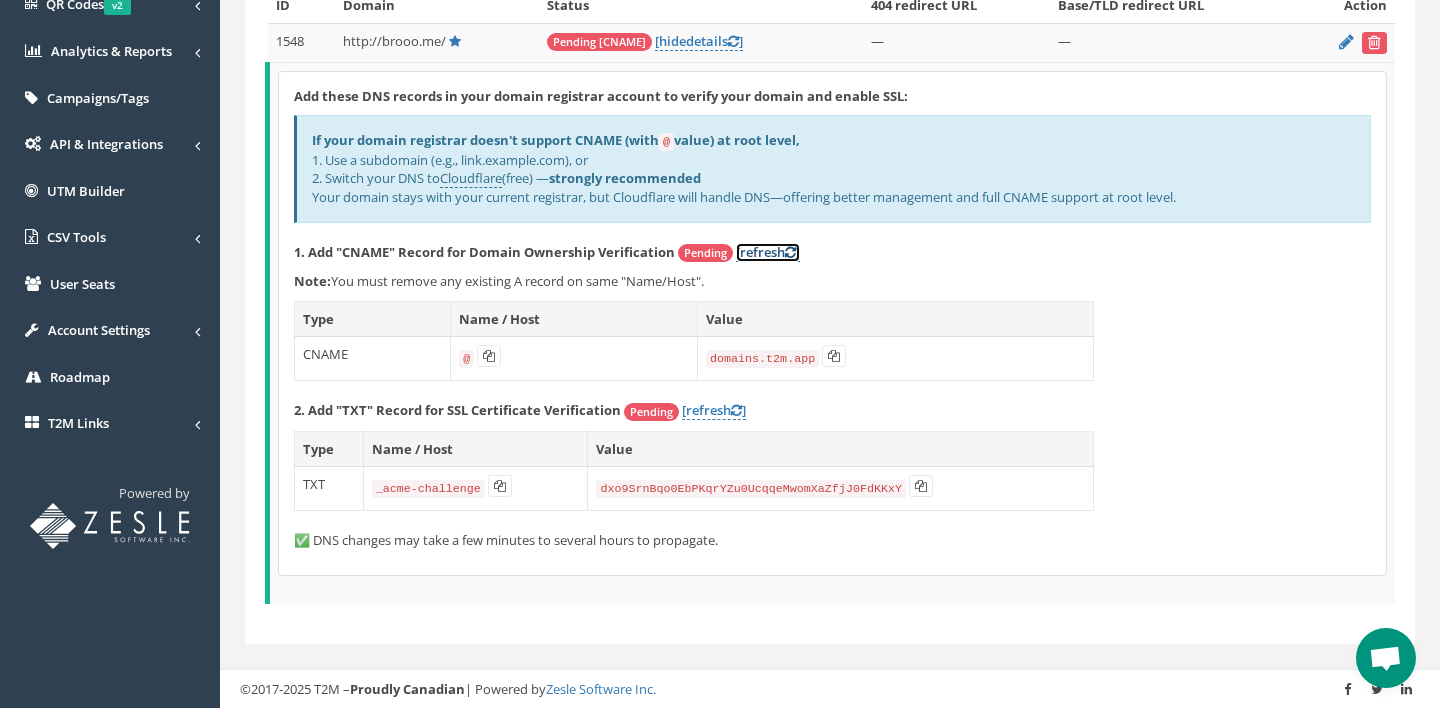 click on "[refresh  ]" at bounding box center [768, 252] 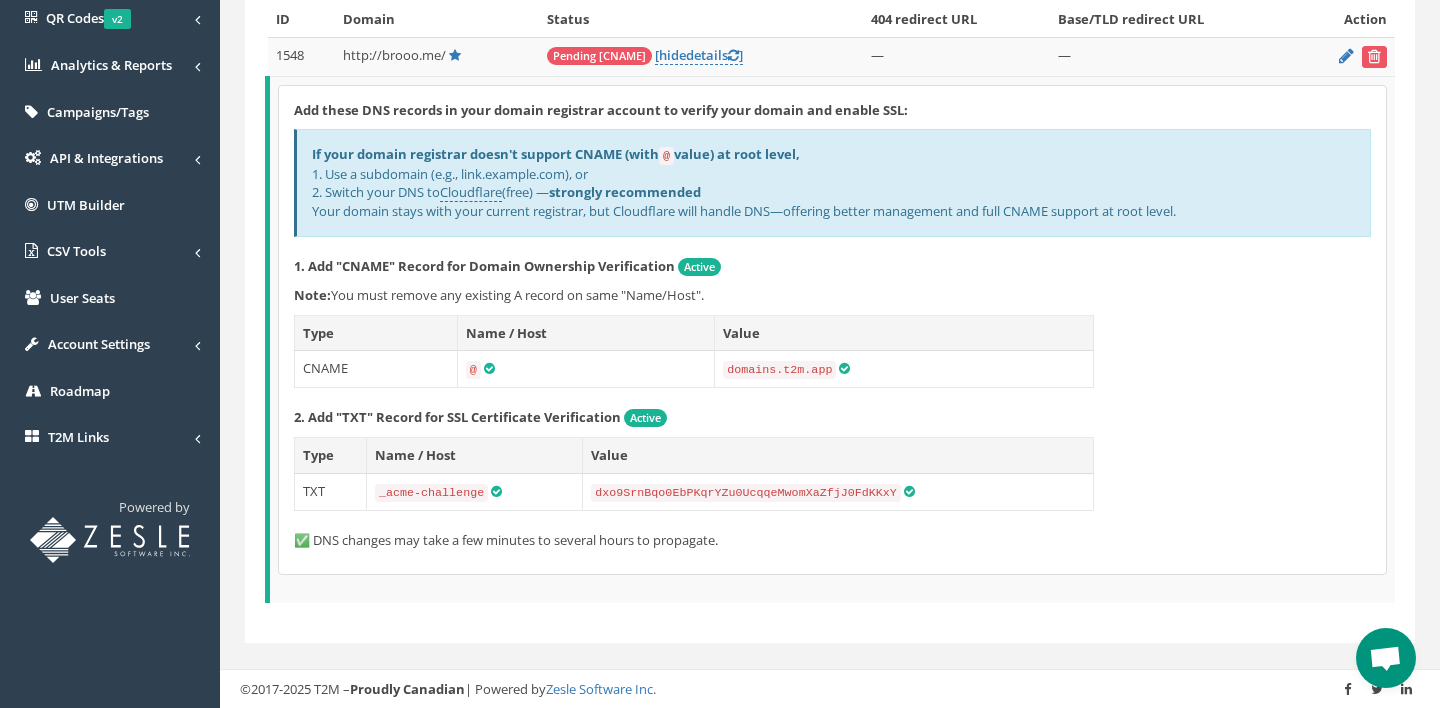 scroll, scrollTop: 379, scrollLeft: 0, axis: vertical 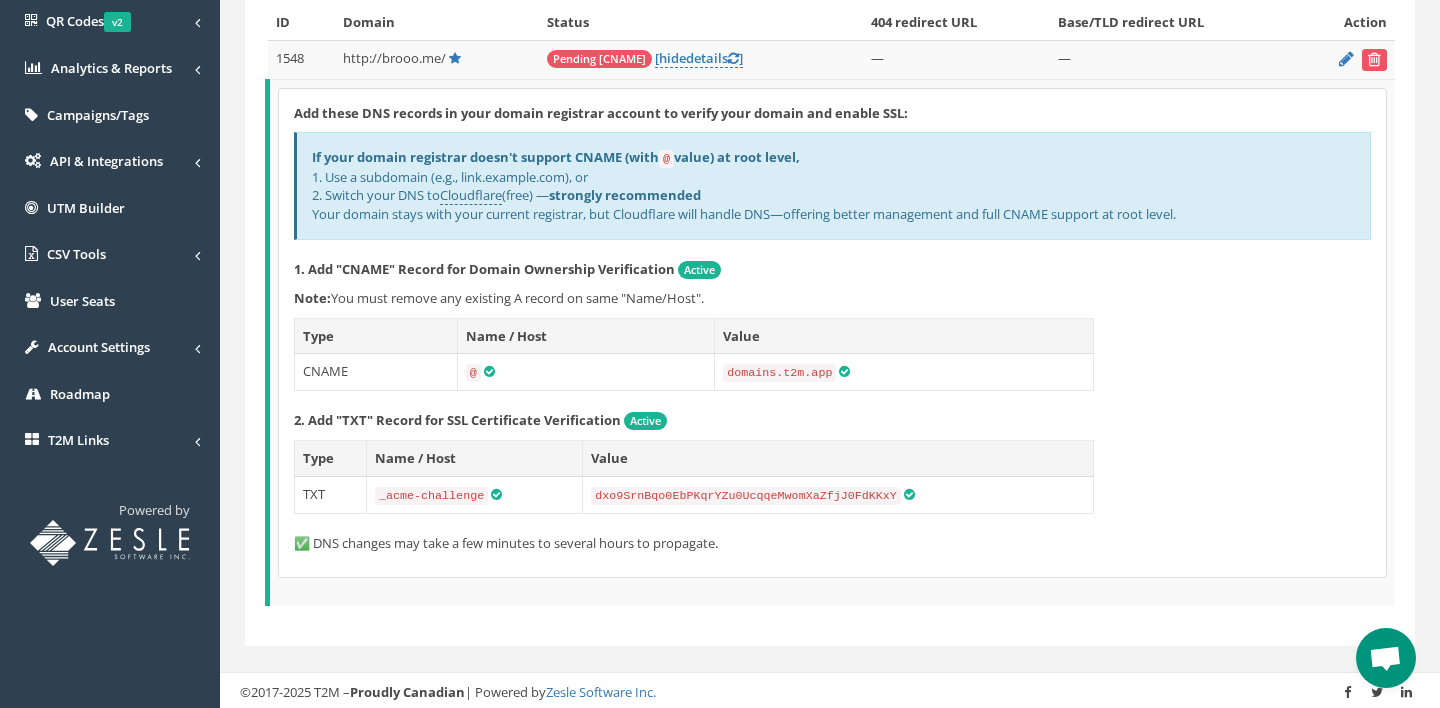 click on "Add these DNS records in your domain registrar account to verify your domain and enable SSL:
If your domain registrar doesn't support CNAME (with  @  value) at root level,
1. Use a subdomain (e.g., link.example.com), or
2. Switch your DNS to  Cloudflare  (free) —  strongly recommended
Your domain stays with your current registrar, but Cloudflare will handle DNS—offering better management and full CNAME support at root level.
1. Add "CNAME" Record for Domain Ownership Verification
Active
Note:  You must remove any existing A record on same "Name/Host".
Type
Name / Host
Value
CNAME
@" at bounding box center [832, 333] 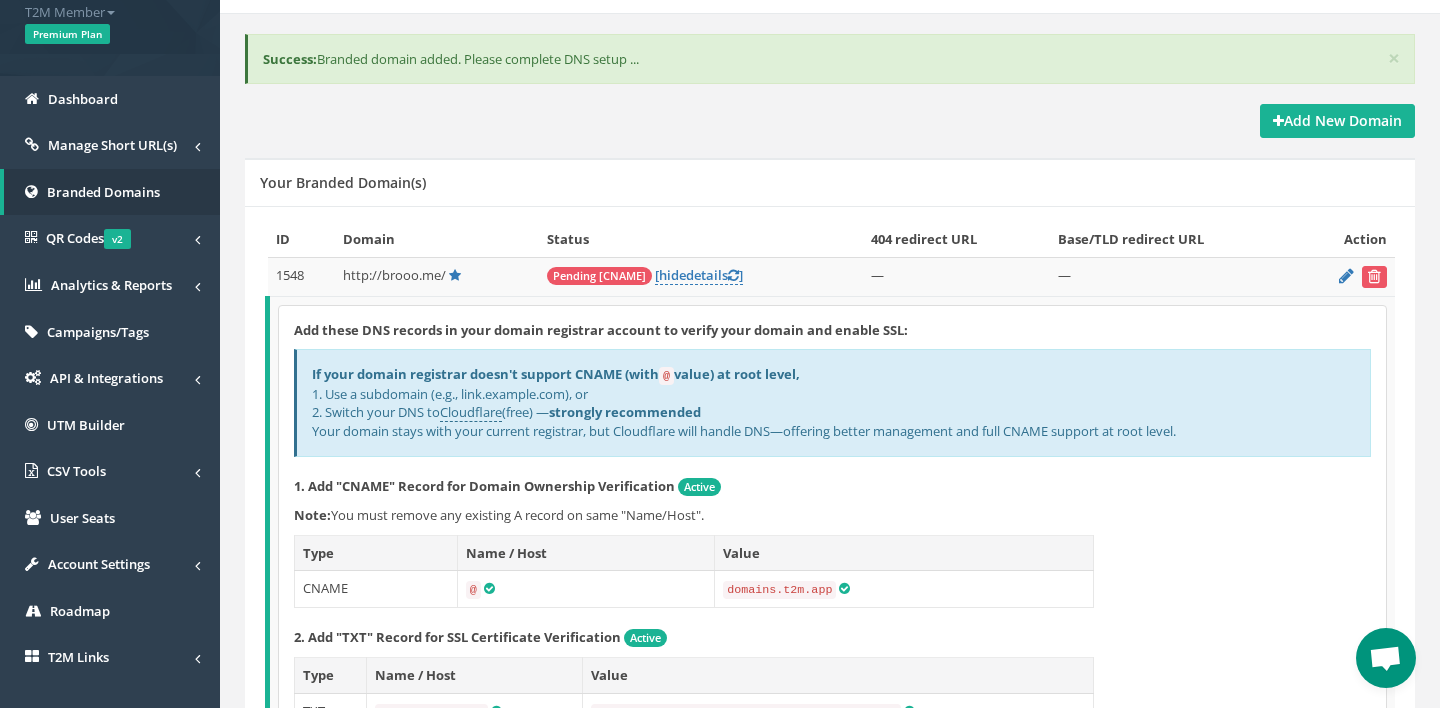 scroll, scrollTop: 146, scrollLeft: 0, axis: vertical 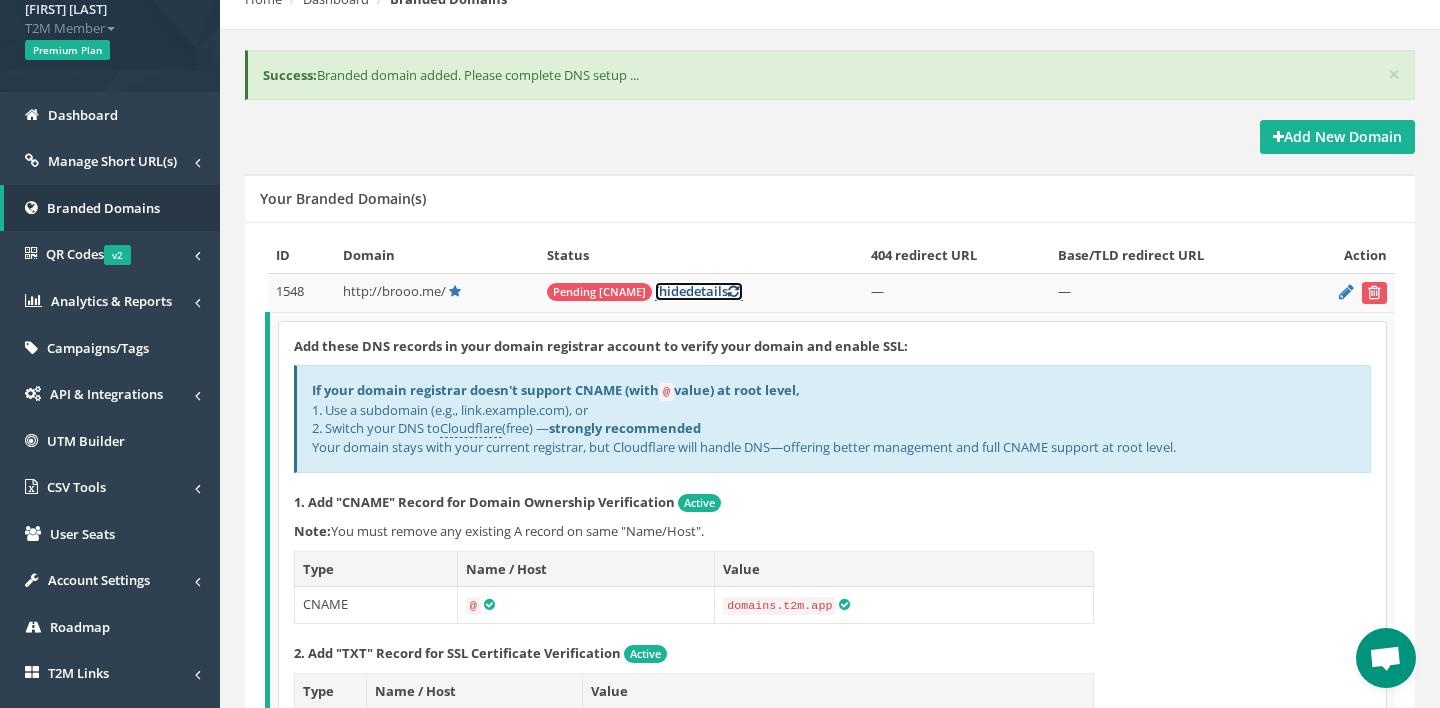 click on "[ hide  details  ]" at bounding box center [699, 291] 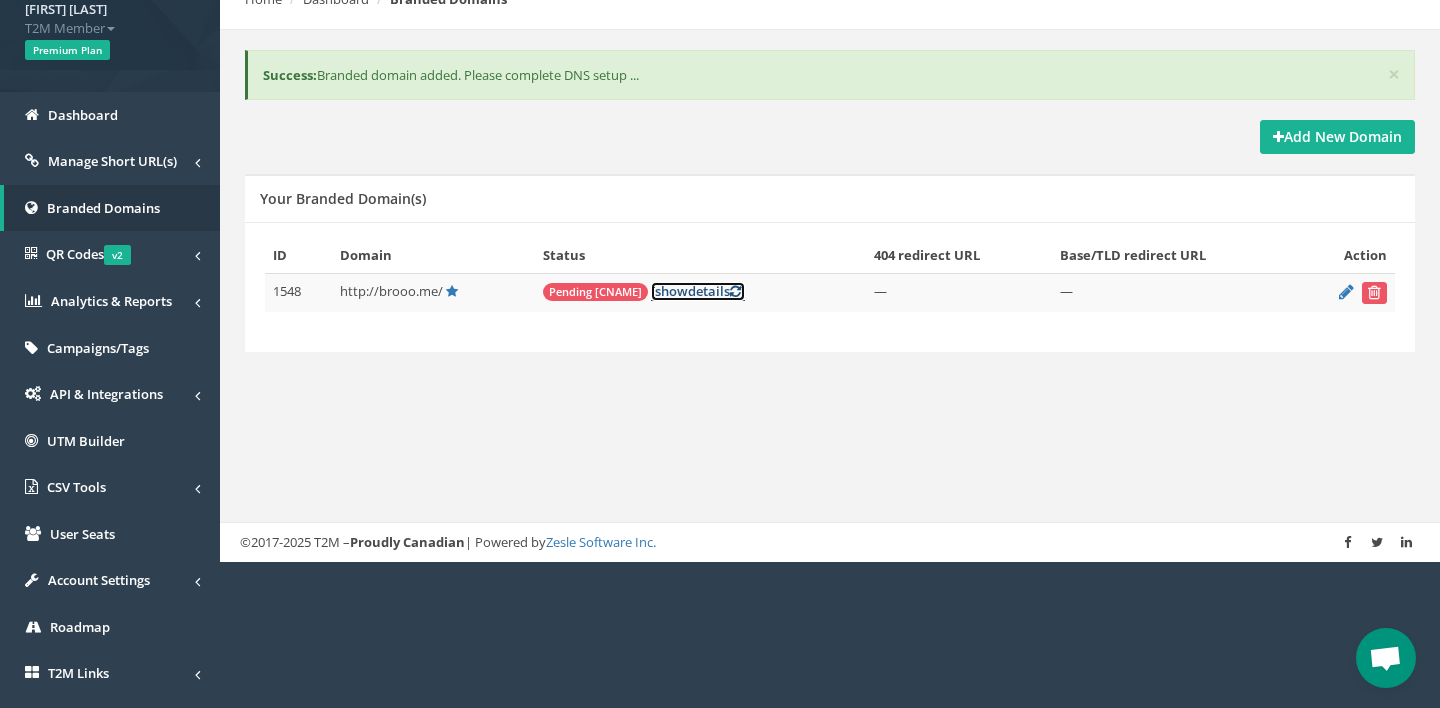 click on "[ show  details  ]" at bounding box center (698, 291) 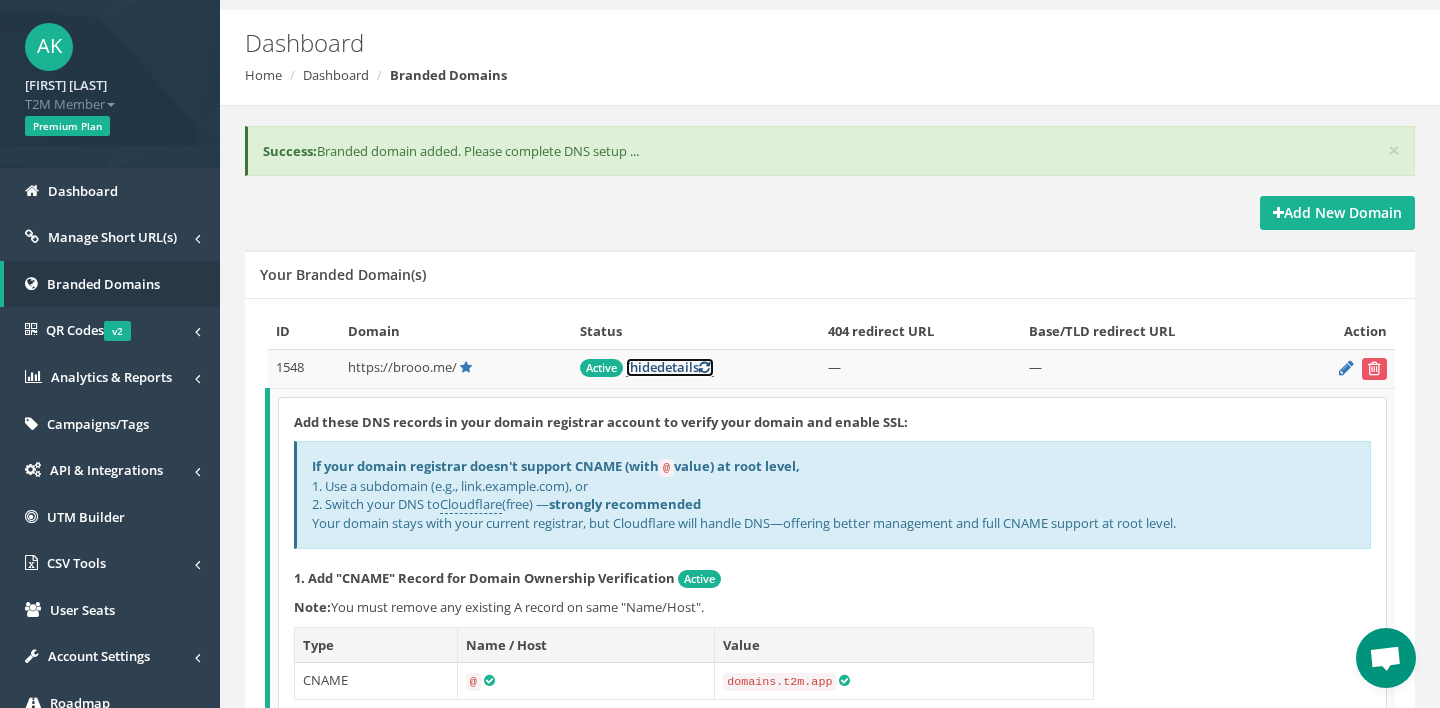 scroll, scrollTop: 24, scrollLeft: 0, axis: vertical 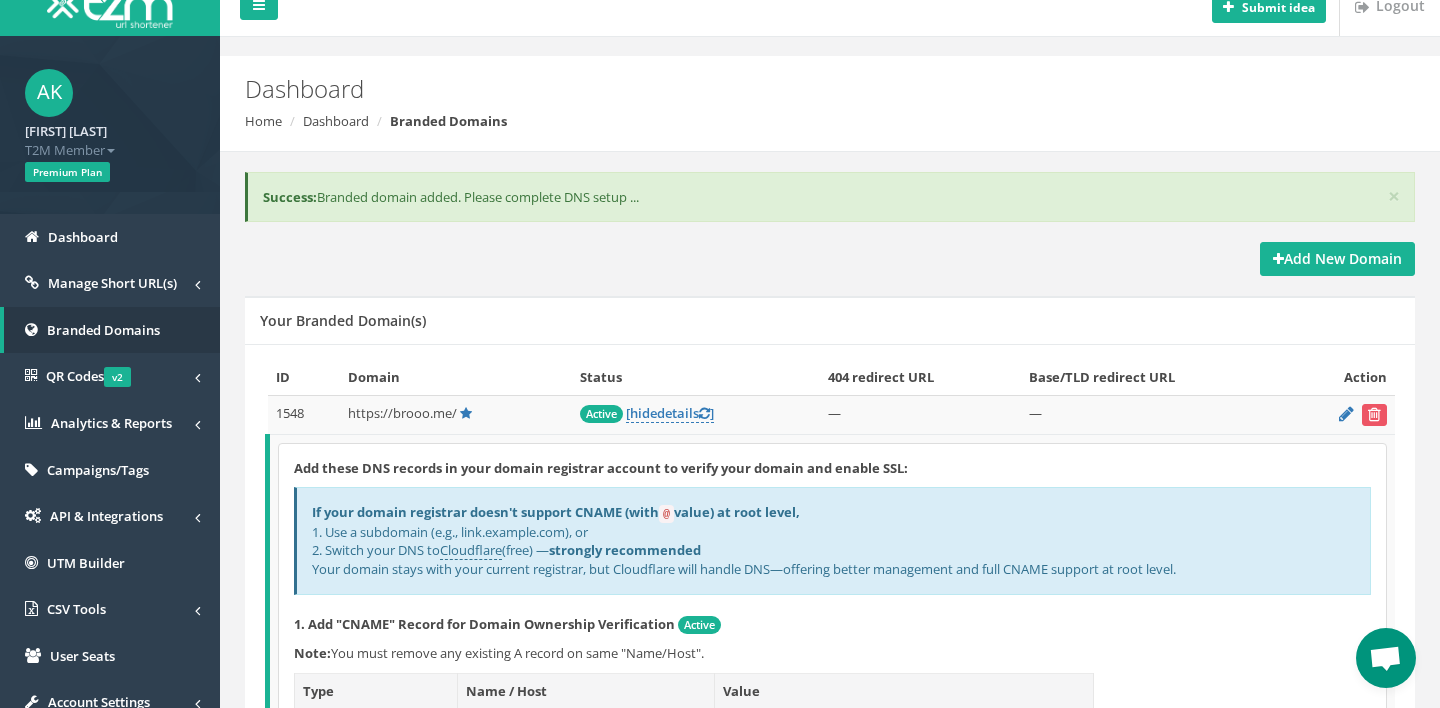 click on "https://brooo.me/" at bounding box center (402, 413) 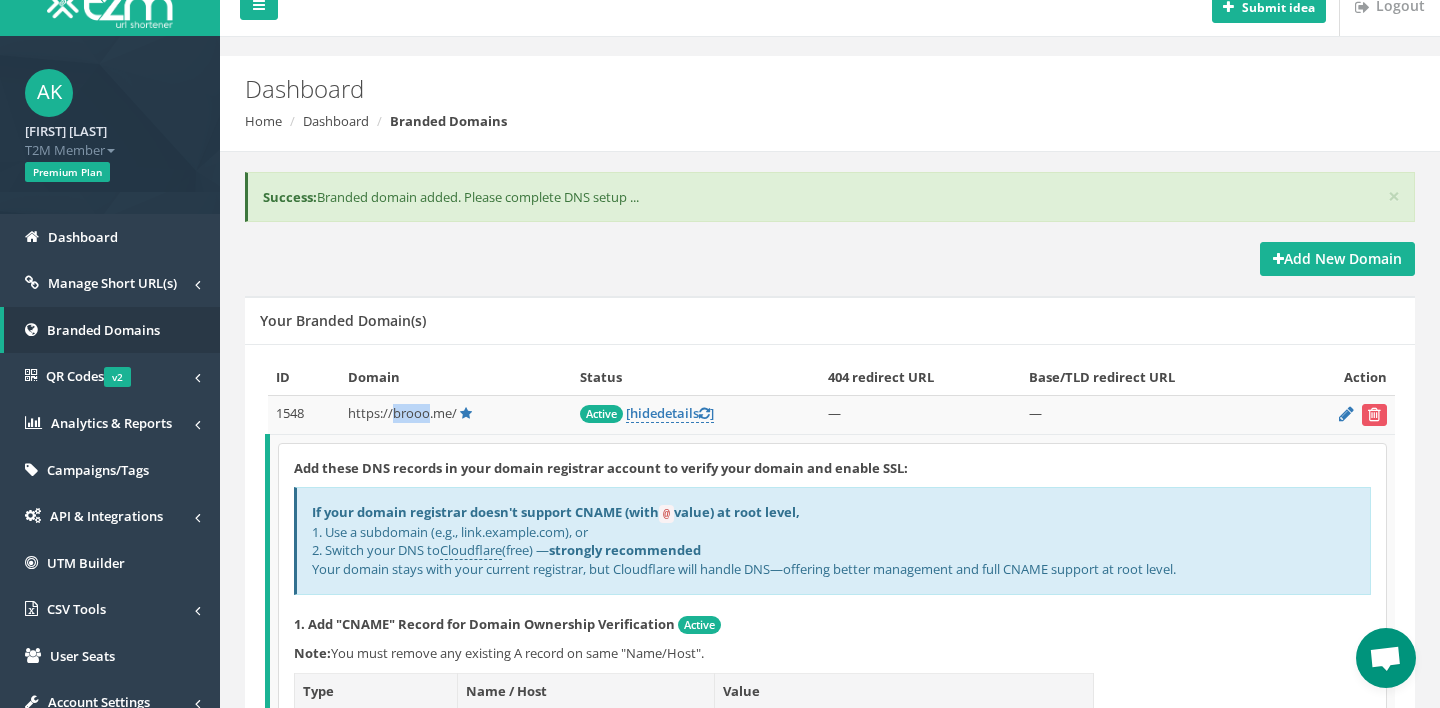click on "https://brooo.me/" at bounding box center (402, 413) 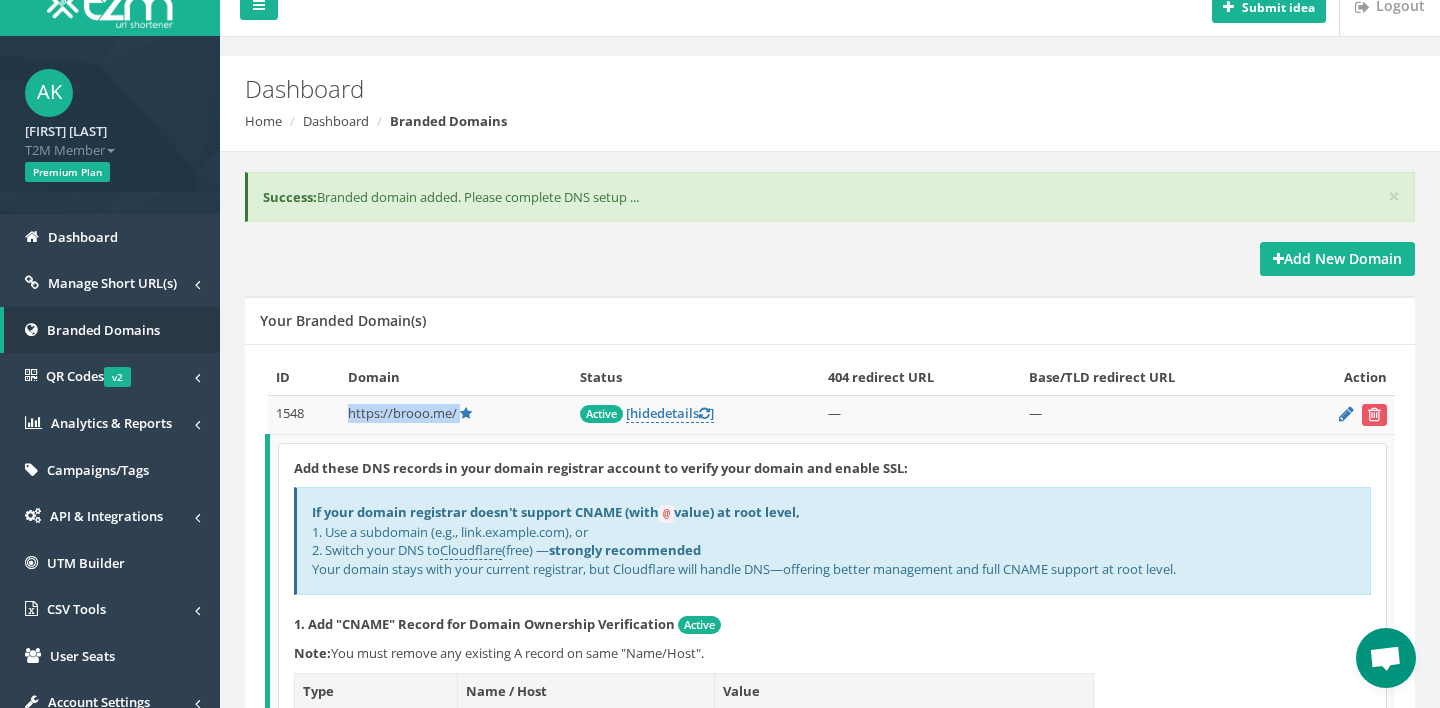 click on "Your Branded Domain(s)" at bounding box center (830, 320) 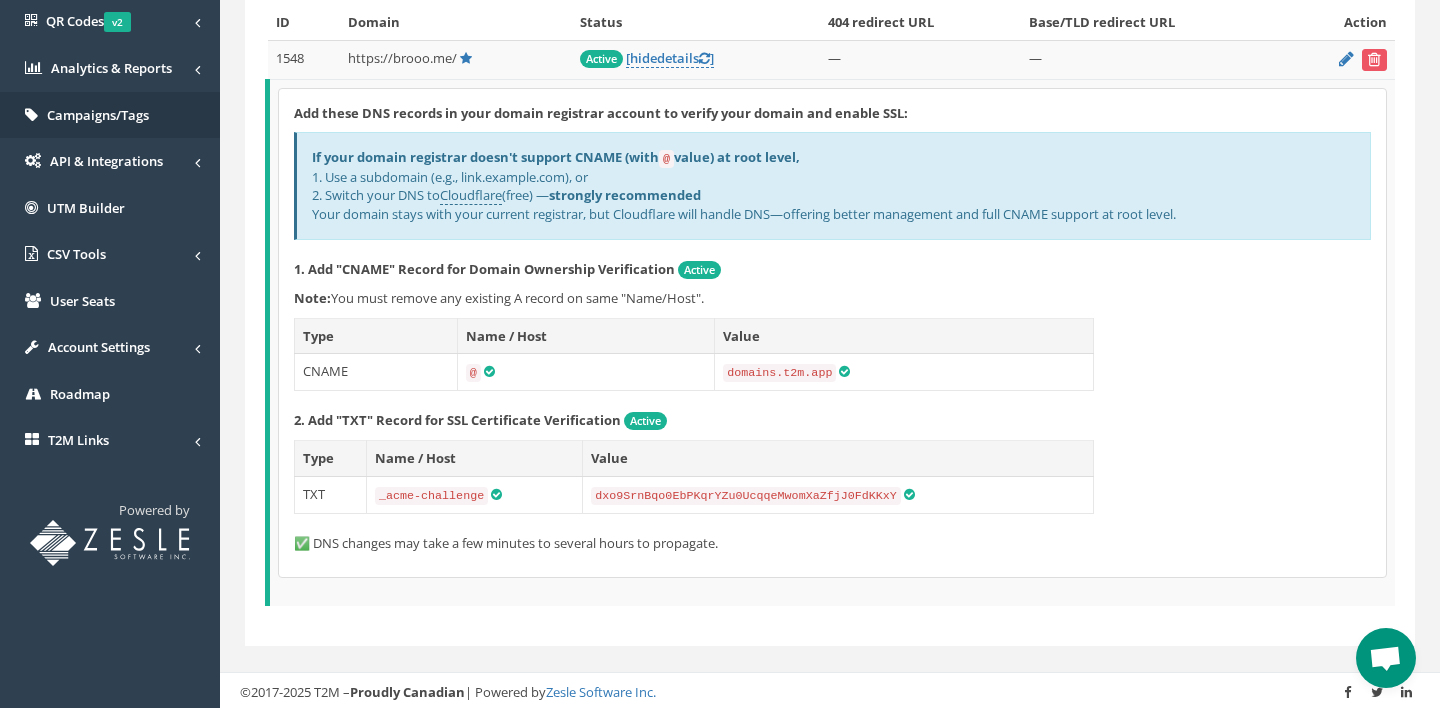 scroll, scrollTop: 0, scrollLeft: 0, axis: both 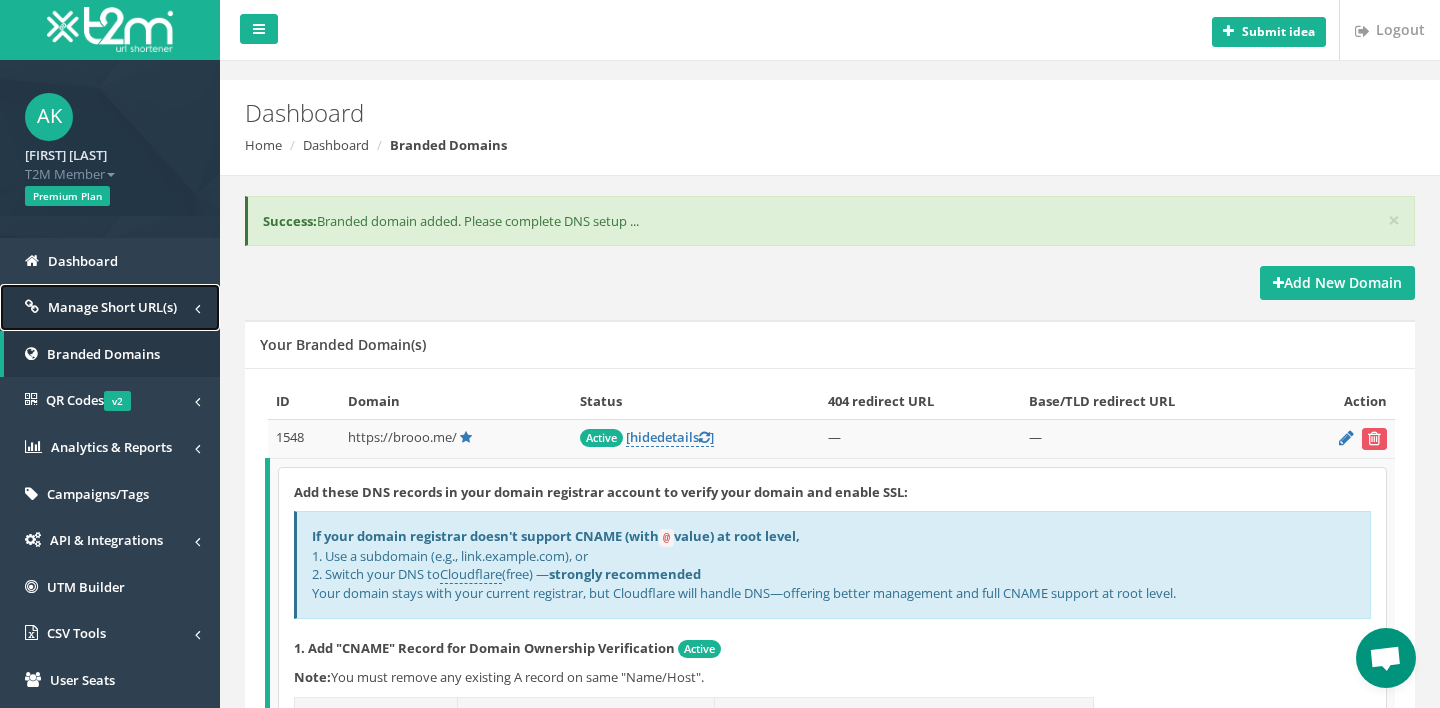 click on "Manage Short URL(s)" at bounding box center [112, 307] 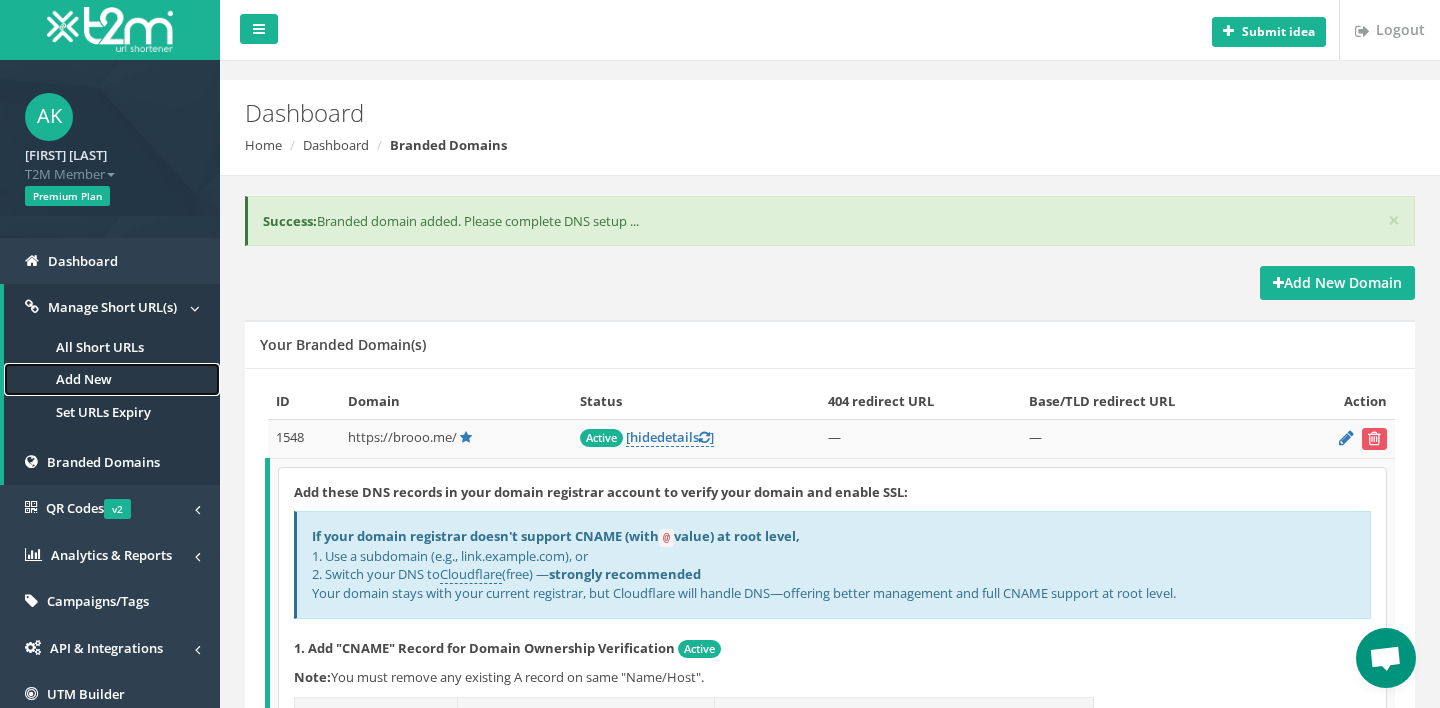 click on "Add New" at bounding box center (112, 379) 